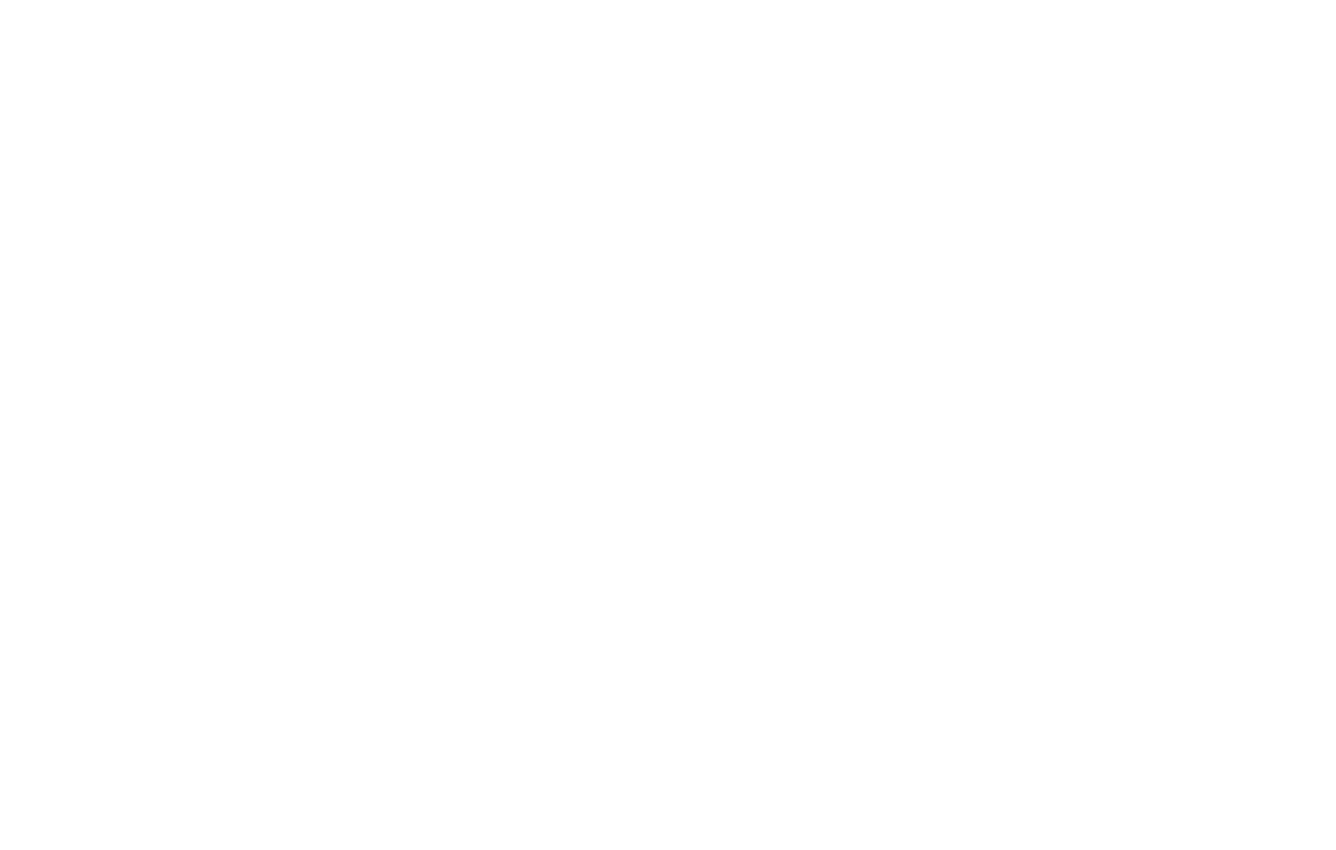scroll, scrollTop: 0, scrollLeft: 0, axis: both 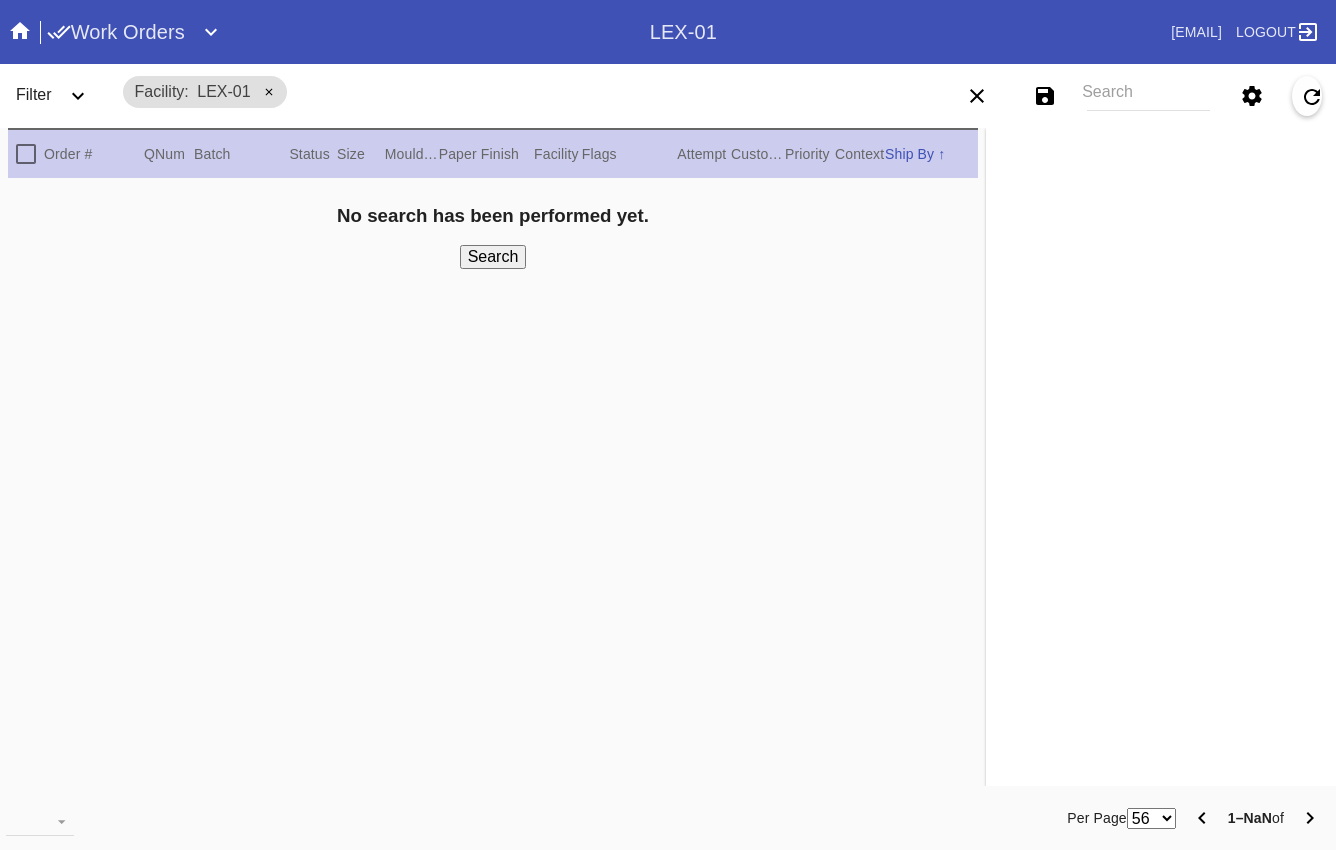 click on "Work Orders" at bounding box center (116, 32) 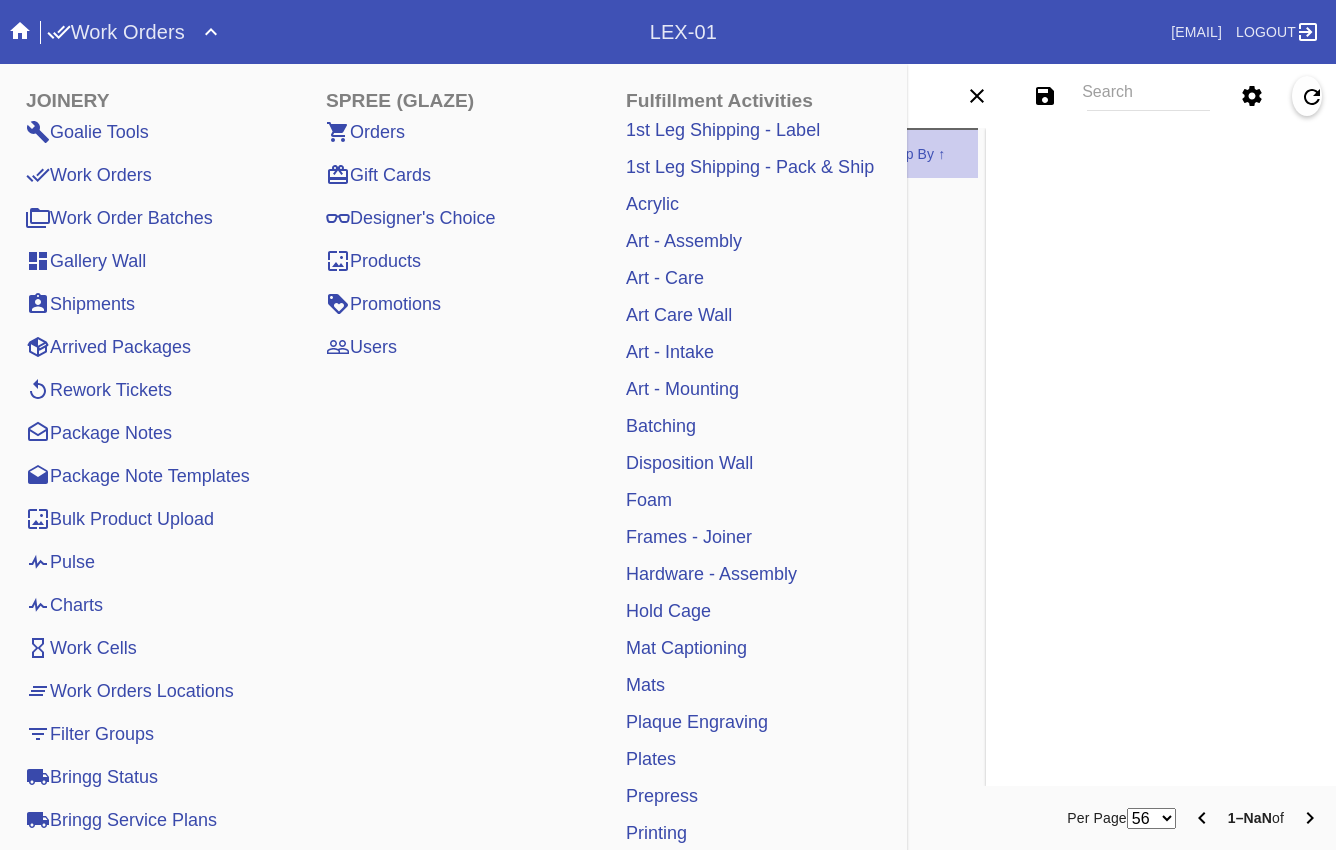 scroll, scrollTop: 0, scrollLeft: 0, axis: both 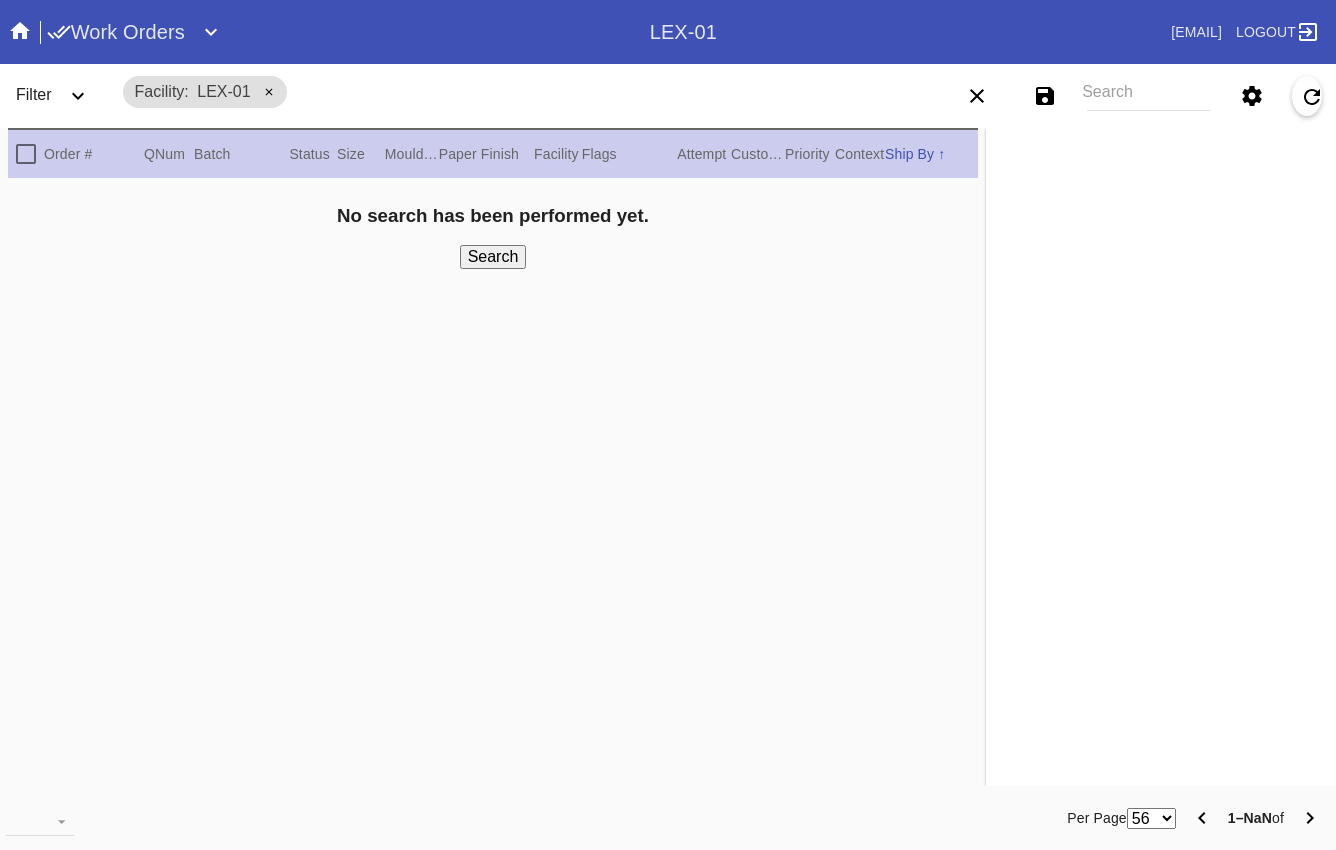 click on "Work Orders" at bounding box center [116, 32] 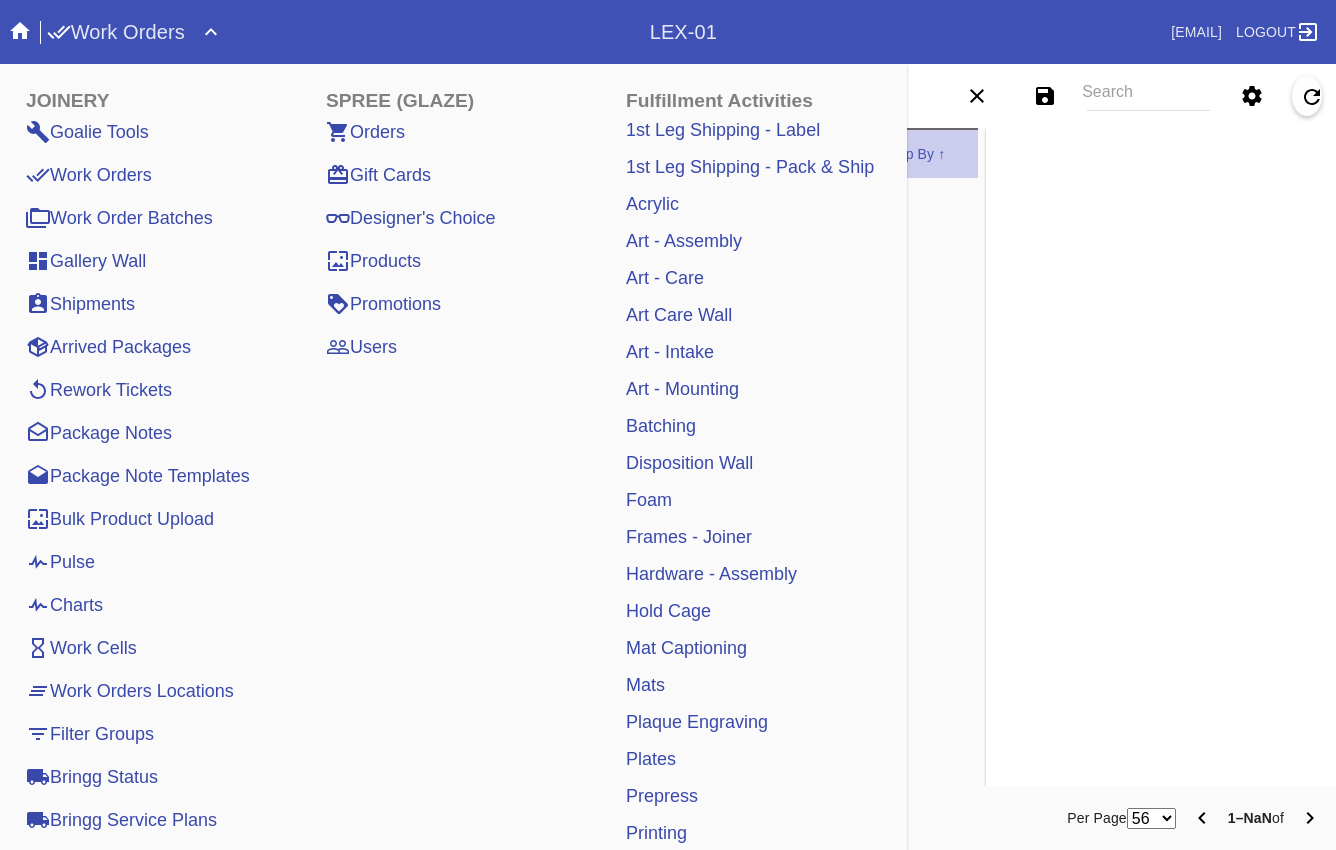 click 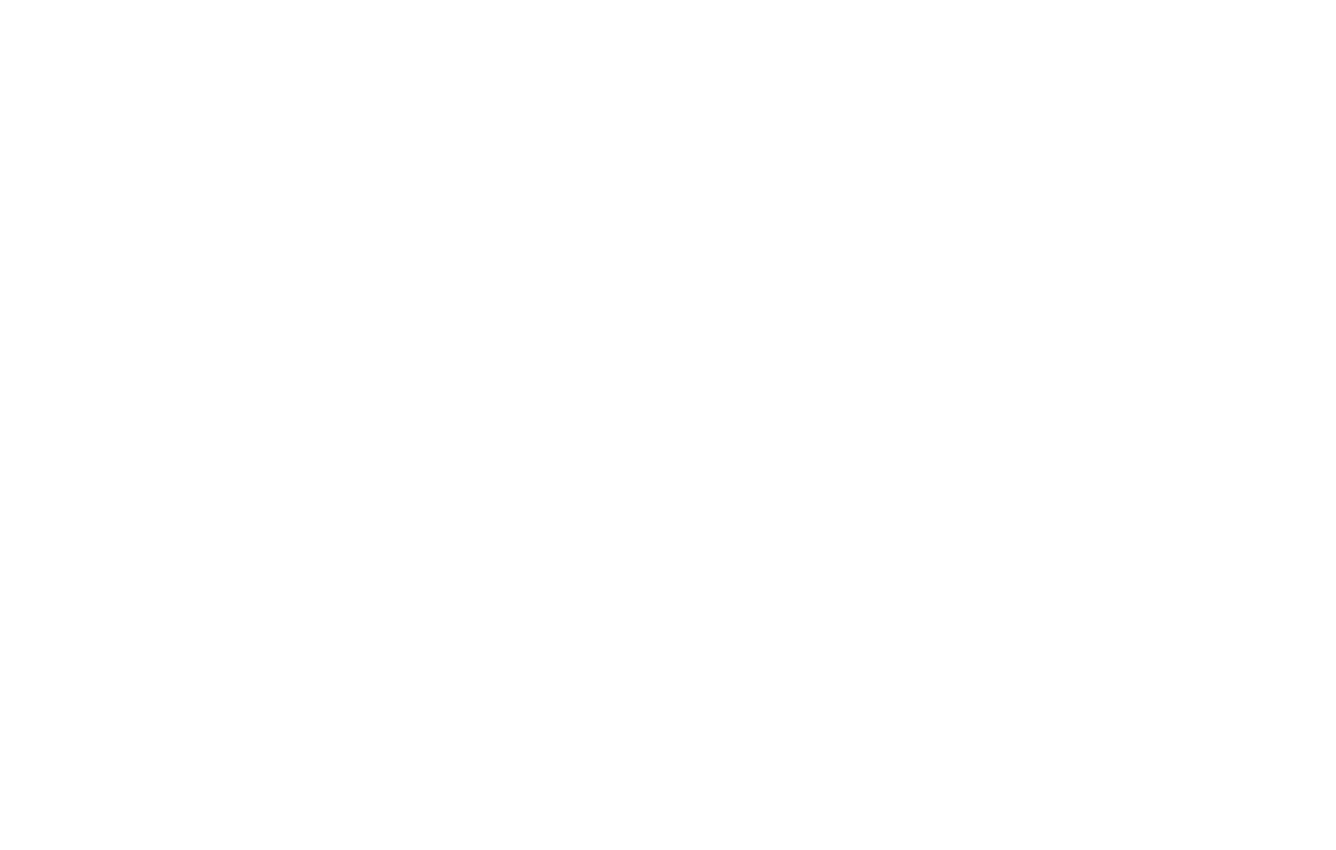 scroll, scrollTop: 0, scrollLeft: 0, axis: both 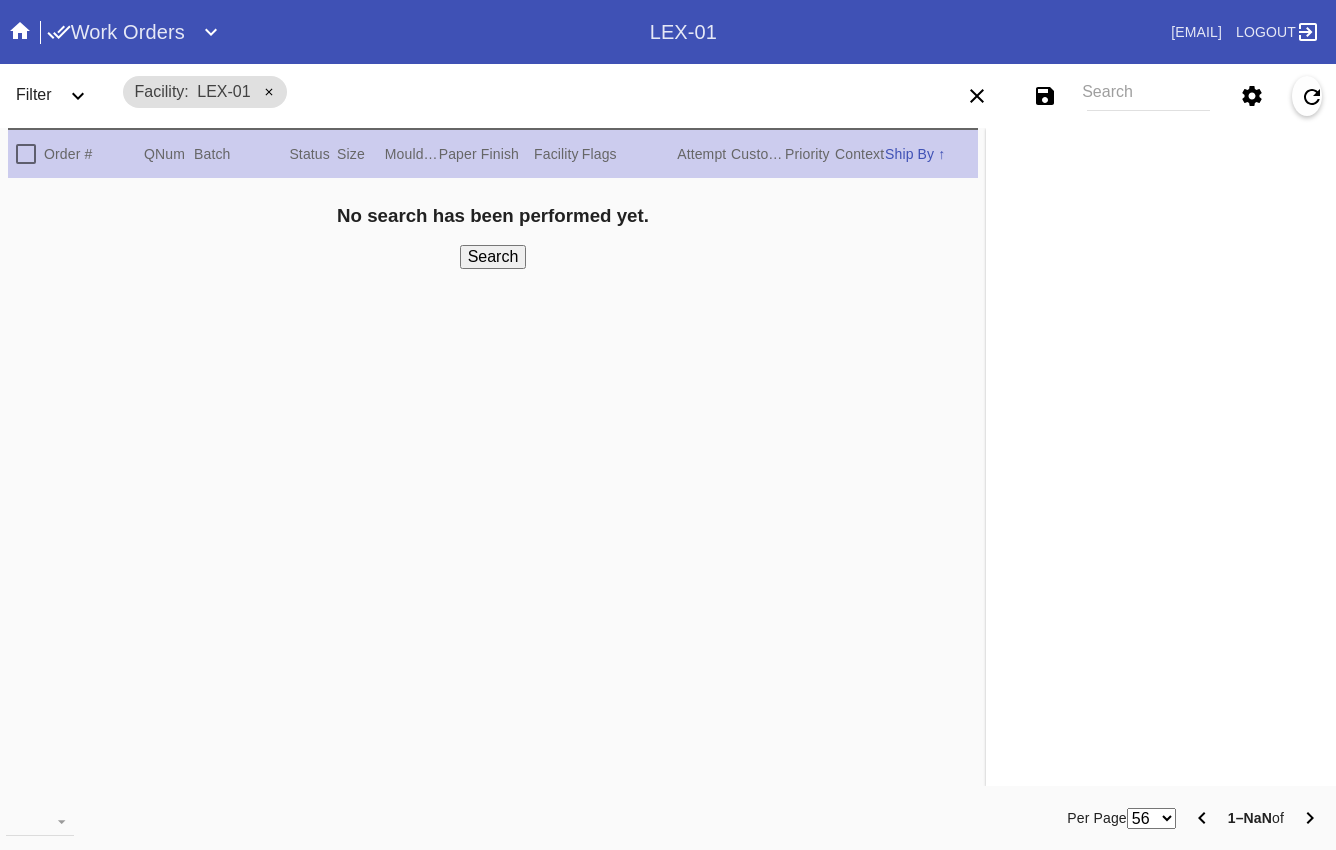 click on "Work Orders" at bounding box center (116, 32) 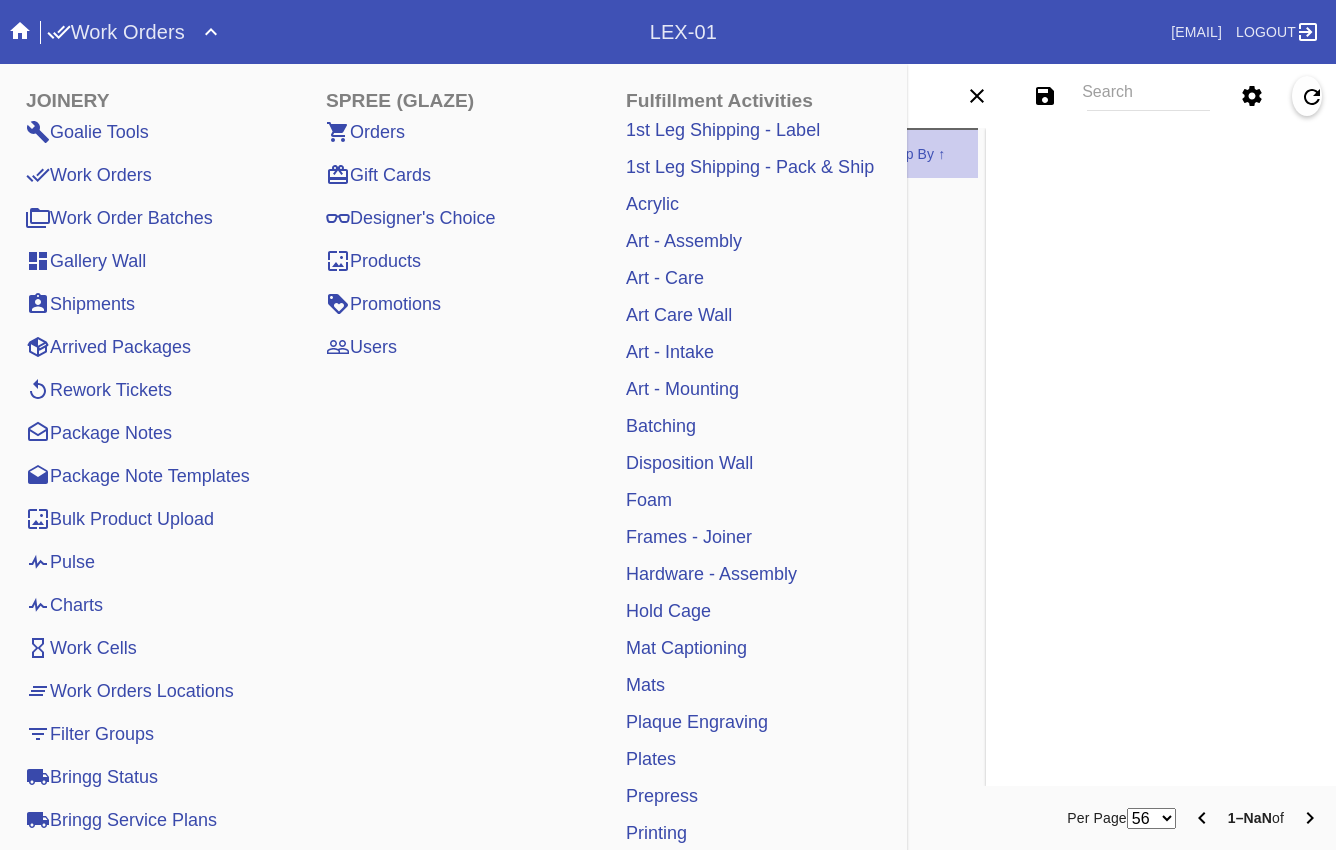 click on "Orders" at bounding box center (365, 132) 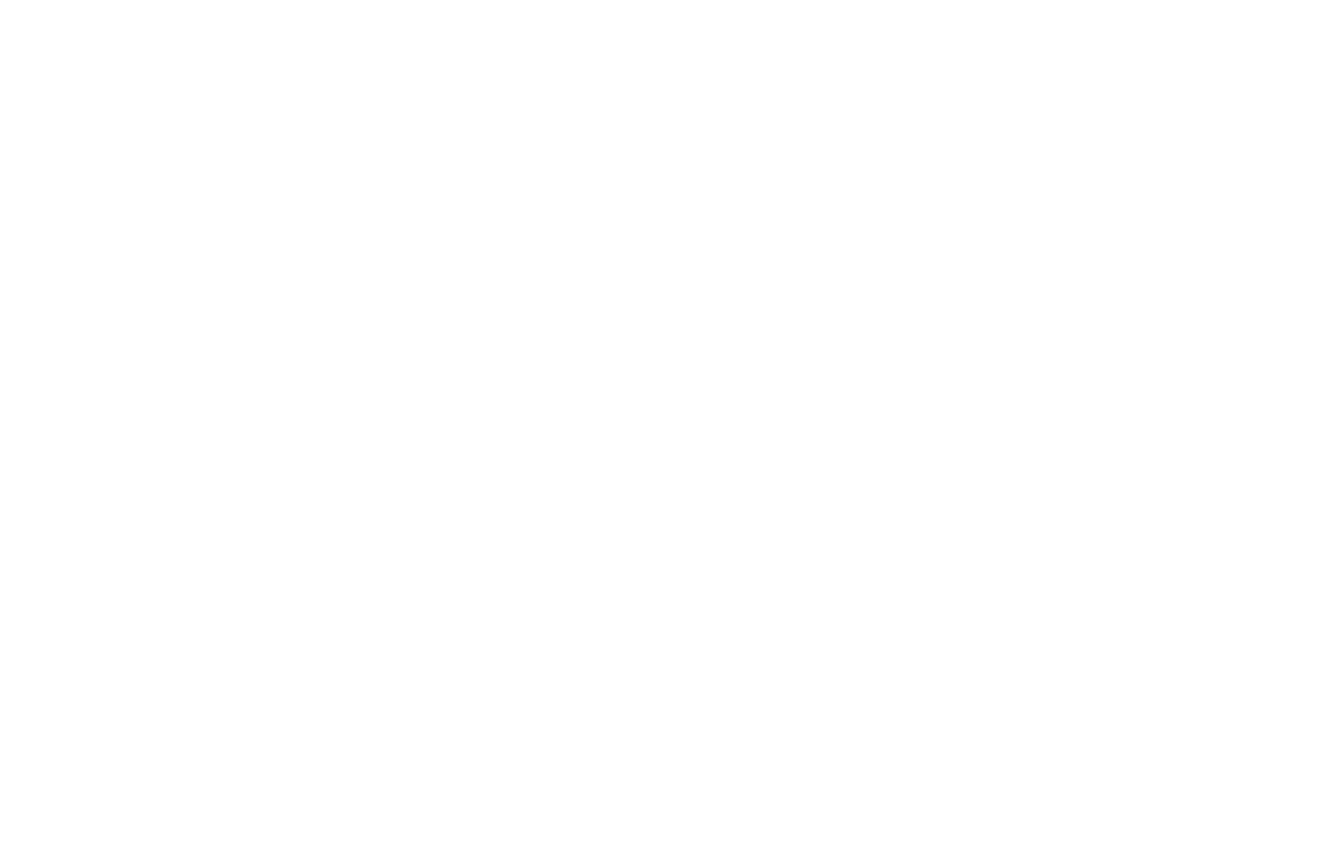 scroll, scrollTop: 0, scrollLeft: 0, axis: both 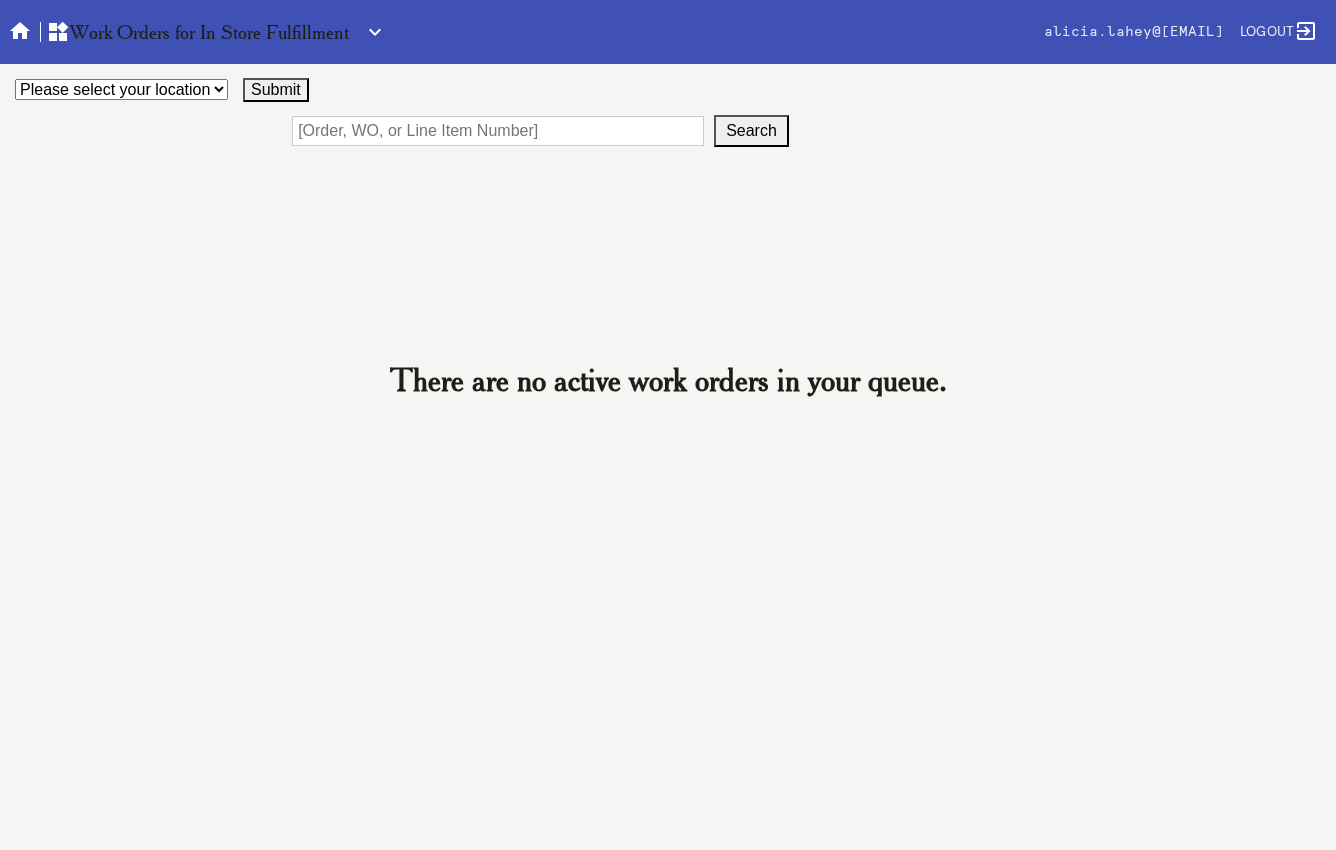 click at bounding box center (498, 131) 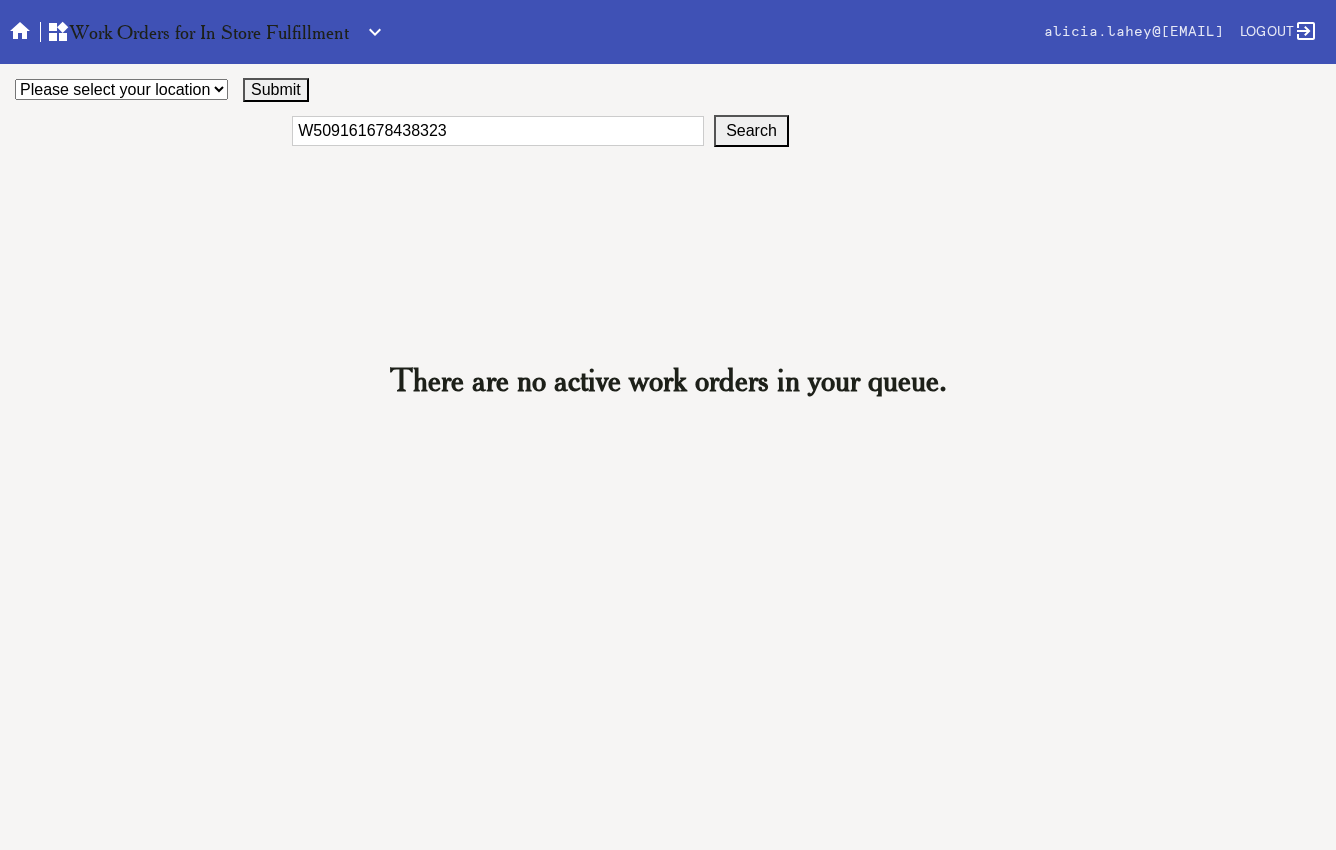 type on "W509161678438323" 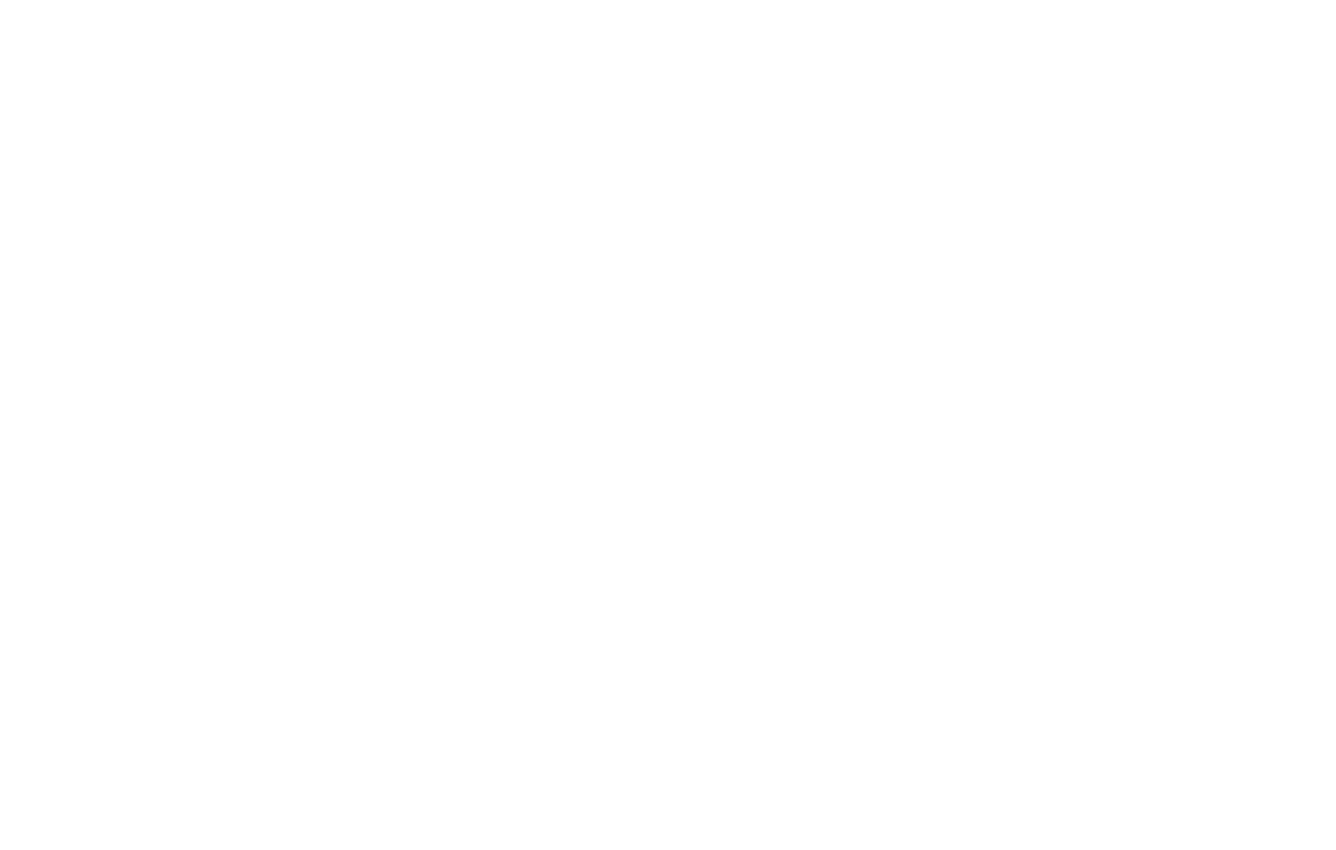 scroll, scrollTop: 0, scrollLeft: 0, axis: both 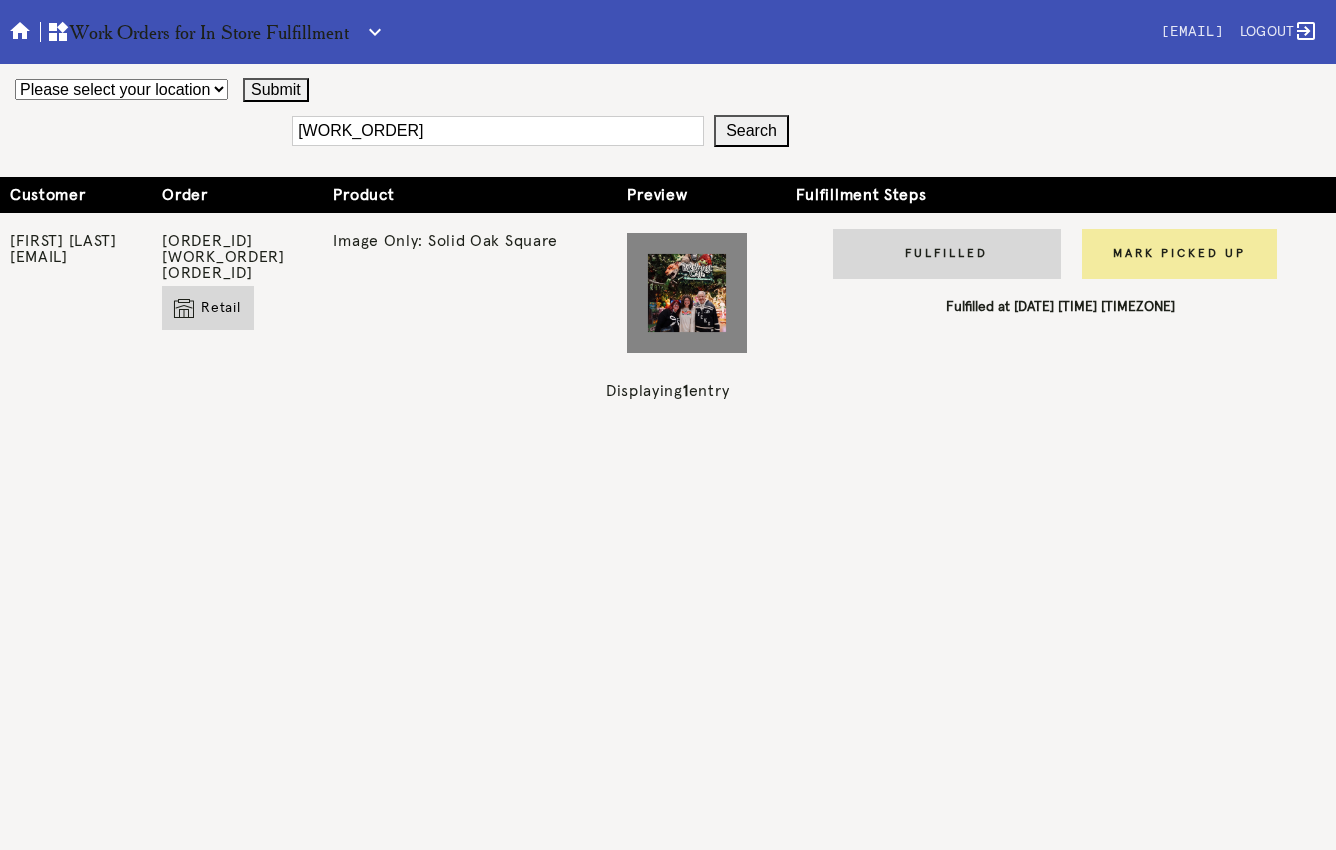 click on "Mark Picked Up" at bounding box center (1179, 254) 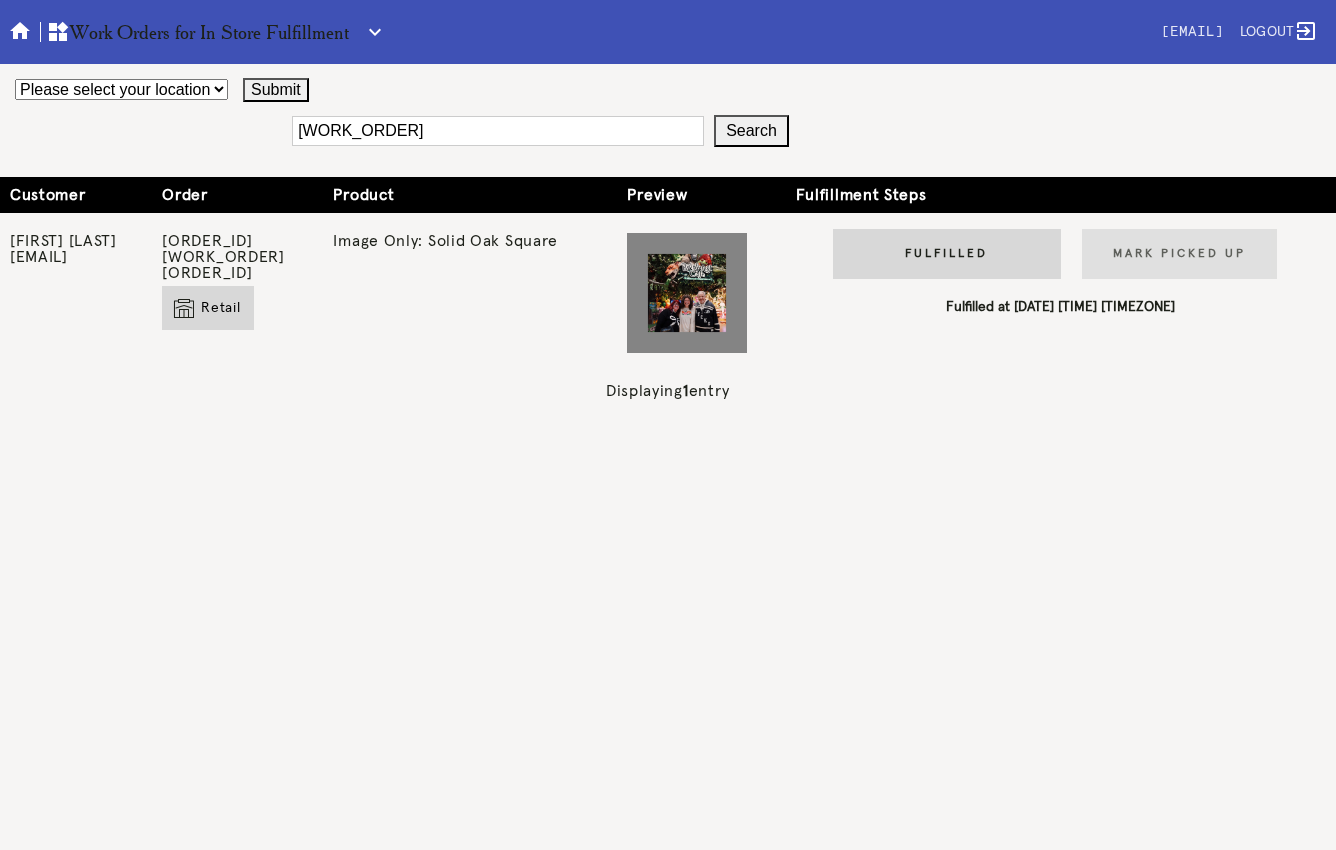 click on "[WORK_ORDER]" at bounding box center (498, 131) 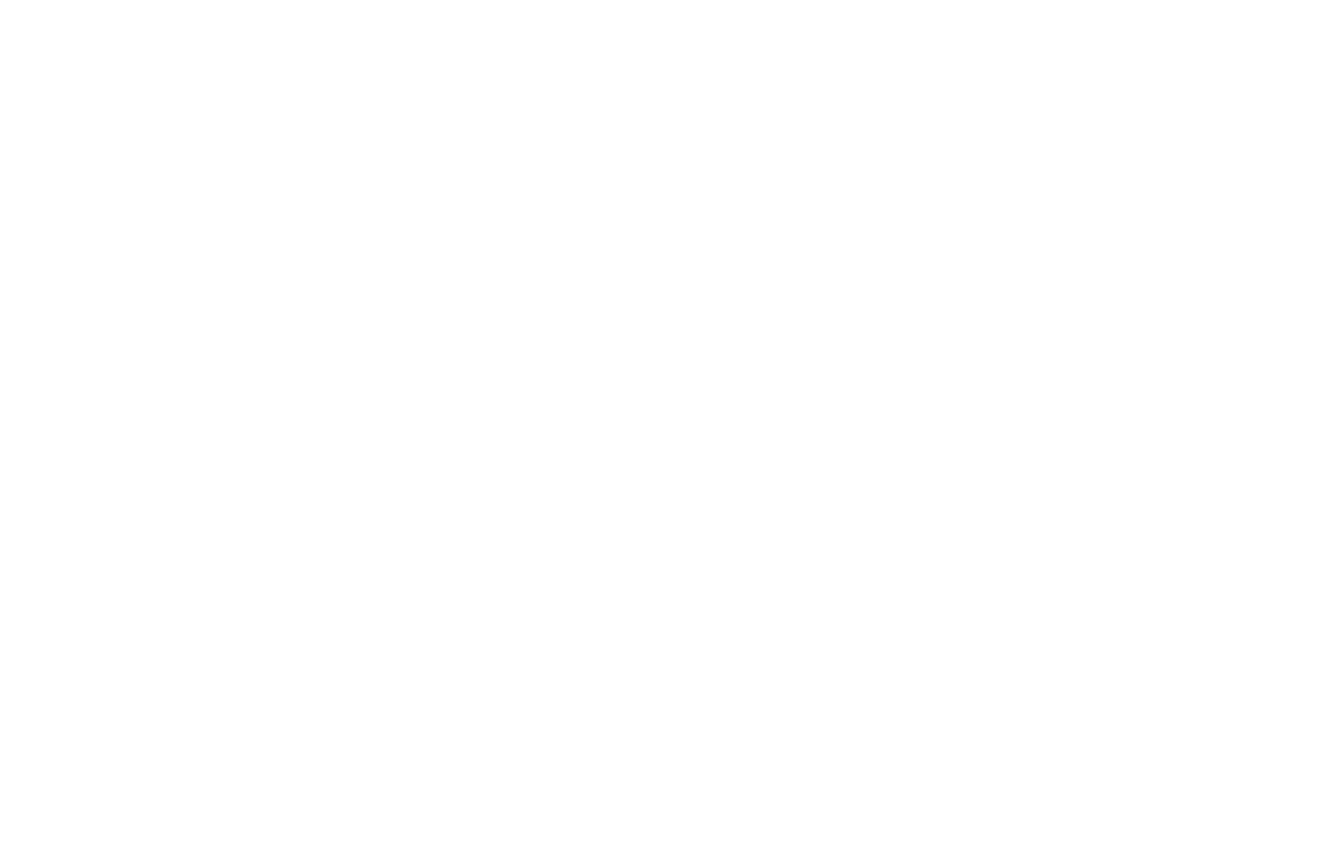 scroll, scrollTop: 0, scrollLeft: 0, axis: both 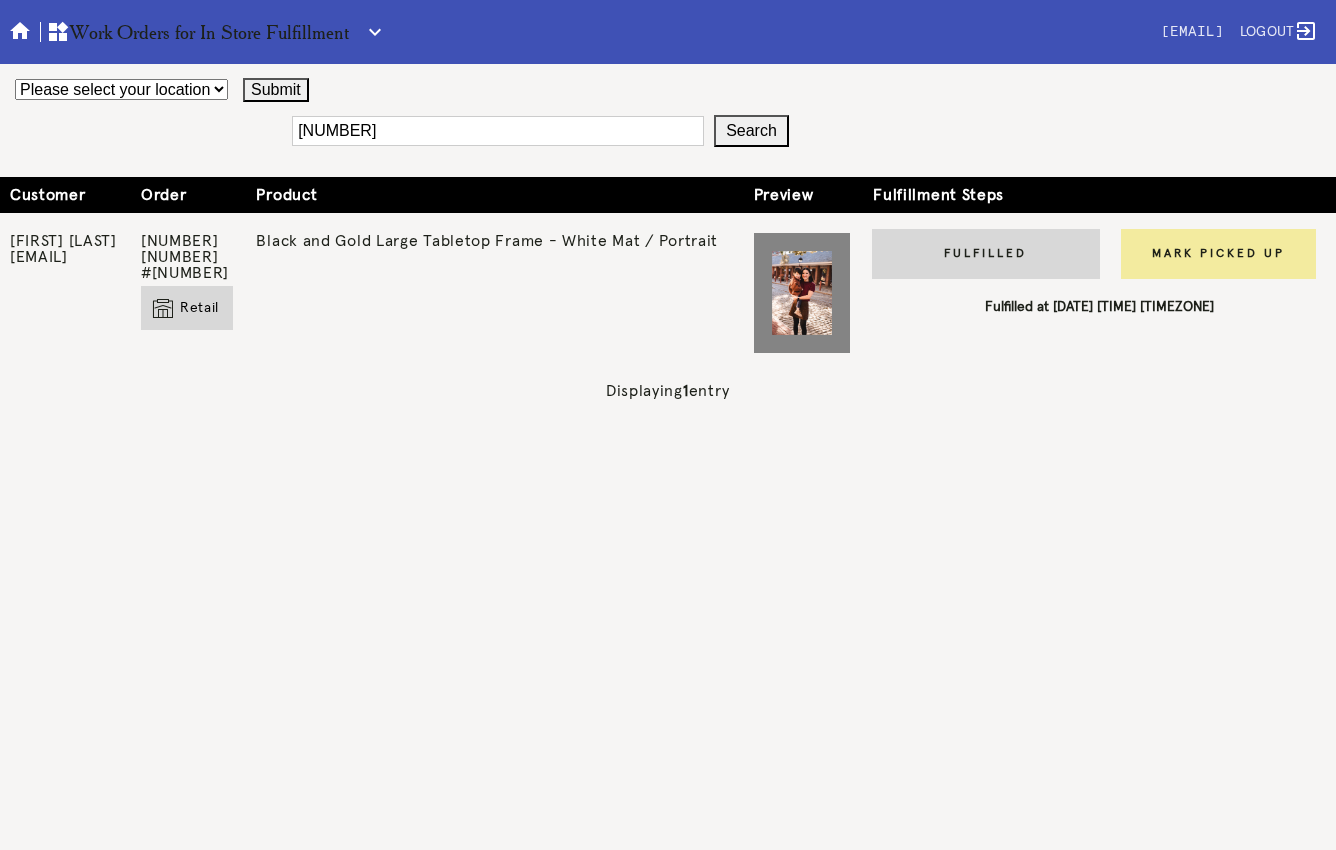 click on "Mark Picked Up" at bounding box center [1218, 254] 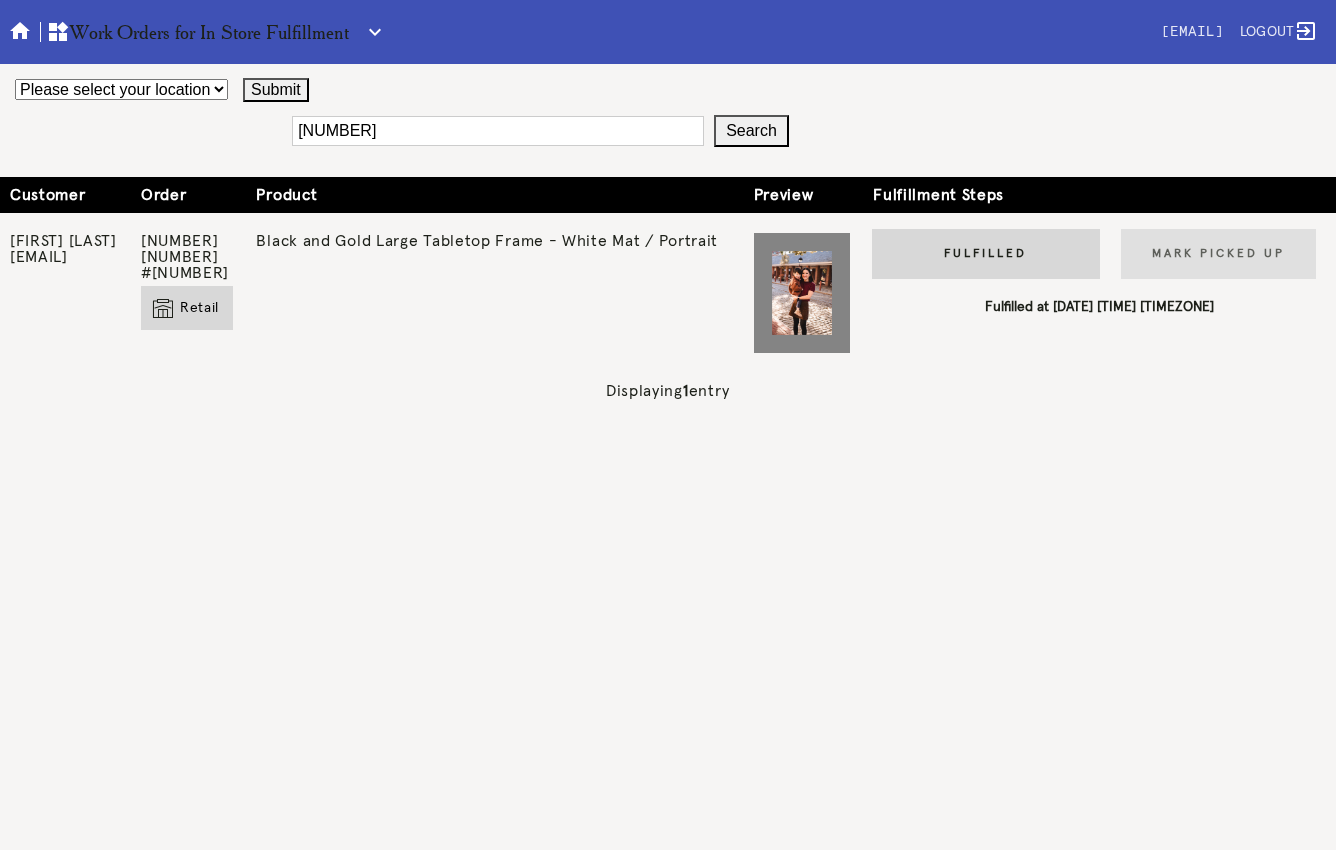 click on "[NUMBER]" at bounding box center [498, 131] 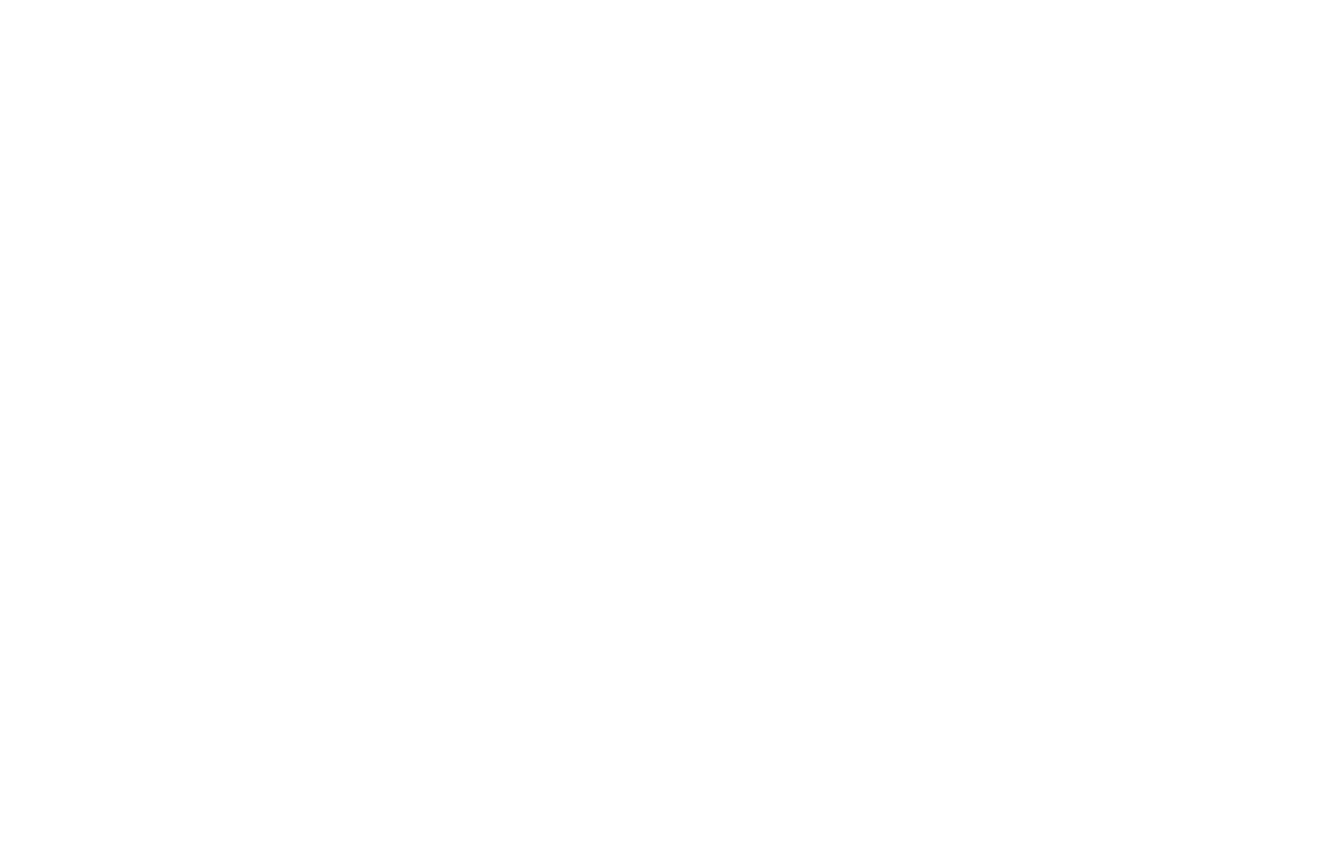 scroll, scrollTop: 0, scrollLeft: 0, axis: both 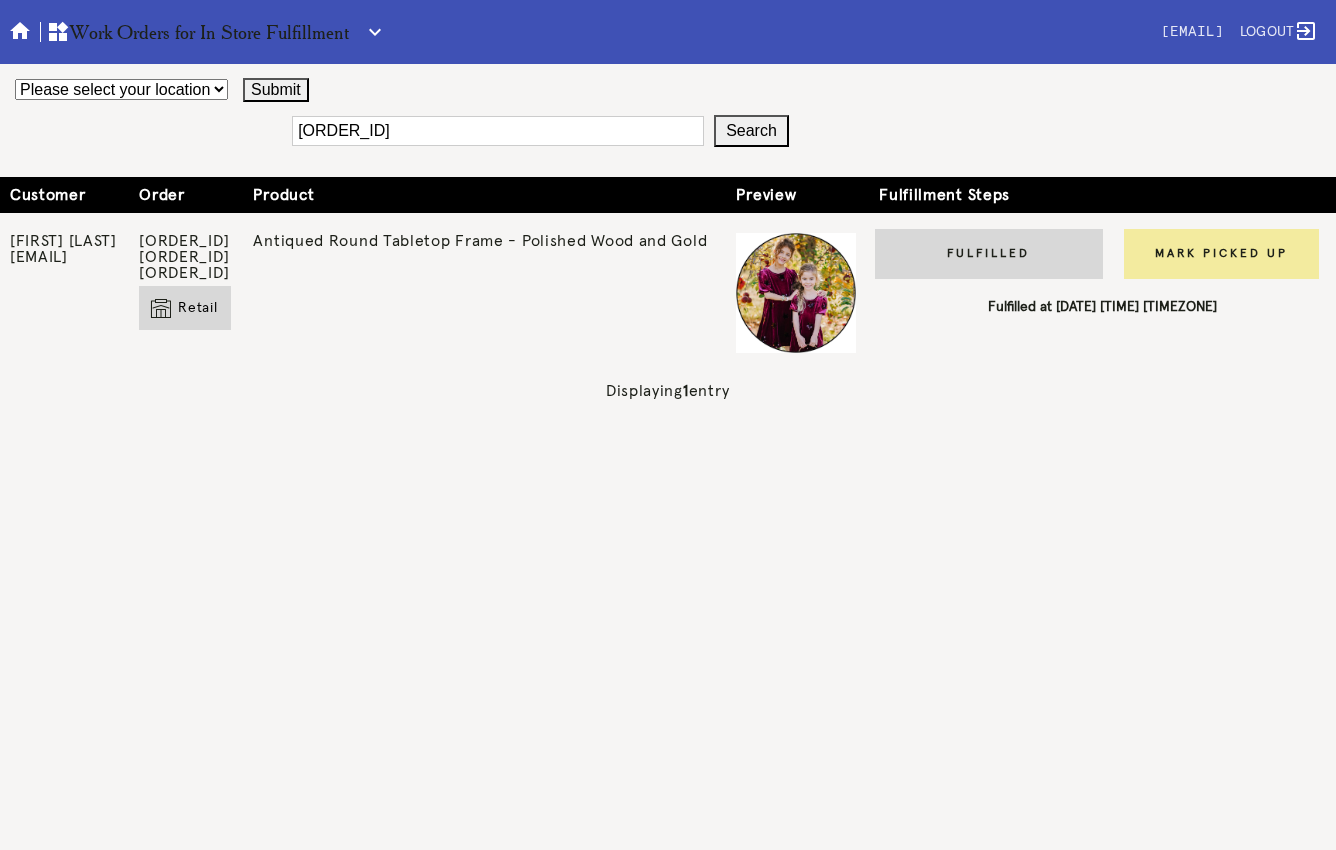 click on "Mark Picked Up" at bounding box center (1221, 254) 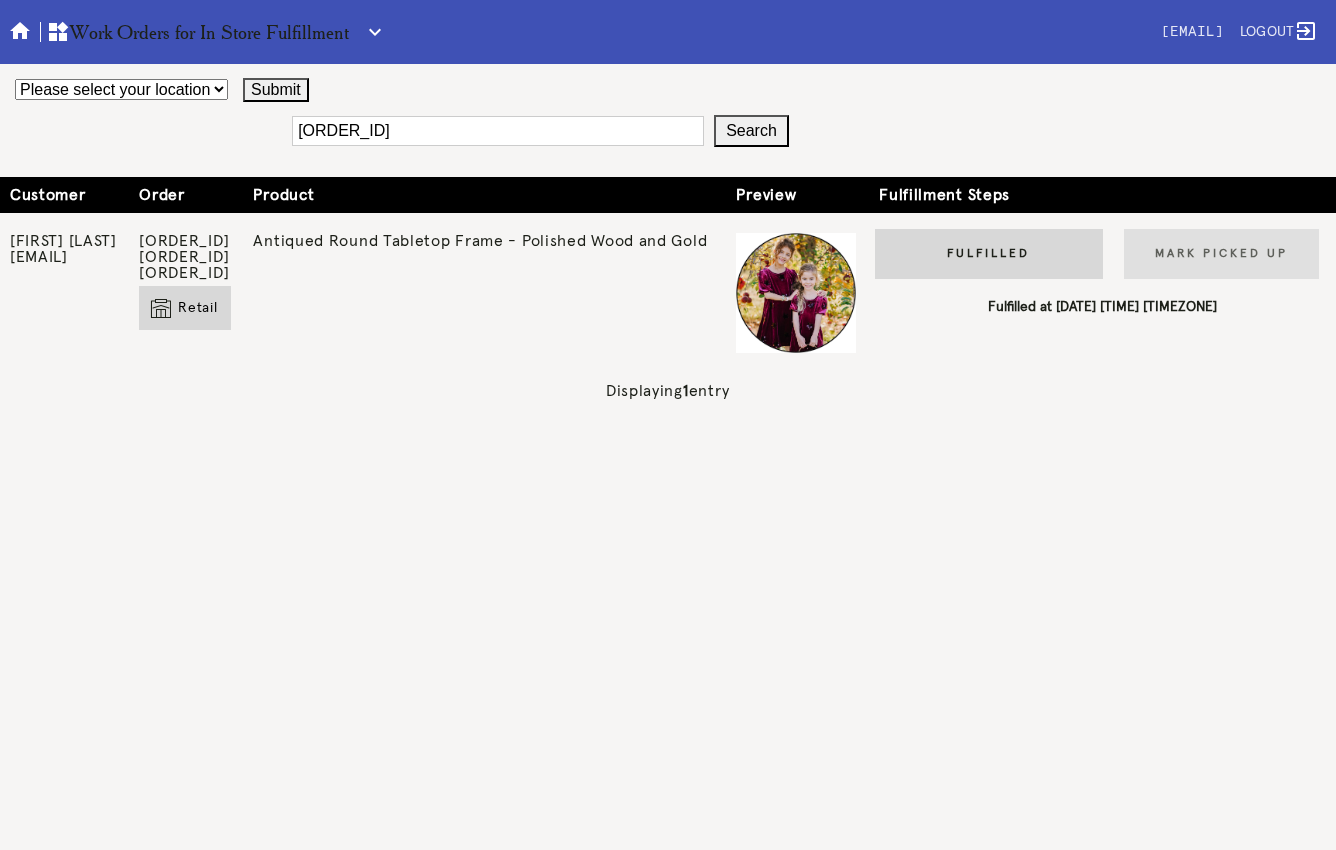 click on "W432093902508004" at bounding box center [498, 131] 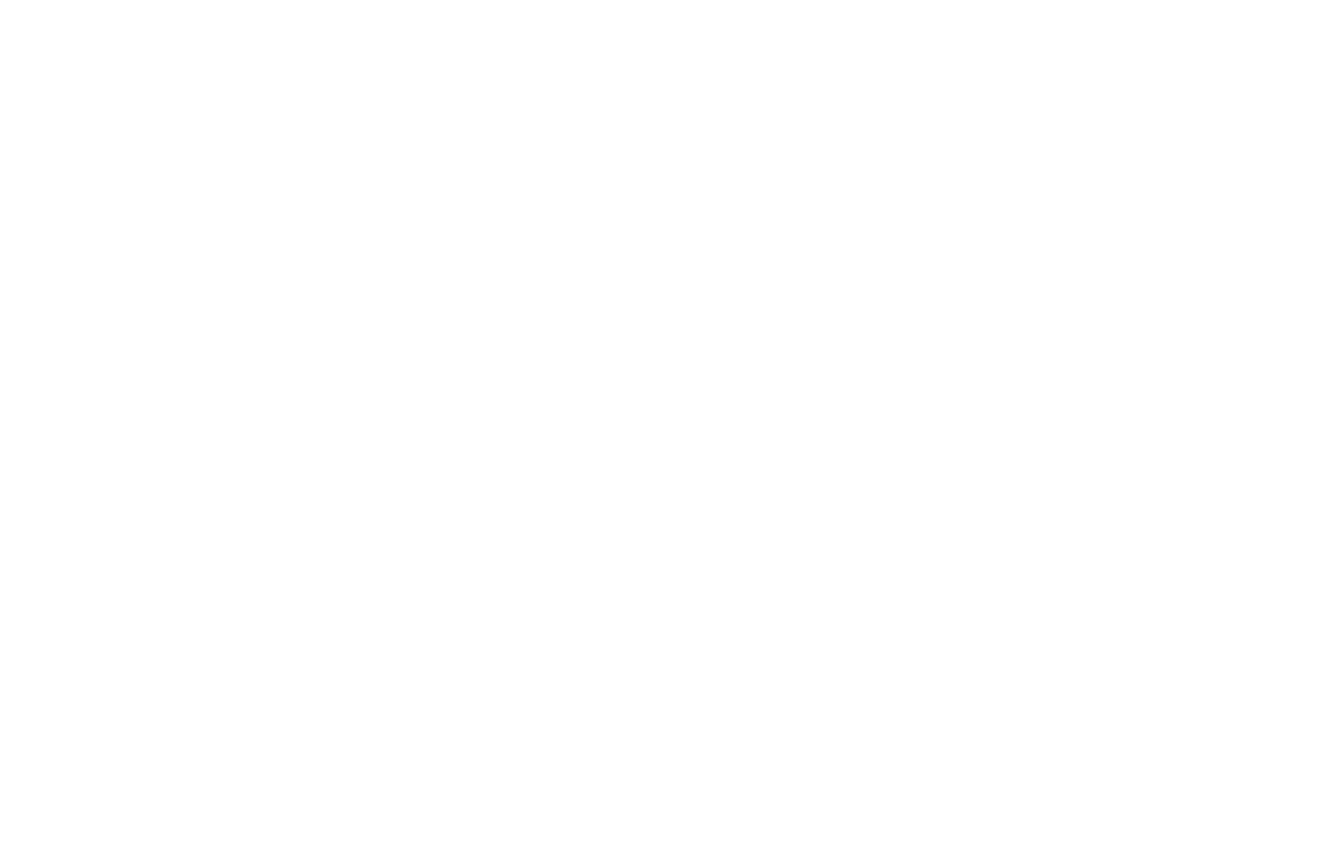 scroll, scrollTop: 0, scrollLeft: 0, axis: both 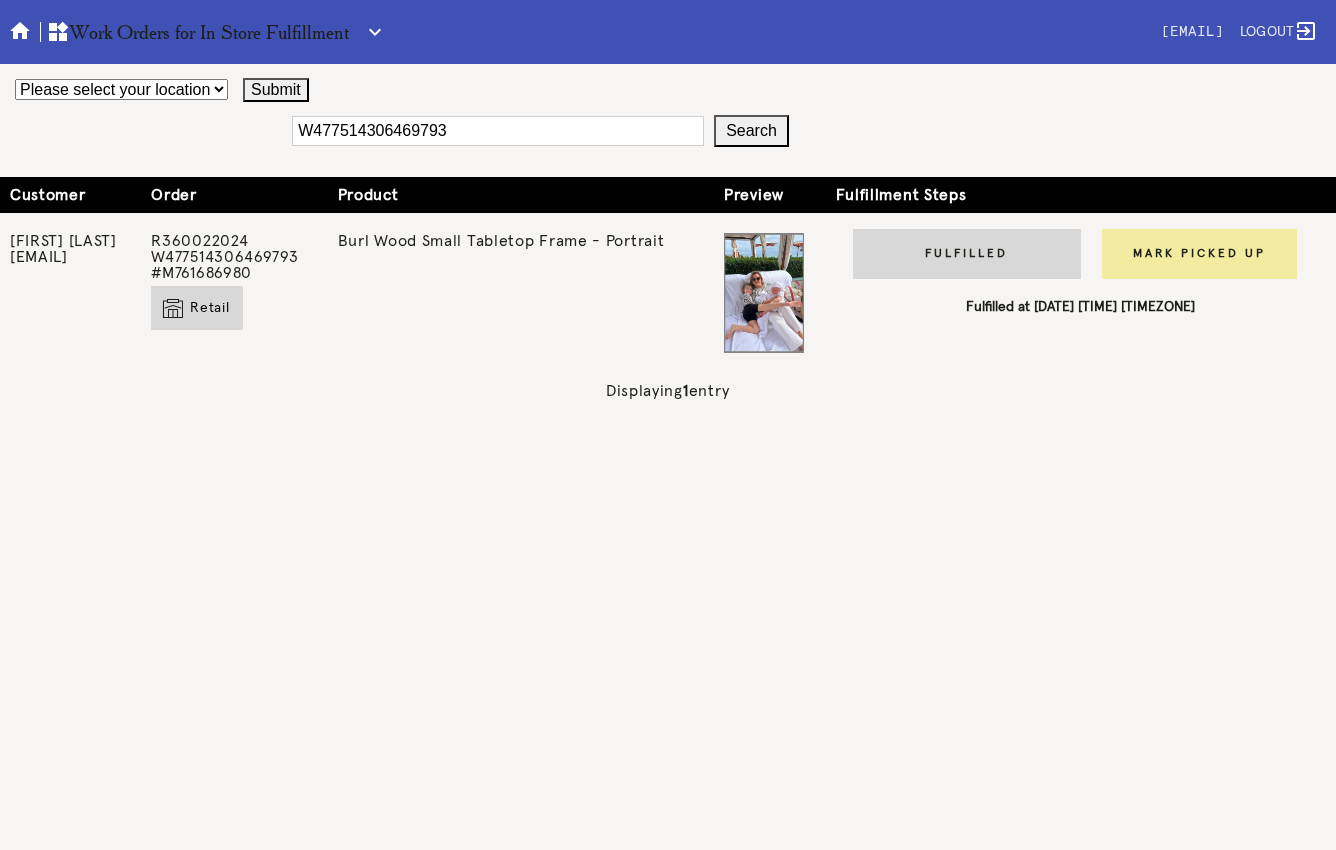 click on "Mark Picked Up" at bounding box center [1199, 254] 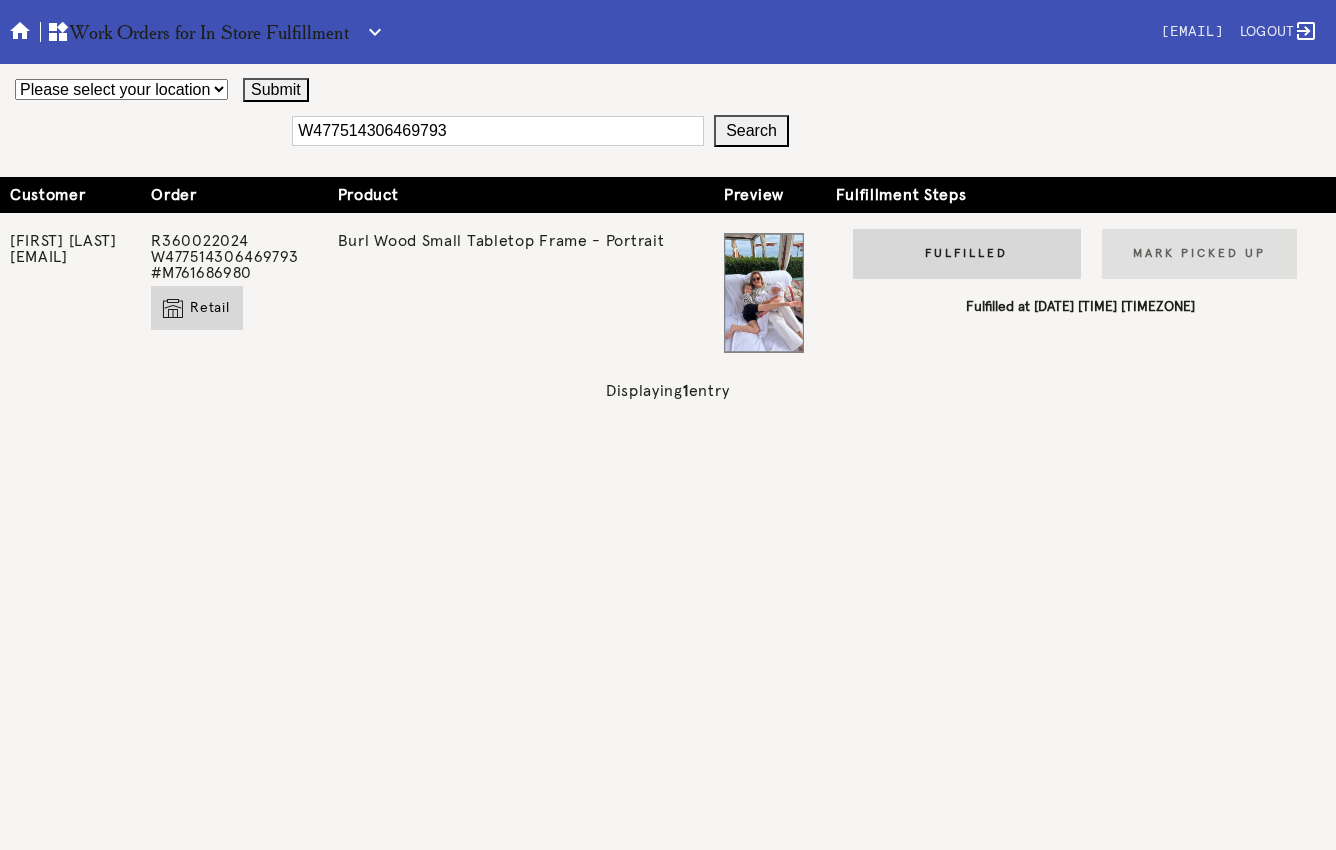 click on "W477514306469793" at bounding box center [498, 131] 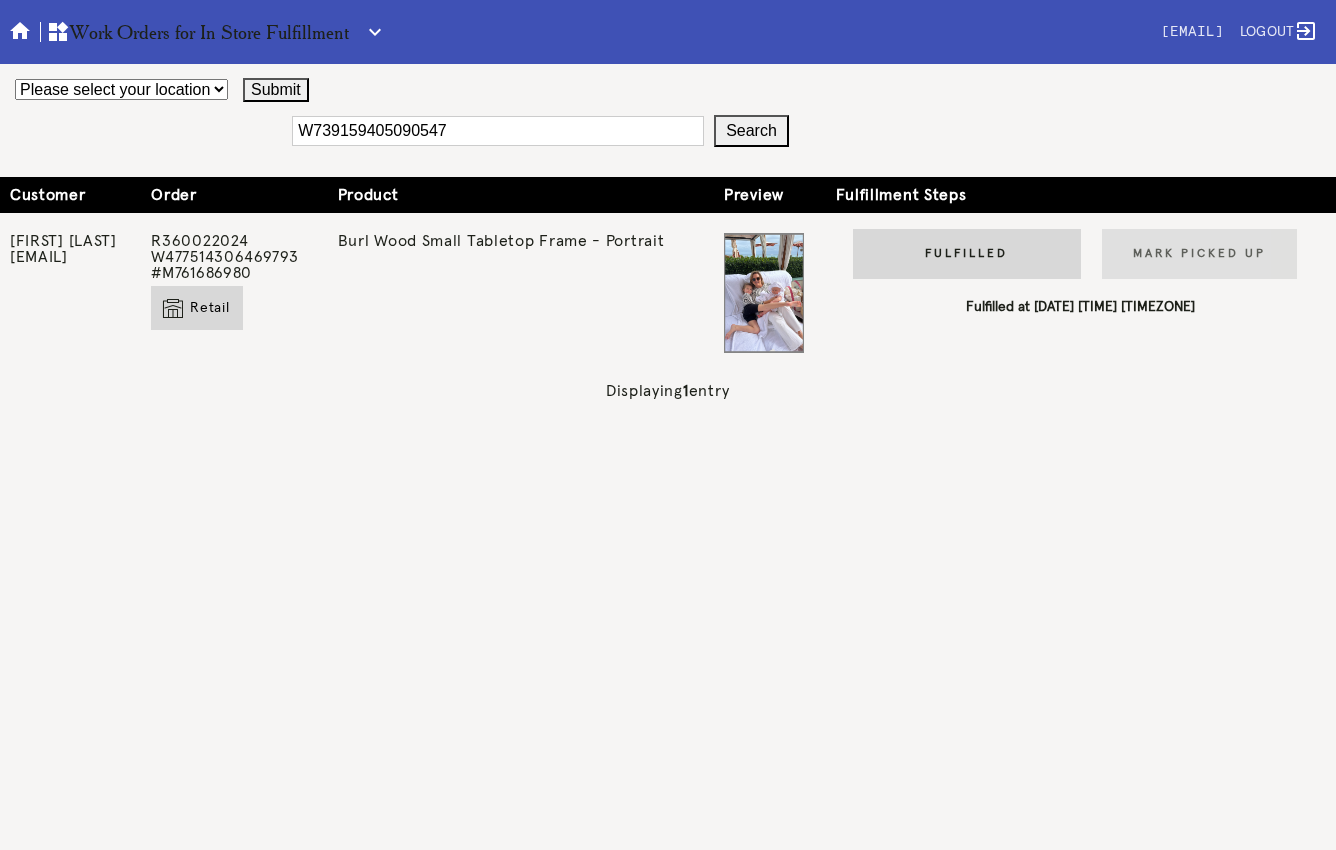 type on "W739159405090547" 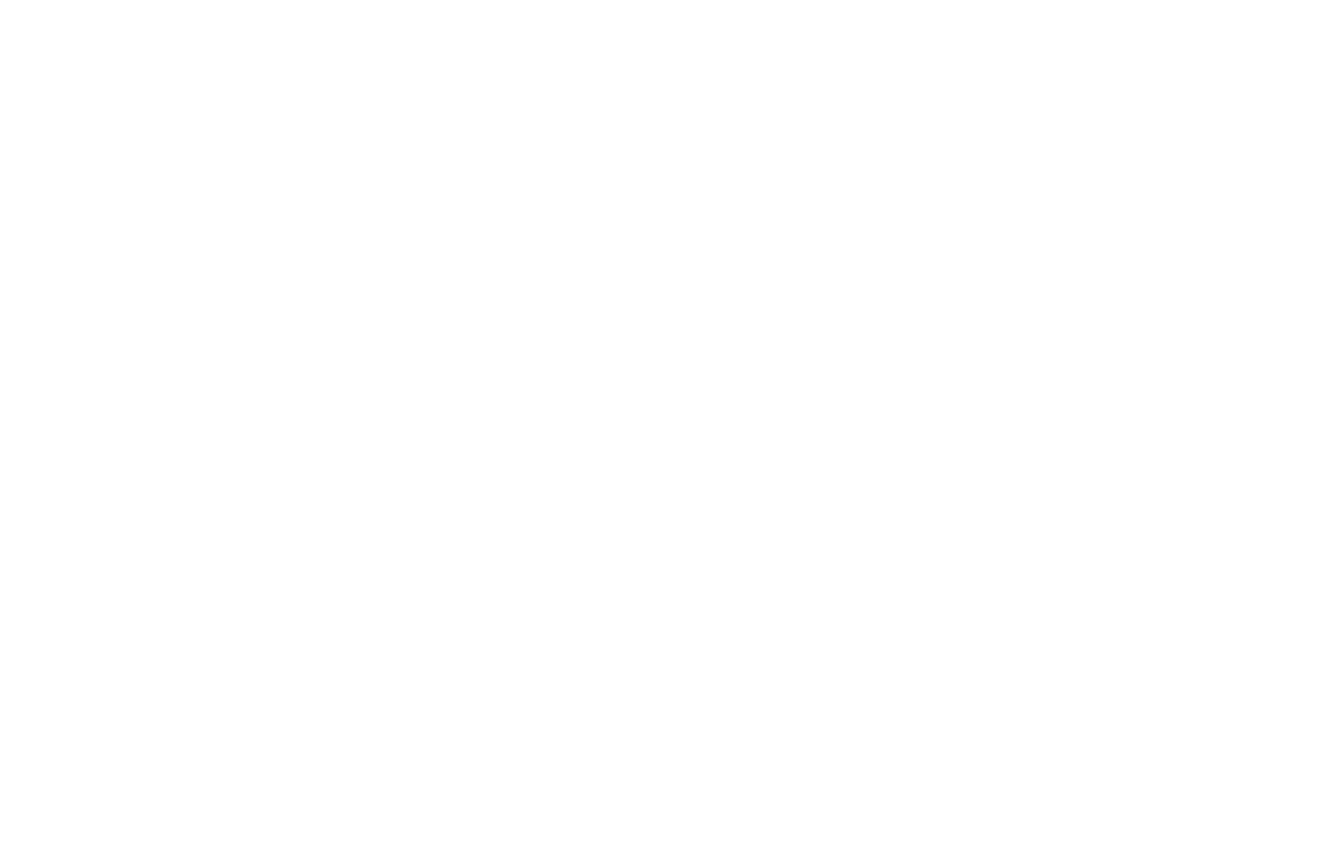 scroll, scrollTop: 0, scrollLeft: 0, axis: both 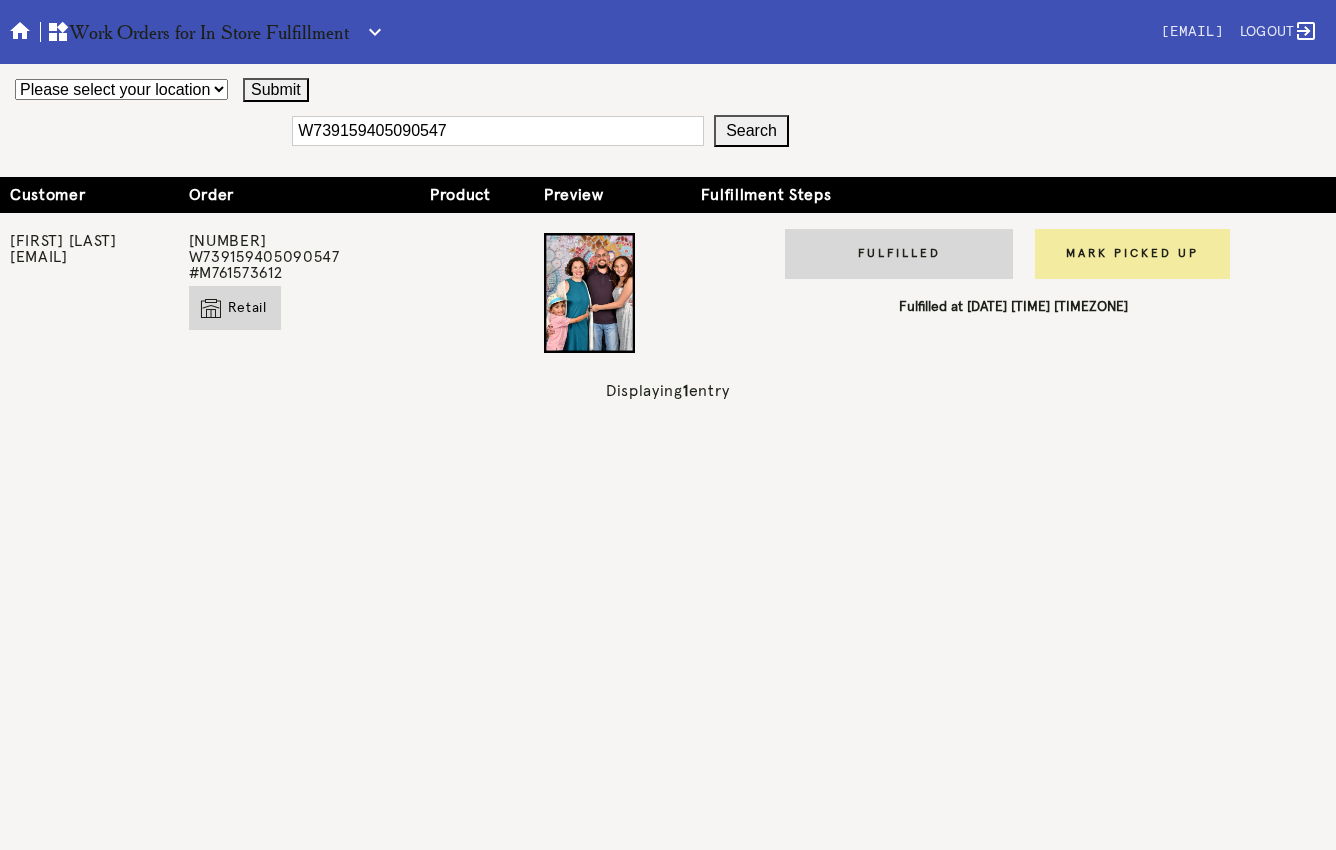 click on "Mark Picked Up" at bounding box center (1132, 254) 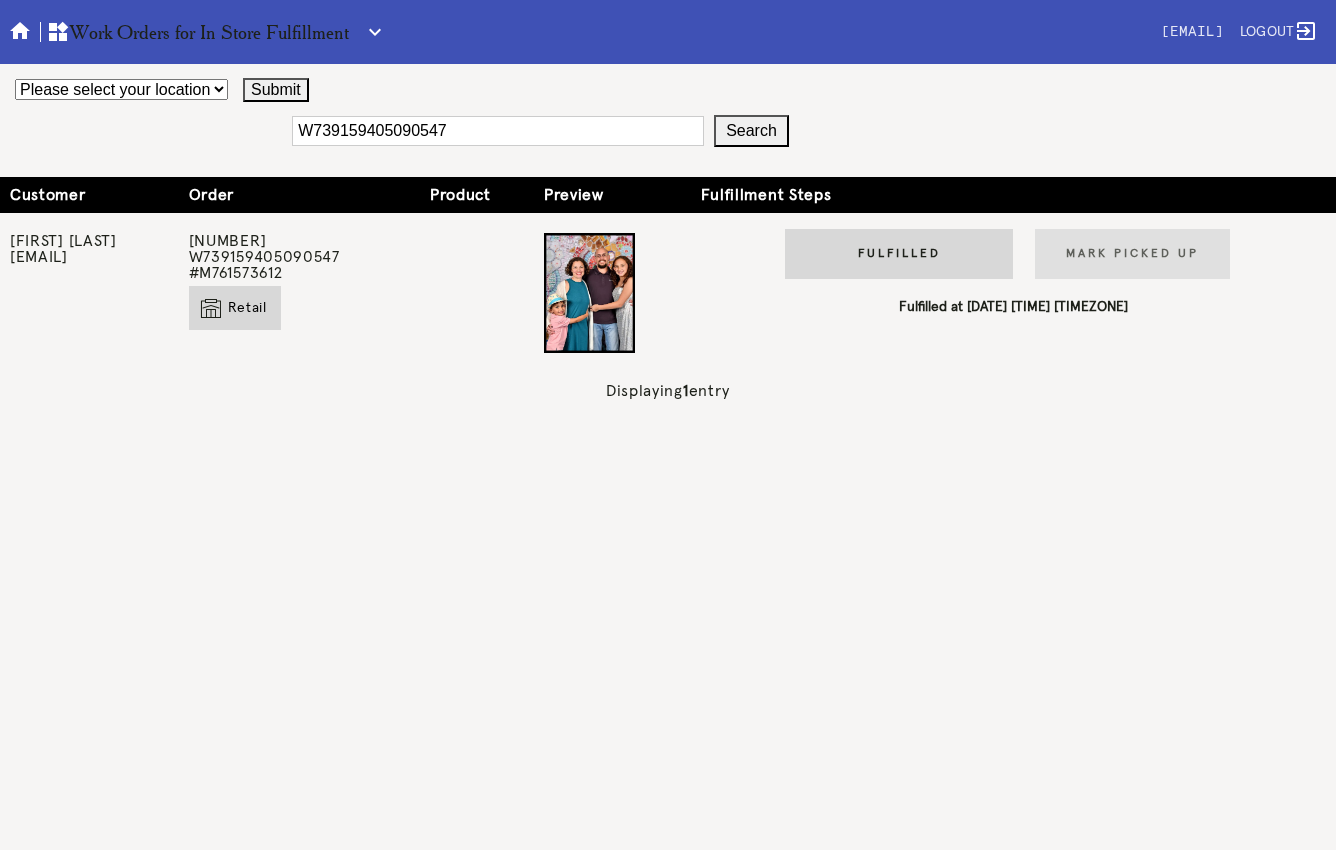 click on "W739159405090547" at bounding box center [498, 131] 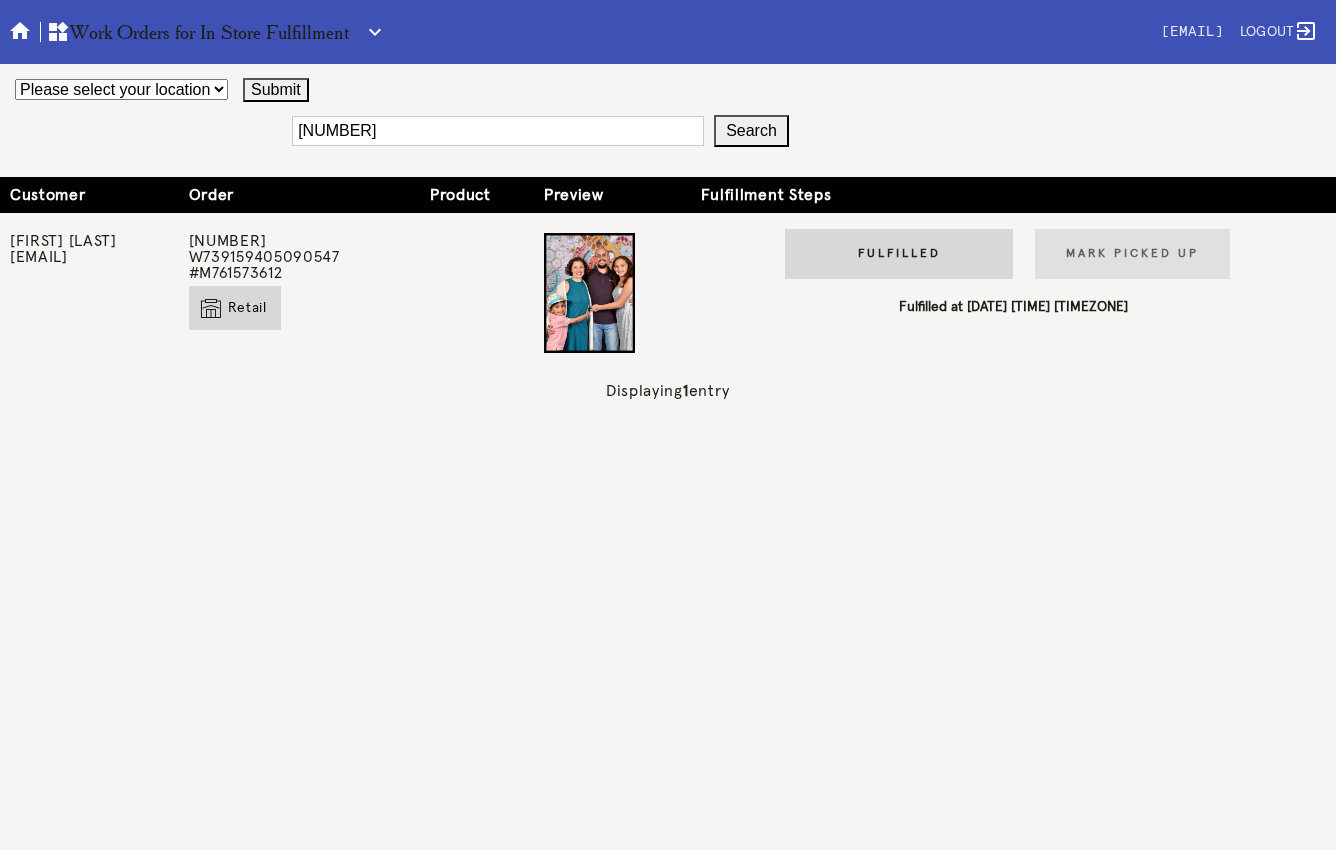 type on "W643674347241649" 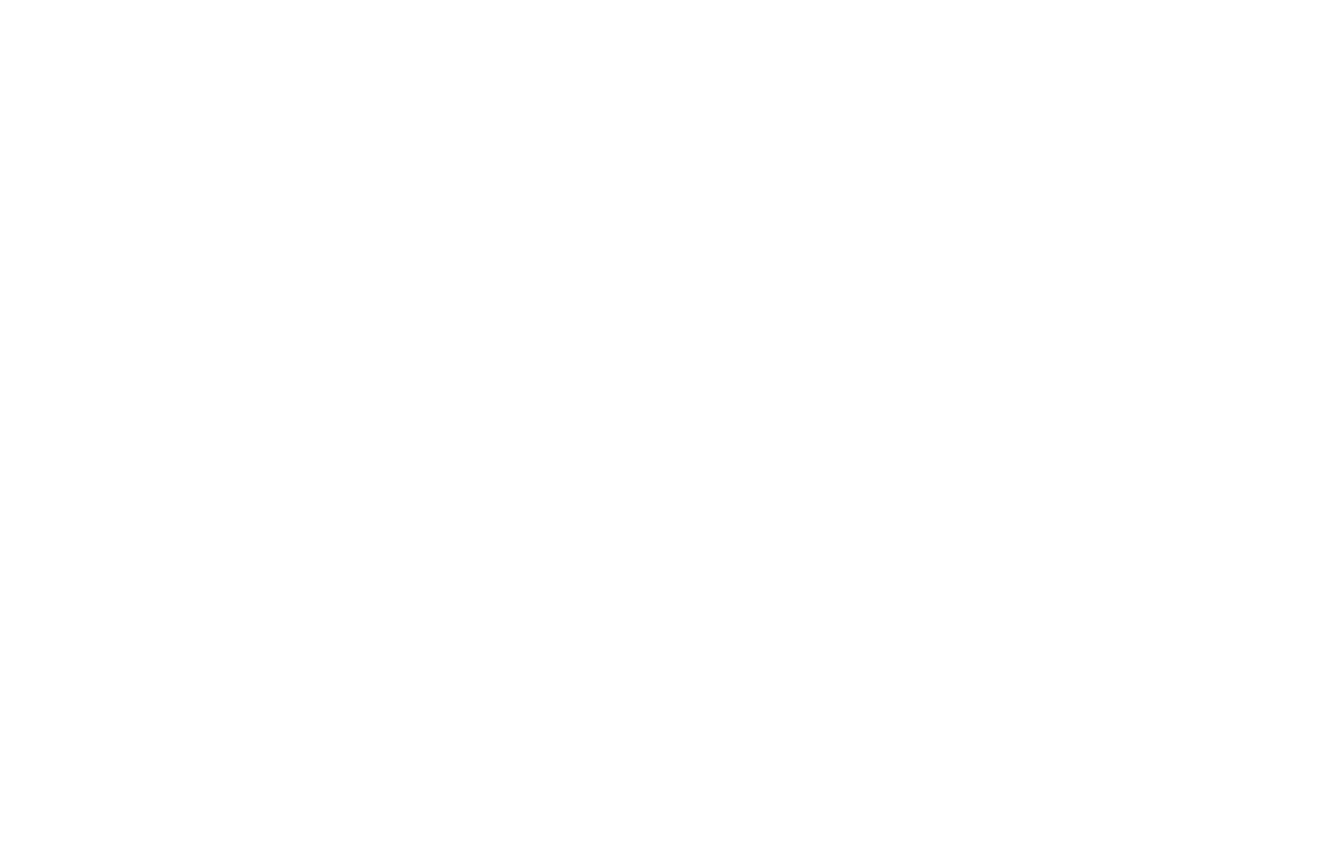 scroll, scrollTop: 0, scrollLeft: 0, axis: both 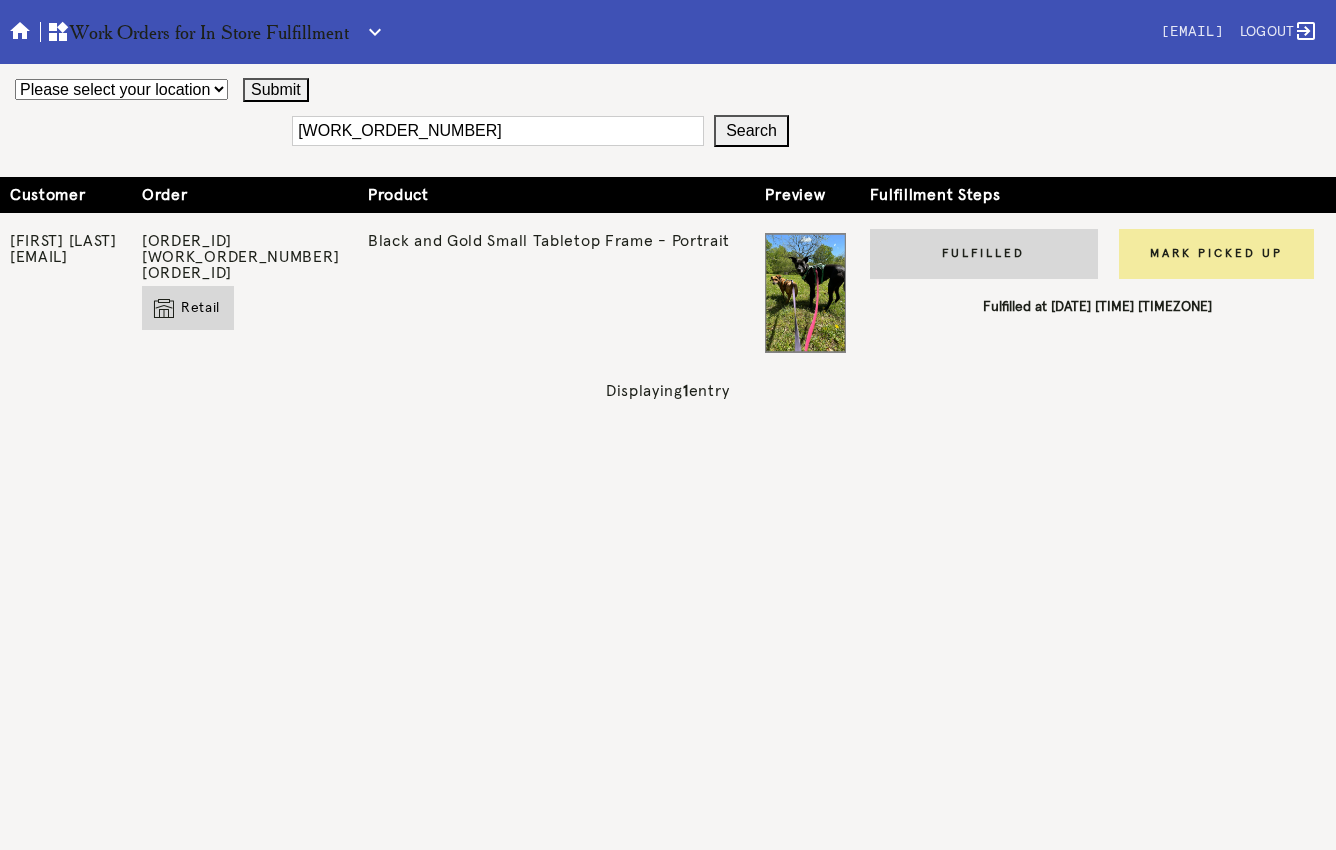 click on "Mark Picked Up" at bounding box center [1216, 254] 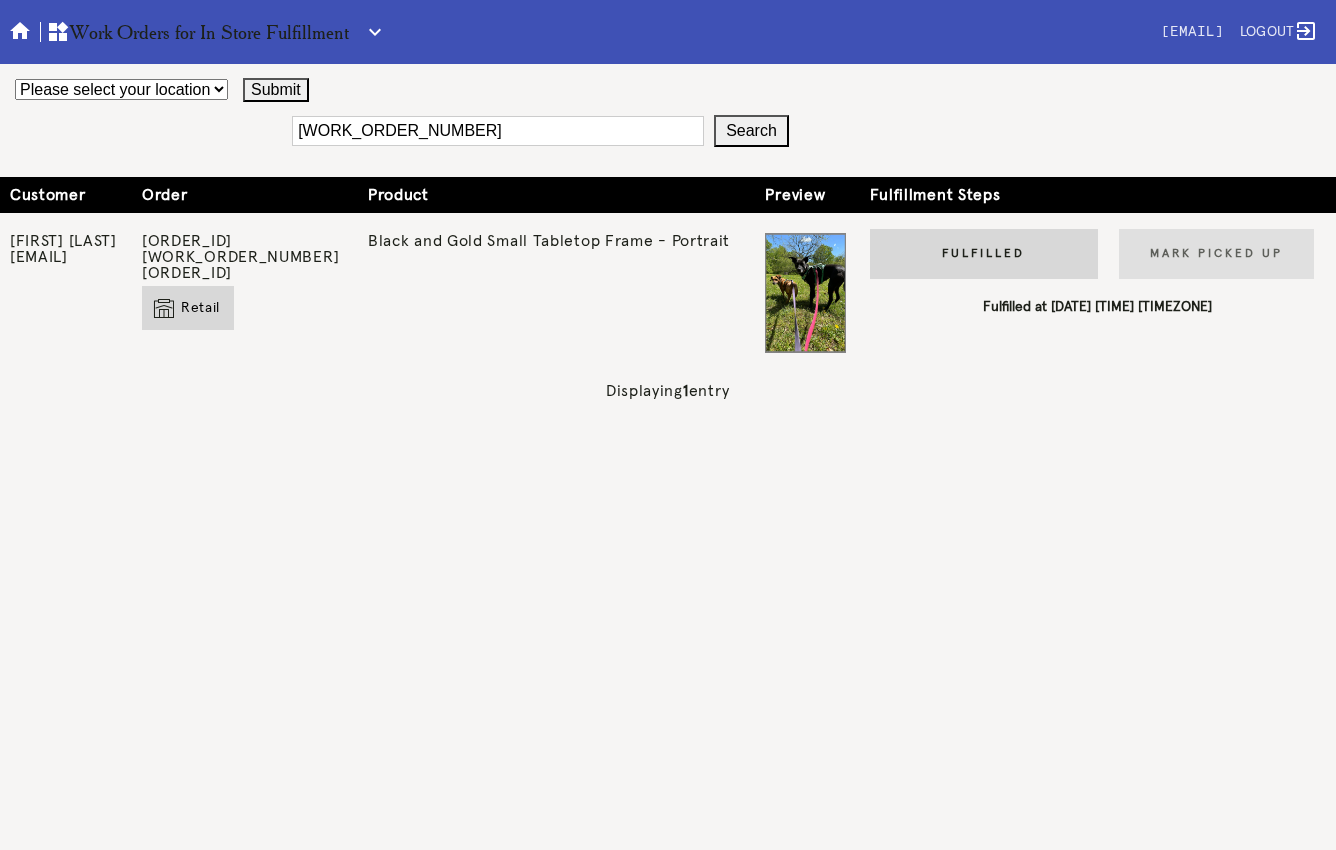 click on "[WORK_ORDER_NUMBER]" at bounding box center [498, 131] 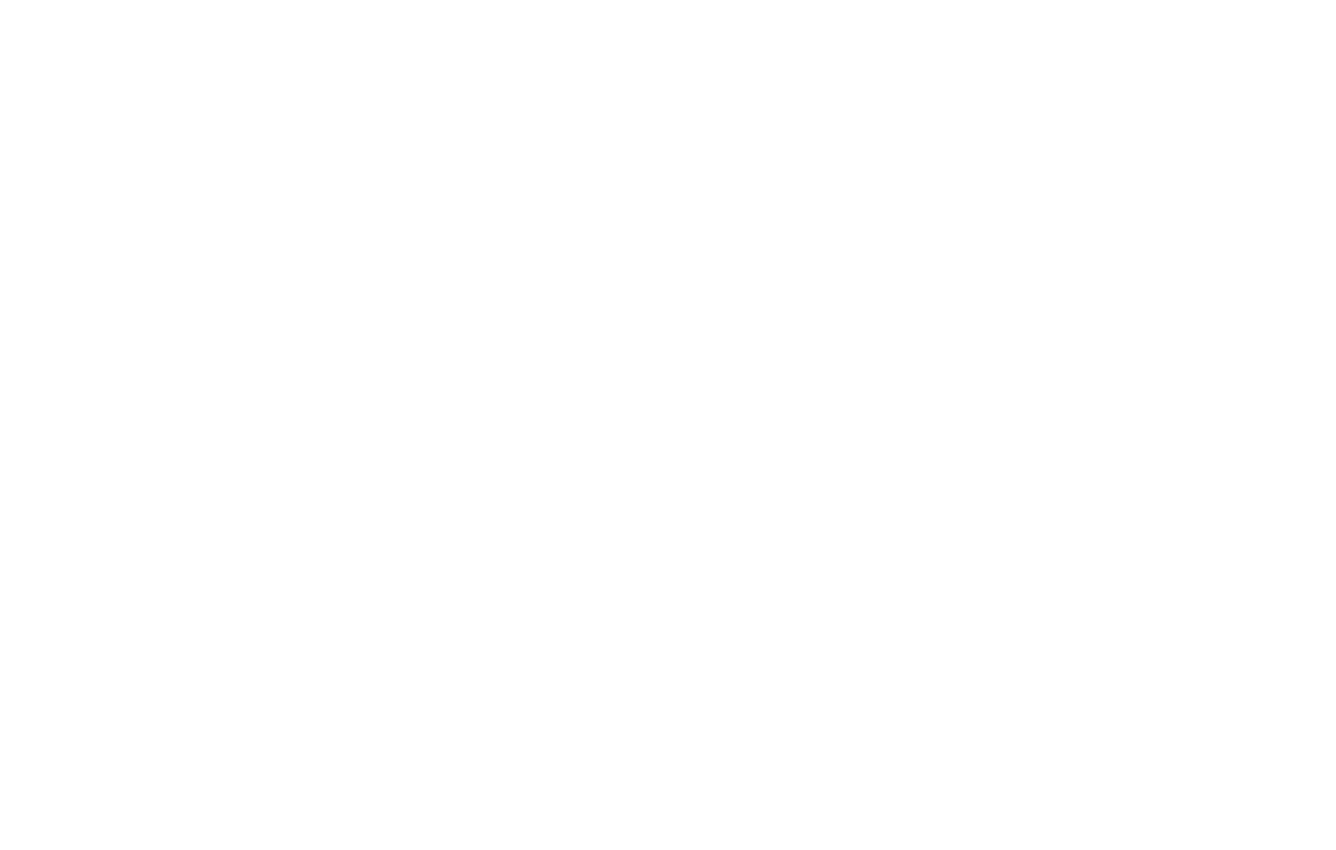 scroll, scrollTop: 0, scrollLeft: 0, axis: both 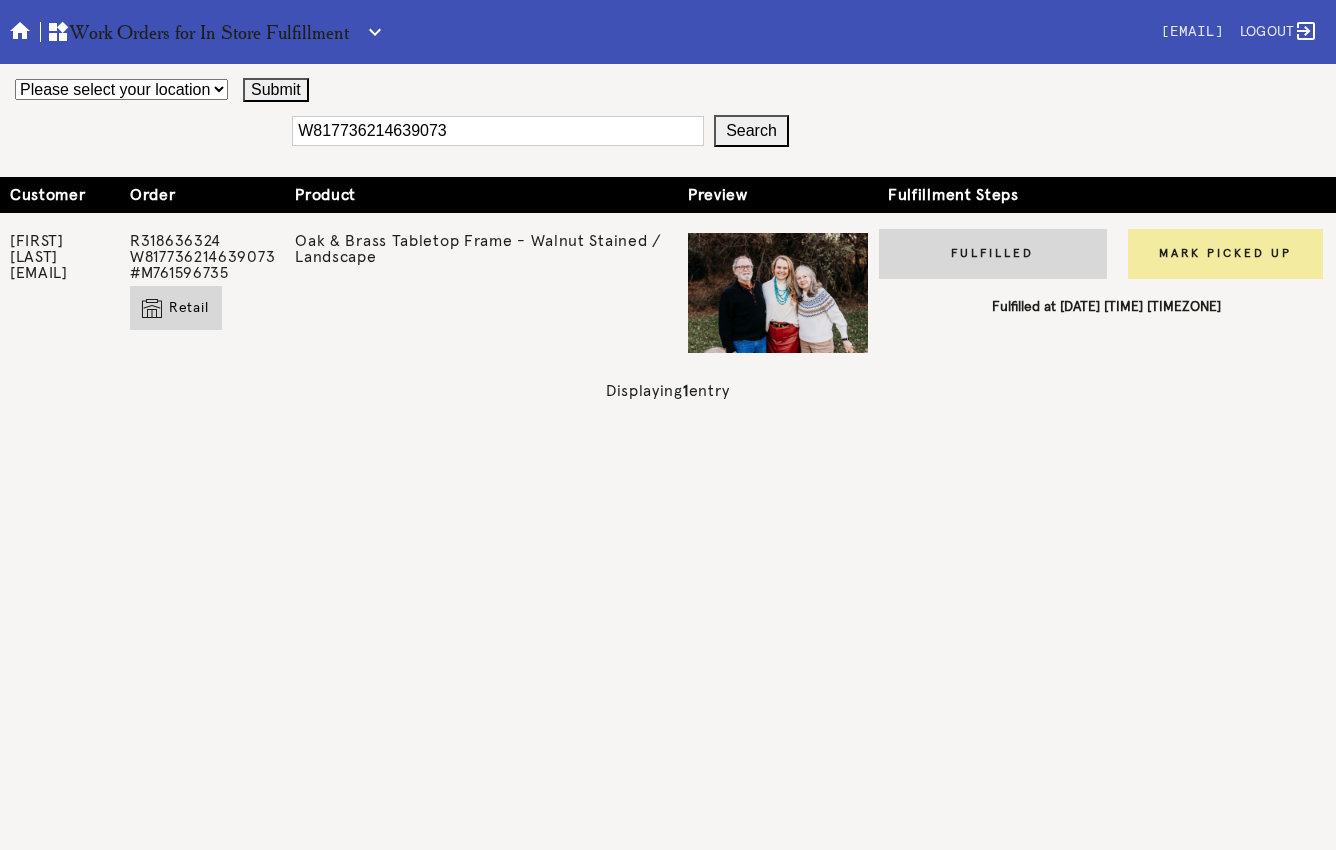 click on "Mark Picked Up" at bounding box center [1225, 254] 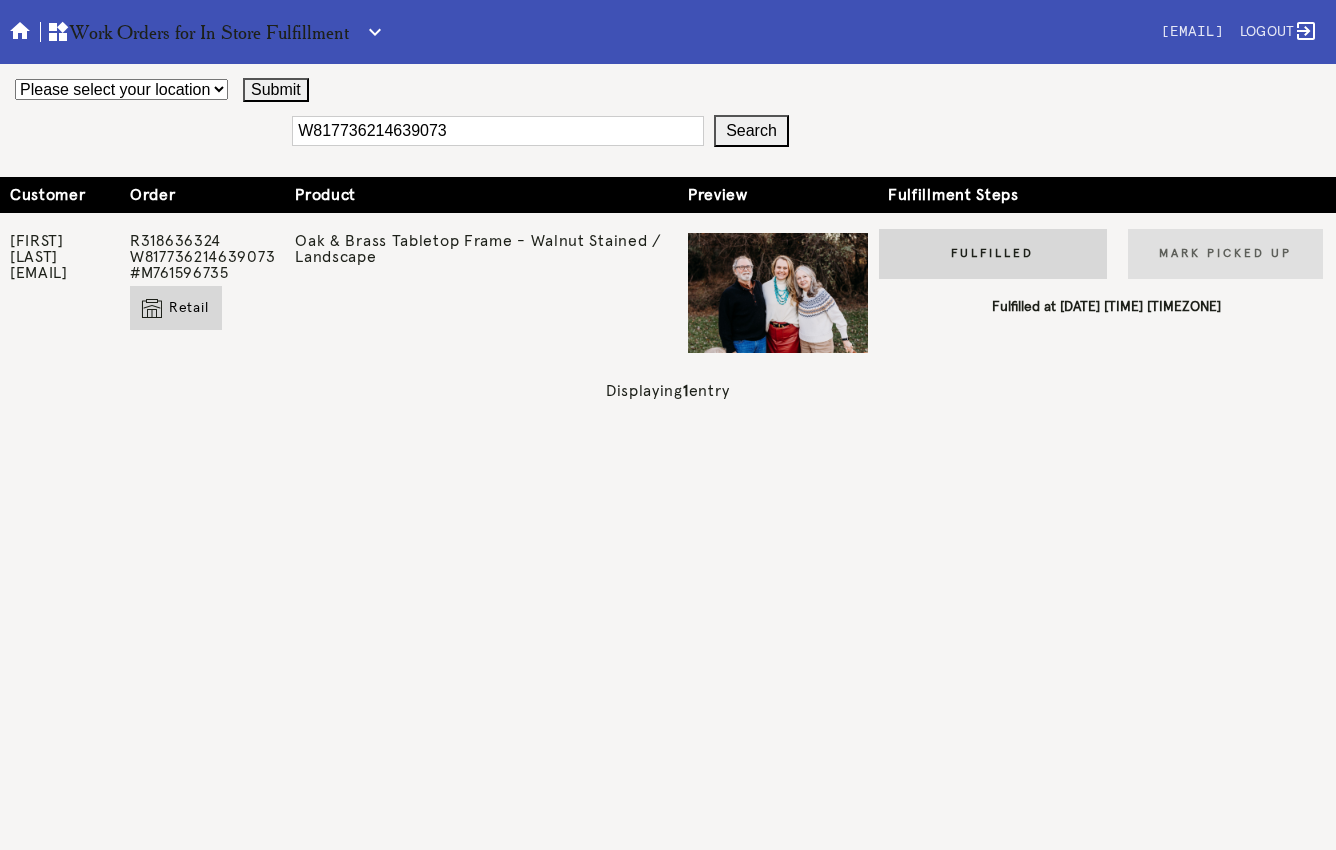 click on "[WORK_ORDER_NUMBER]" at bounding box center [498, 131] 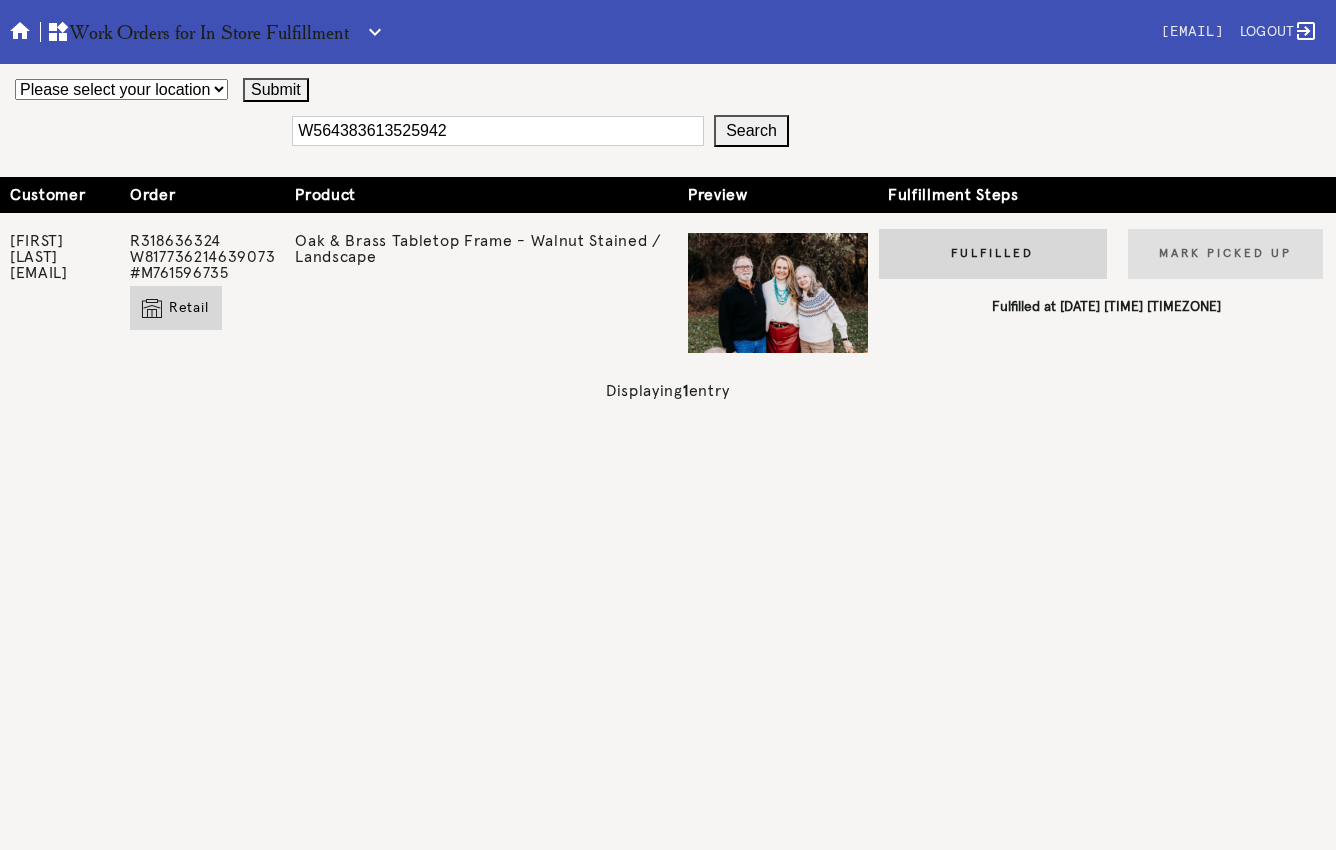 type on "W564383613525942" 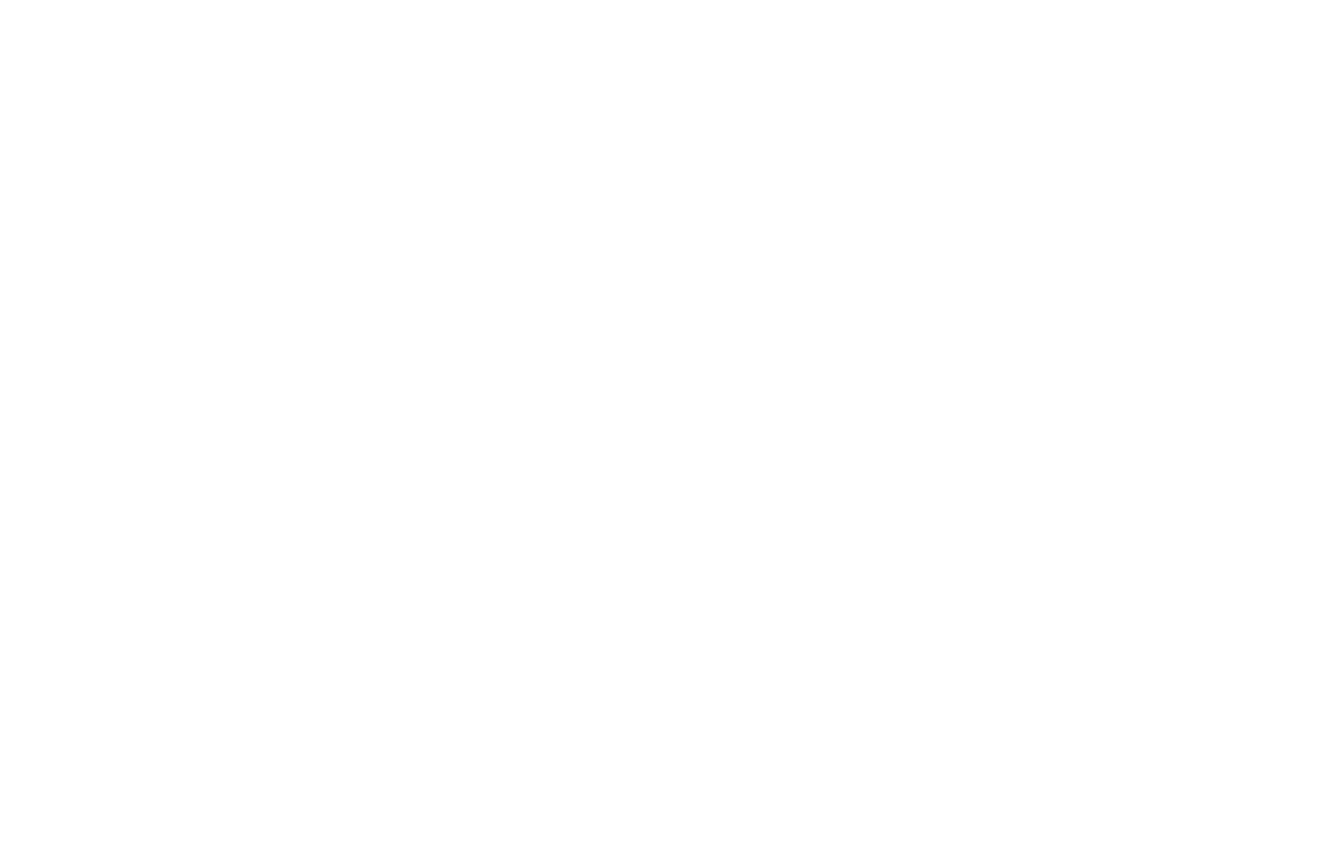 scroll, scrollTop: 0, scrollLeft: 0, axis: both 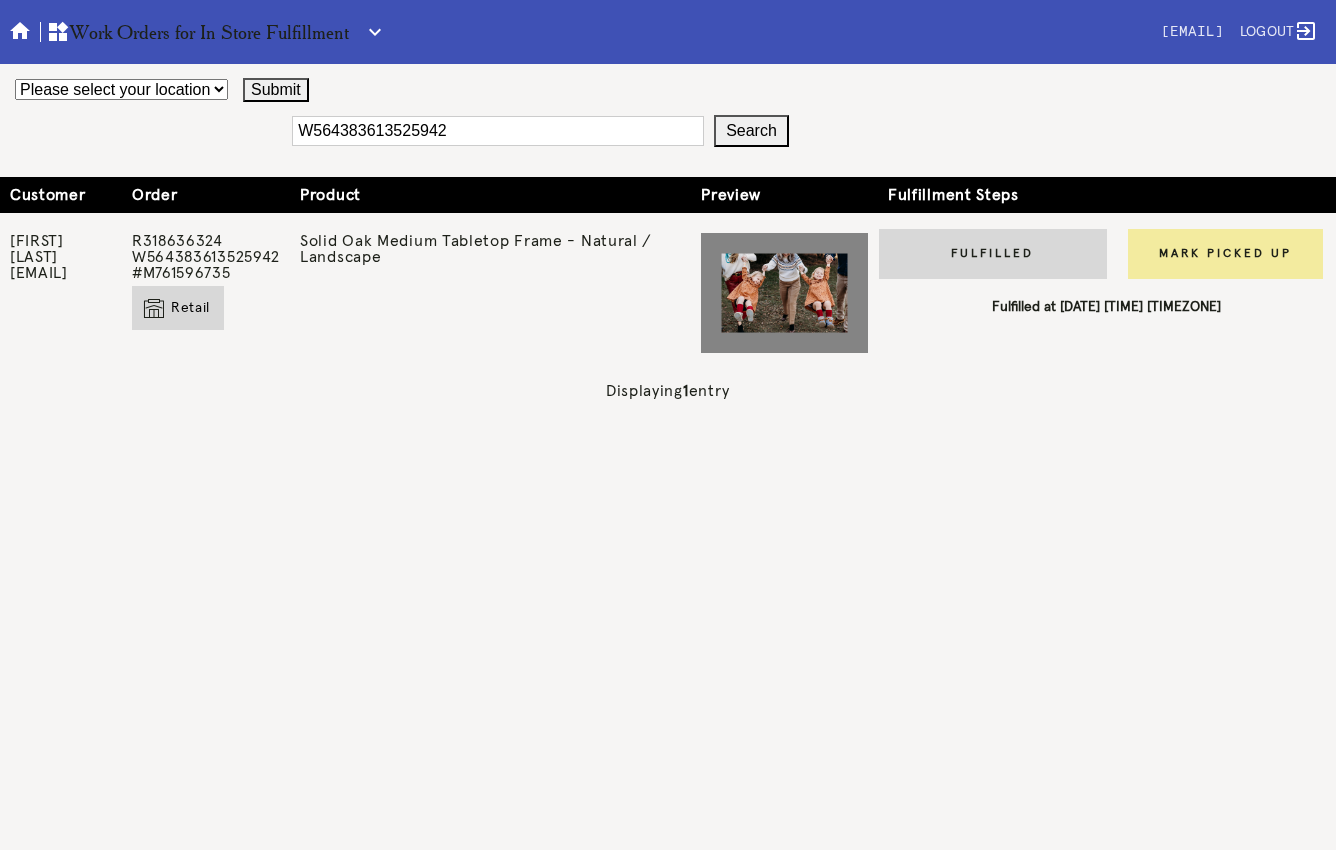 click on "Mark Picked Up" at bounding box center [1225, 254] 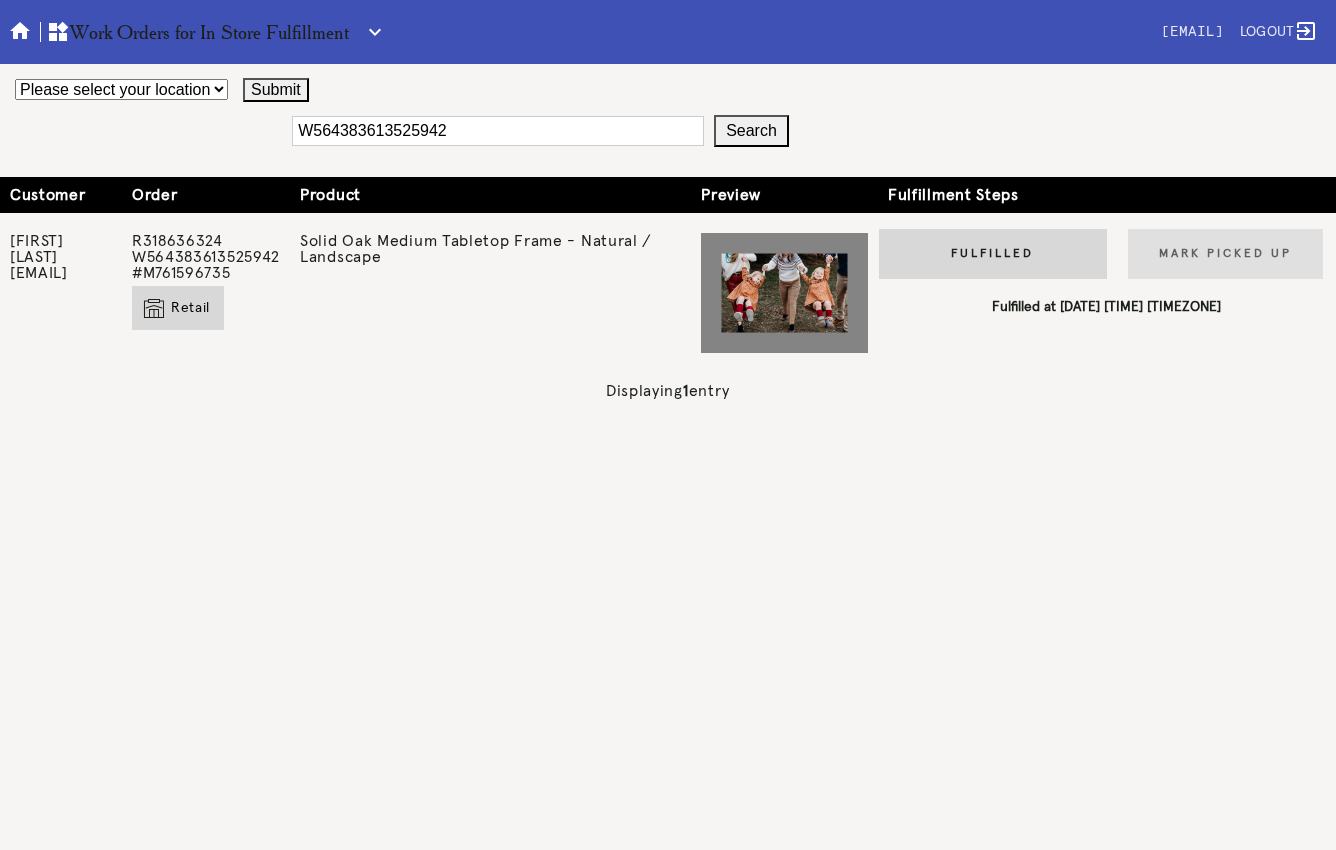 click on "W564383613525942" at bounding box center [498, 131] 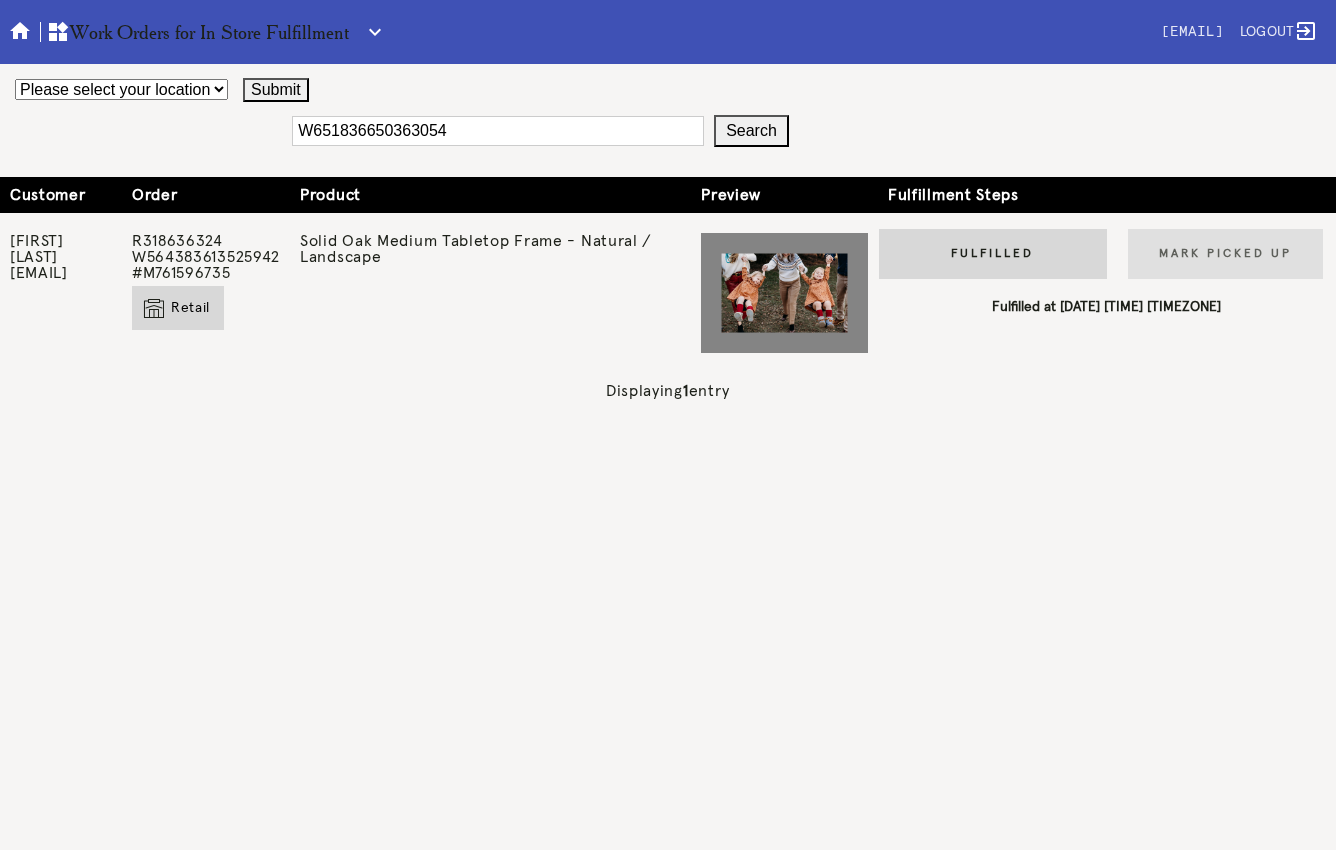 type on "W651836650363054" 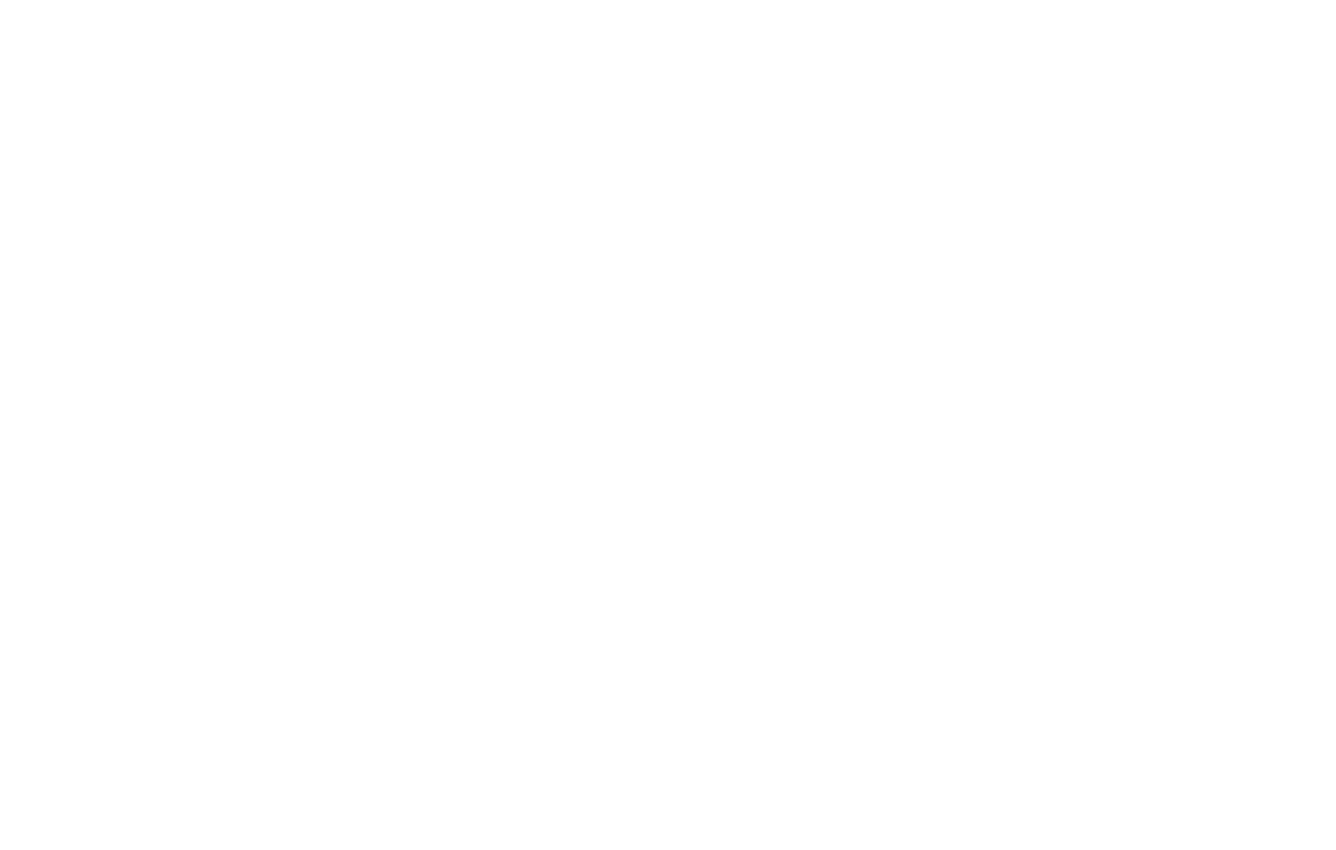scroll, scrollTop: 0, scrollLeft: 0, axis: both 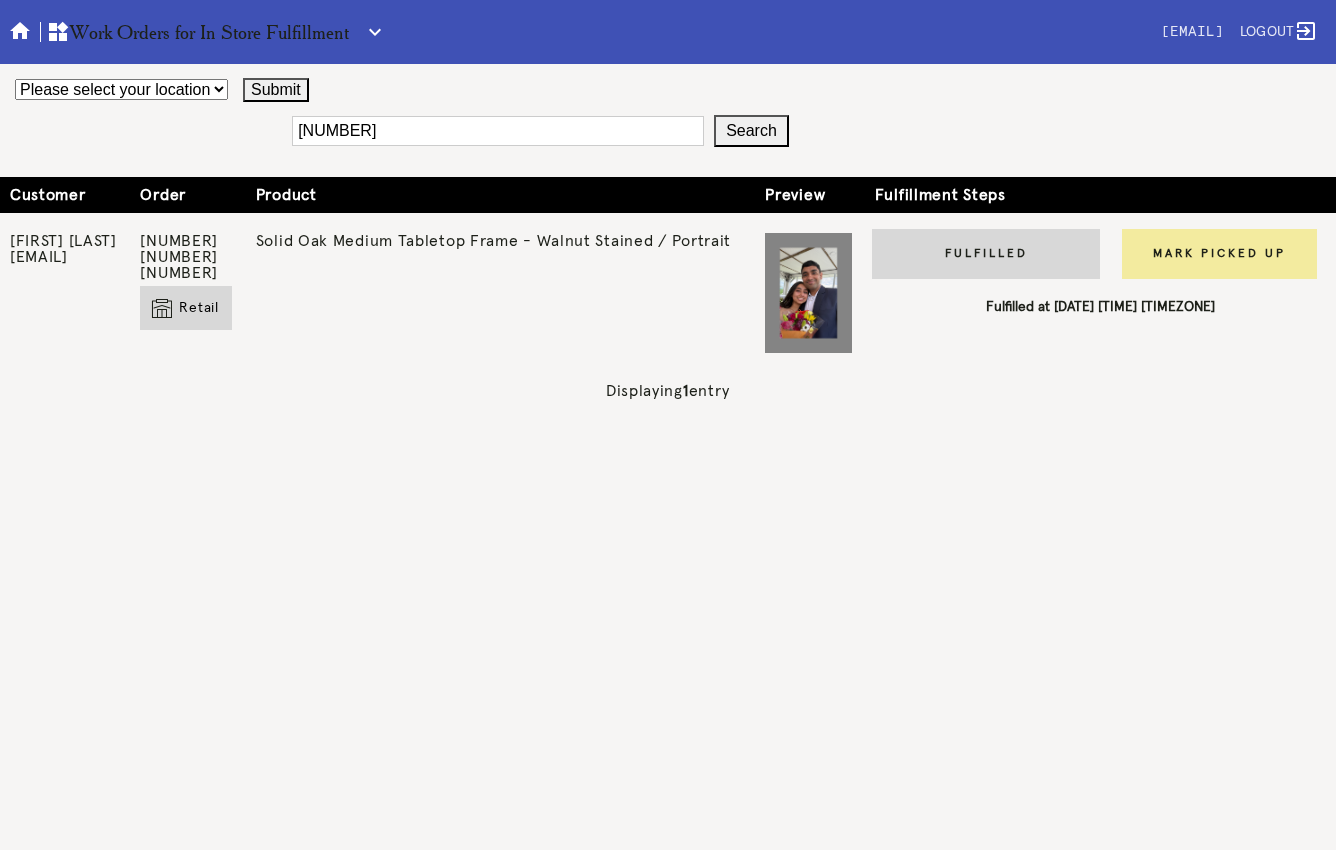 click on "Mark Picked Up" at bounding box center [1219, 254] 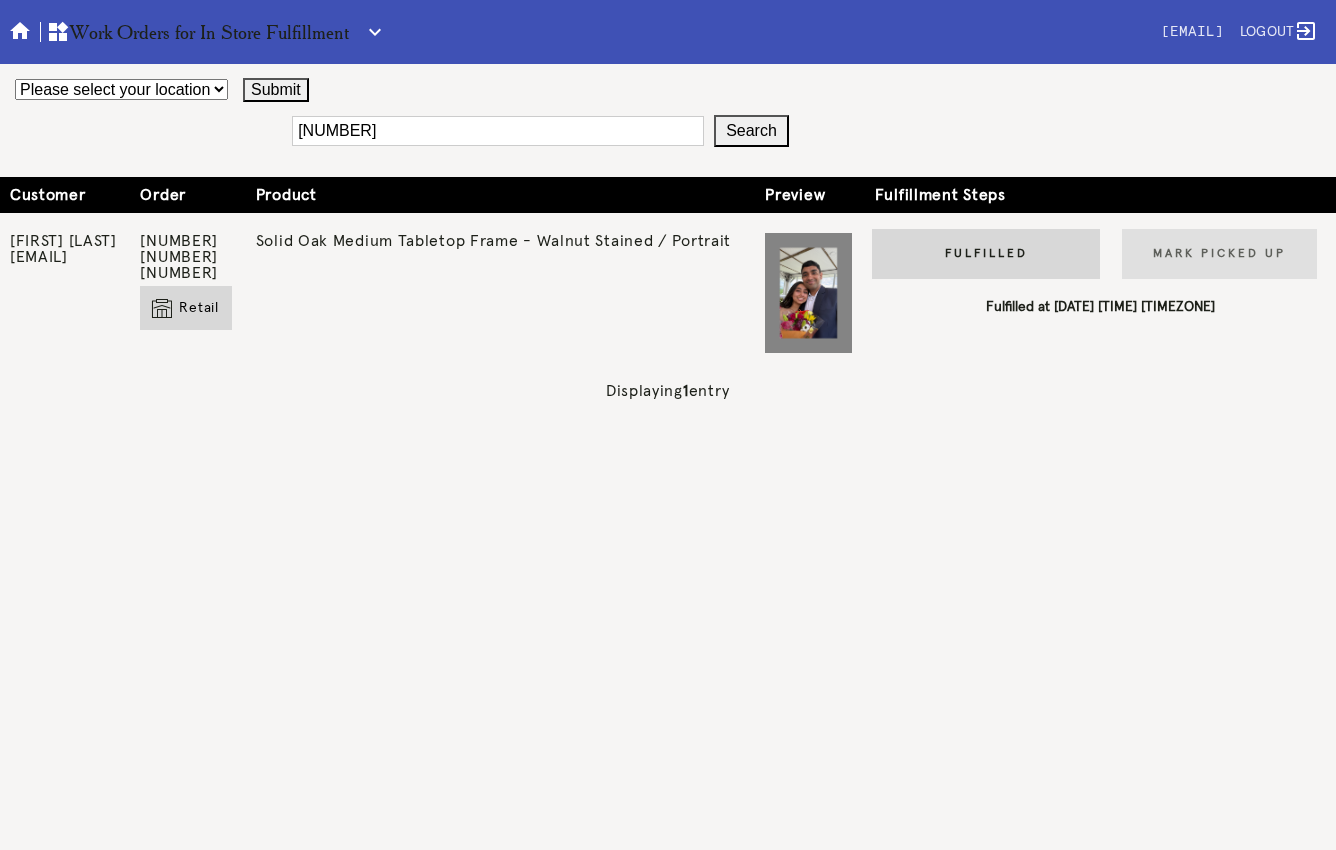 click on "W651836650363054" at bounding box center (498, 131) 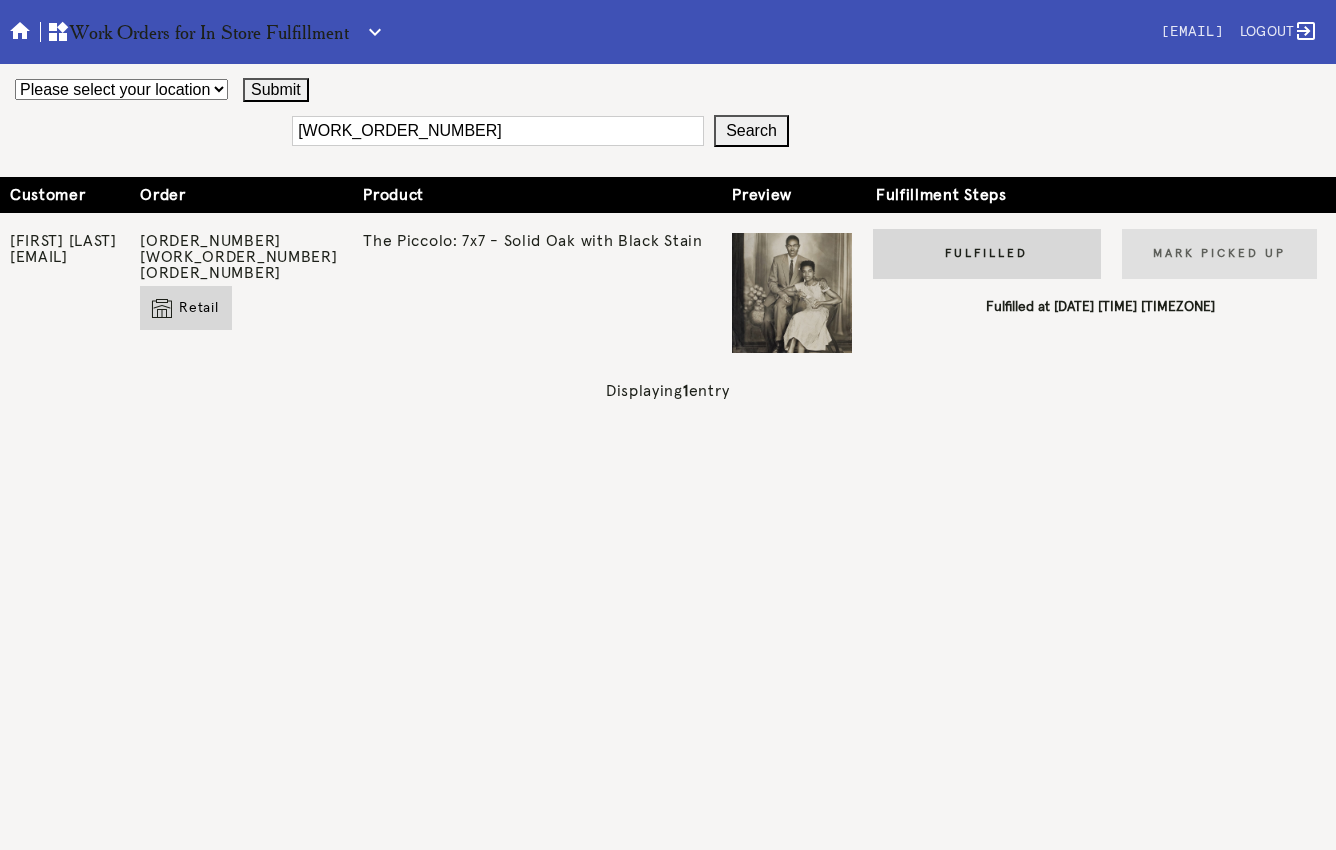 scroll, scrollTop: 0, scrollLeft: 0, axis: both 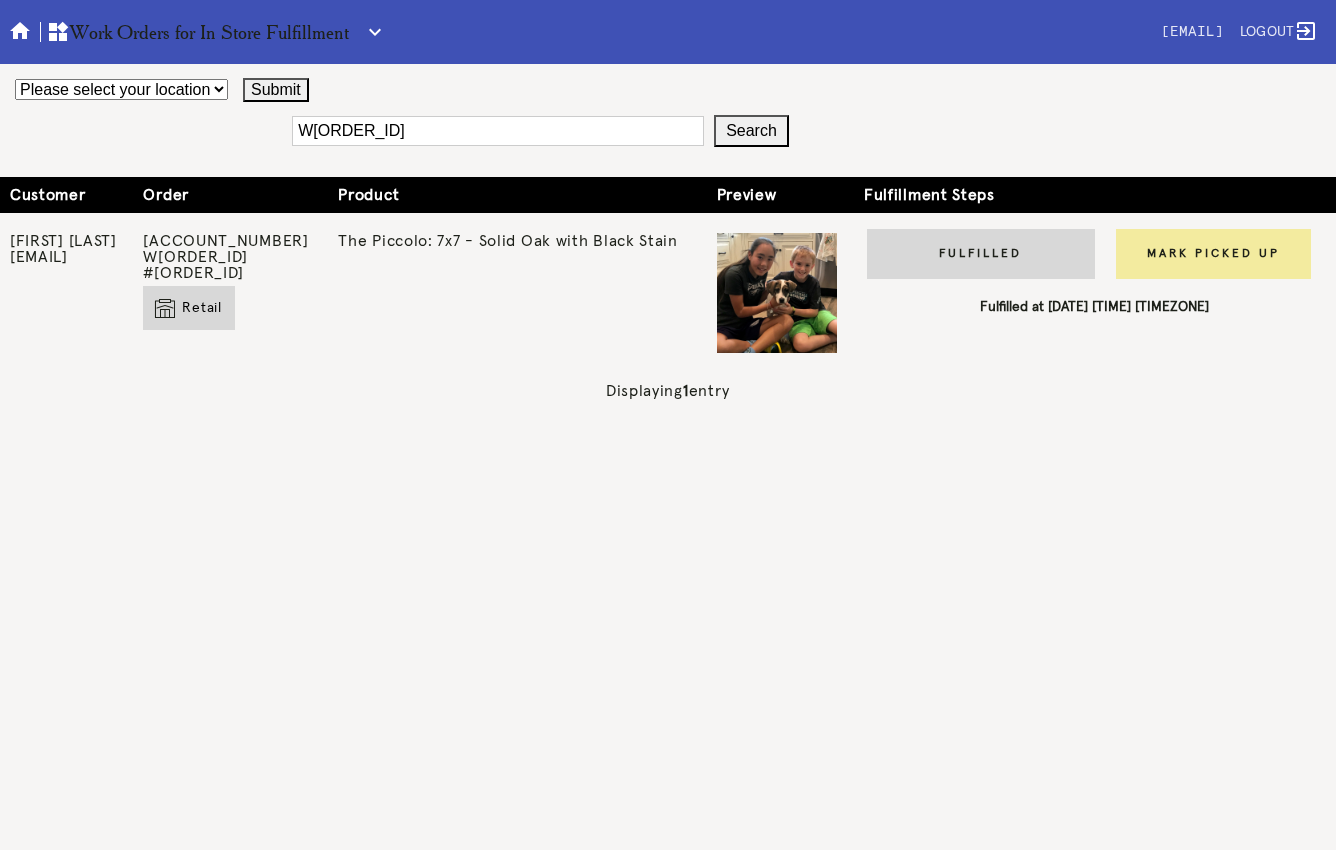 click on "Mark Picked Up" at bounding box center (1213, 254) 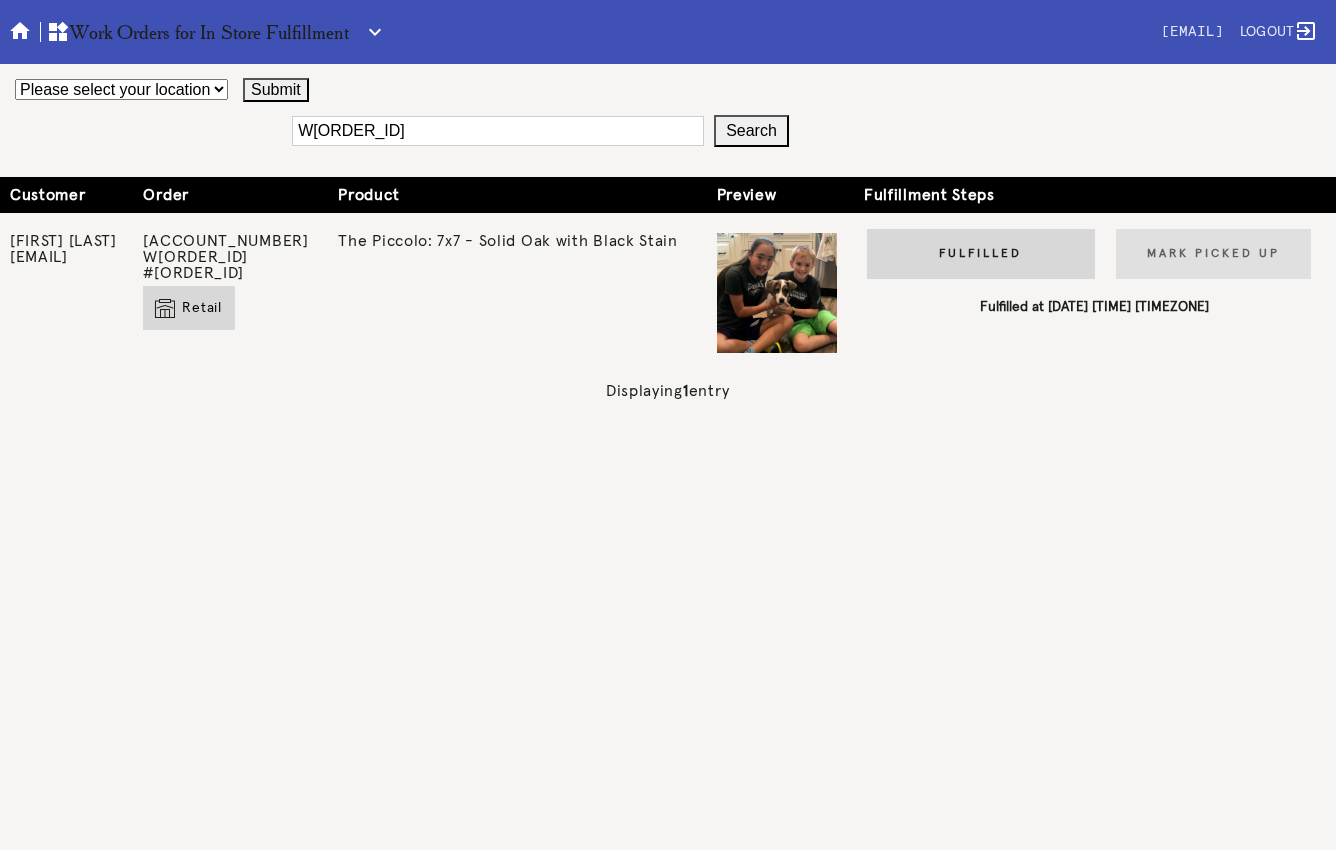 click on "[WORK_ORDER_NUMBER]" at bounding box center [498, 131] 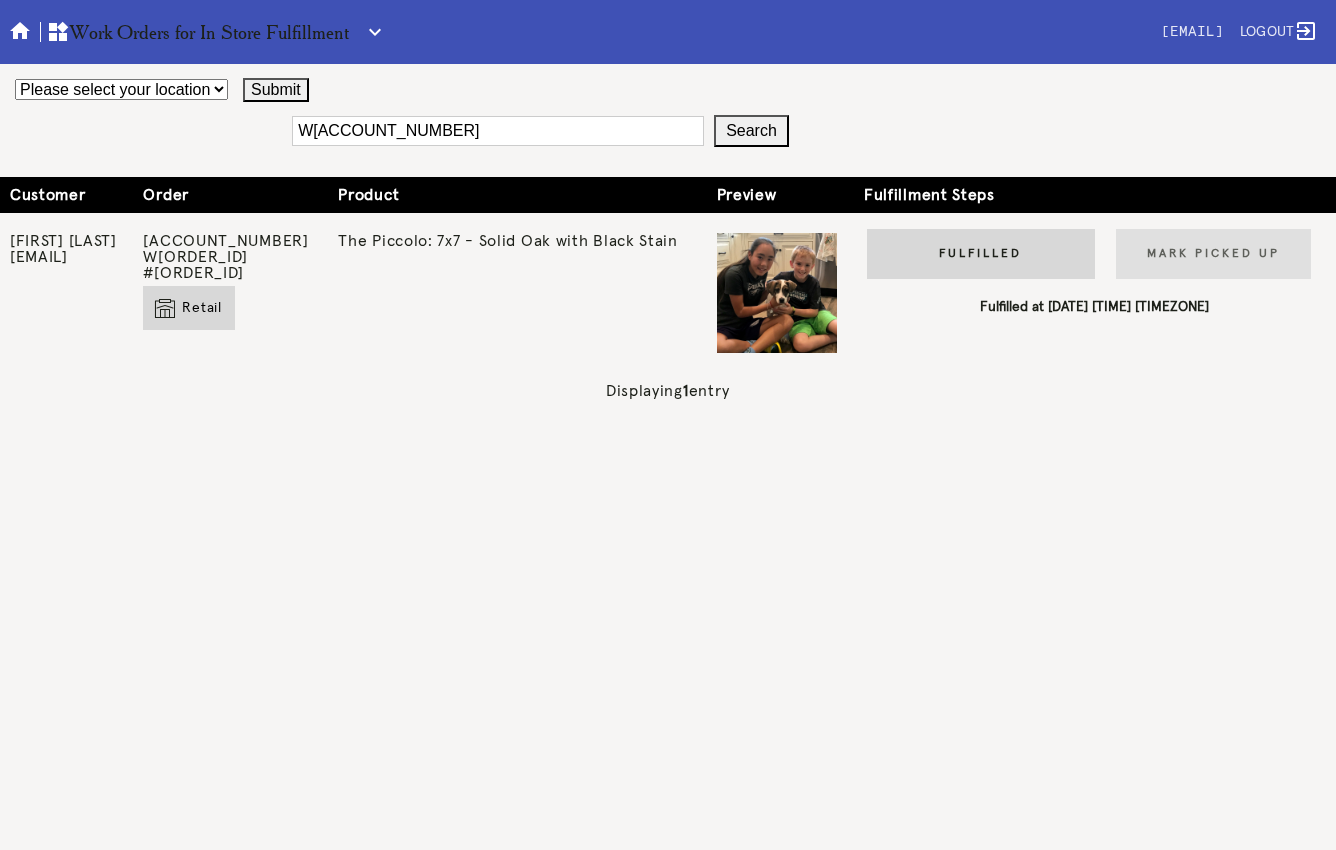 type on "W670951935712578" 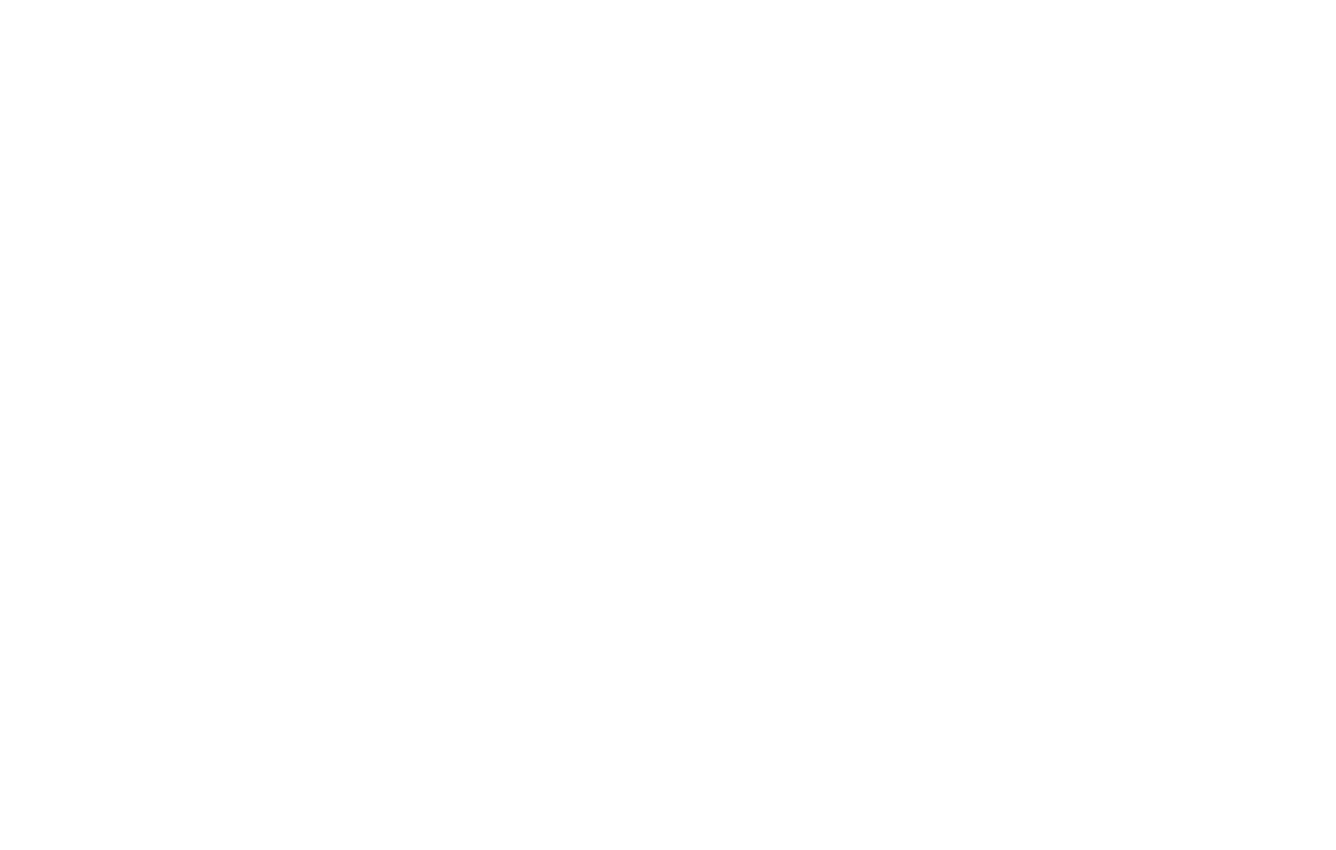 scroll, scrollTop: 0, scrollLeft: 0, axis: both 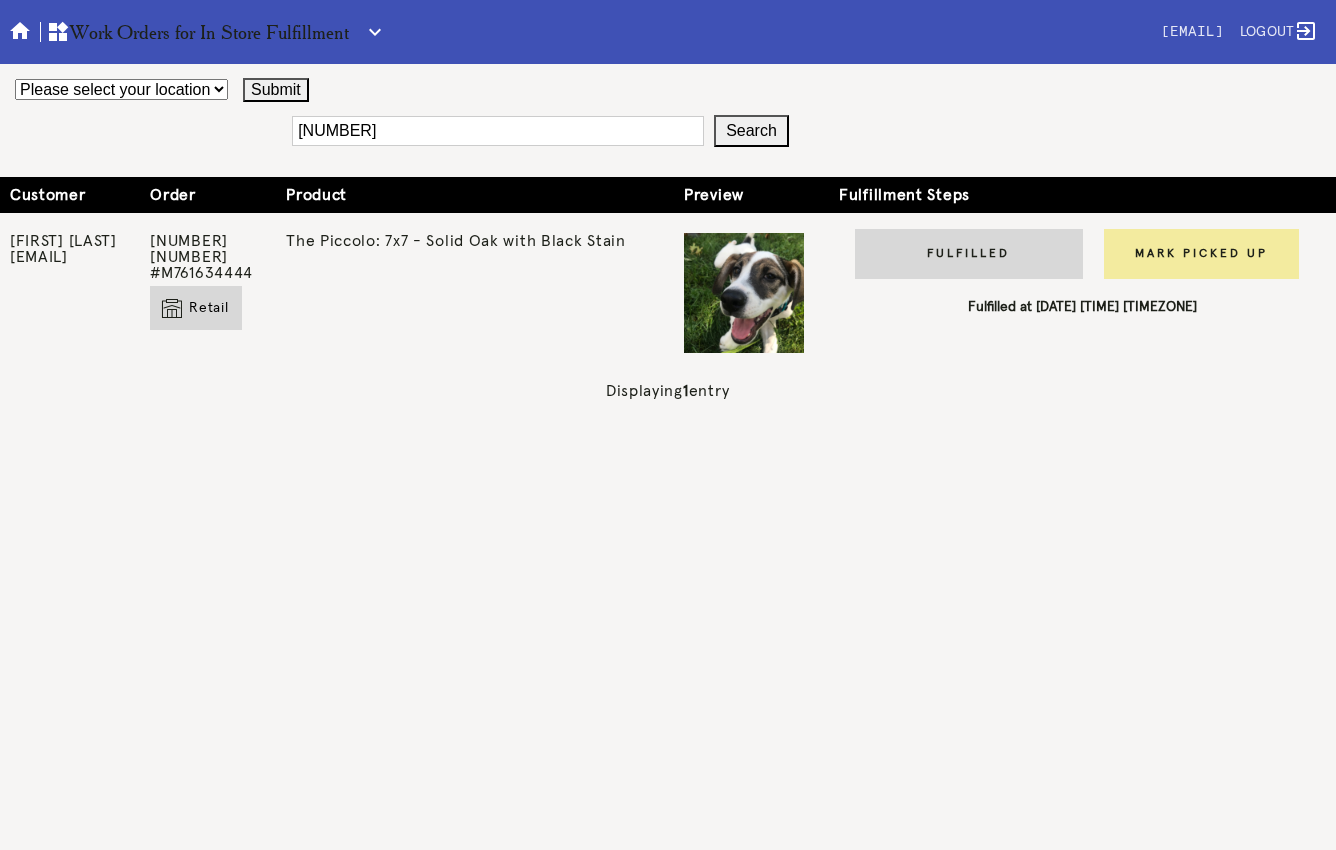 click on "Mark Picked Up" at bounding box center [1201, 254] 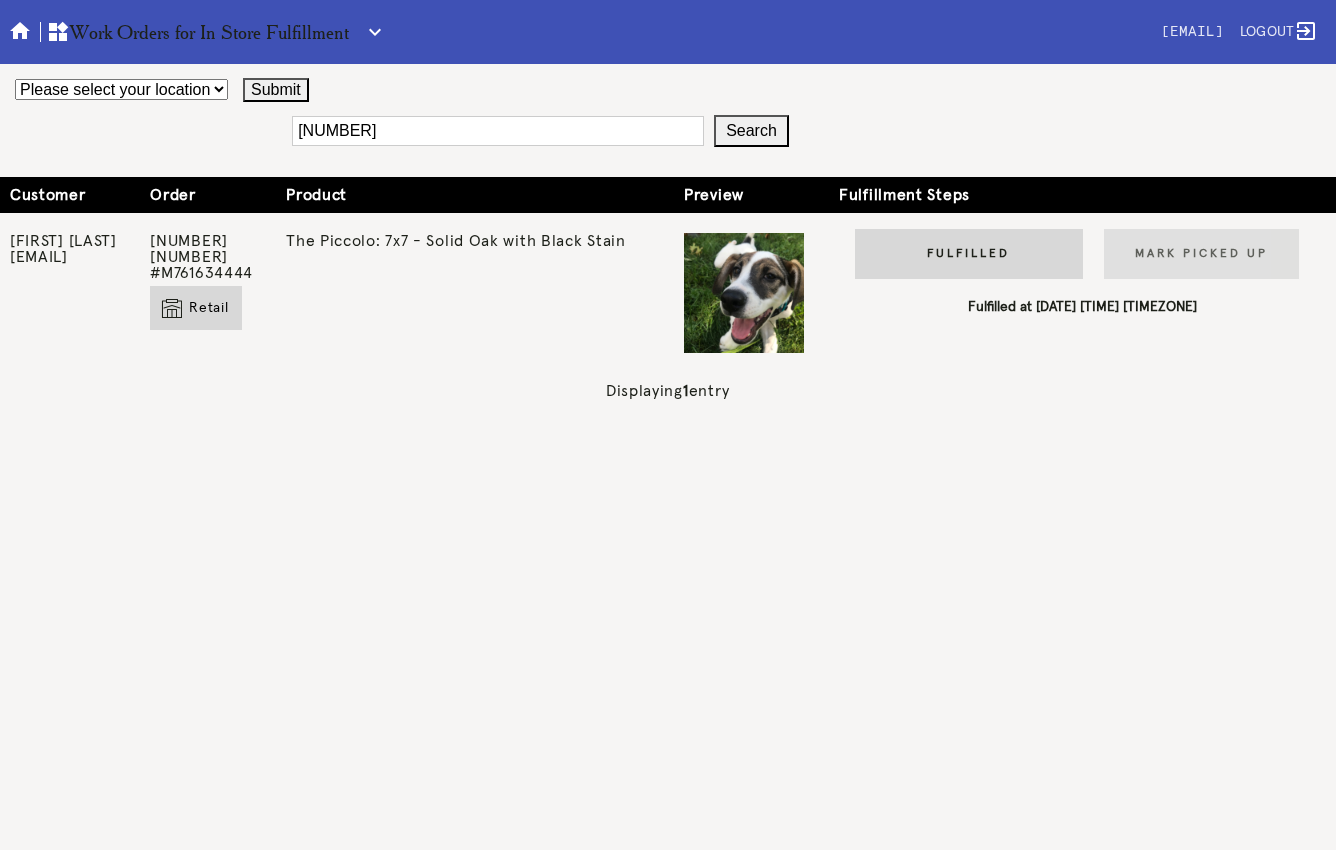 click on "[NUMBER]" at bounding box center (498, 131) 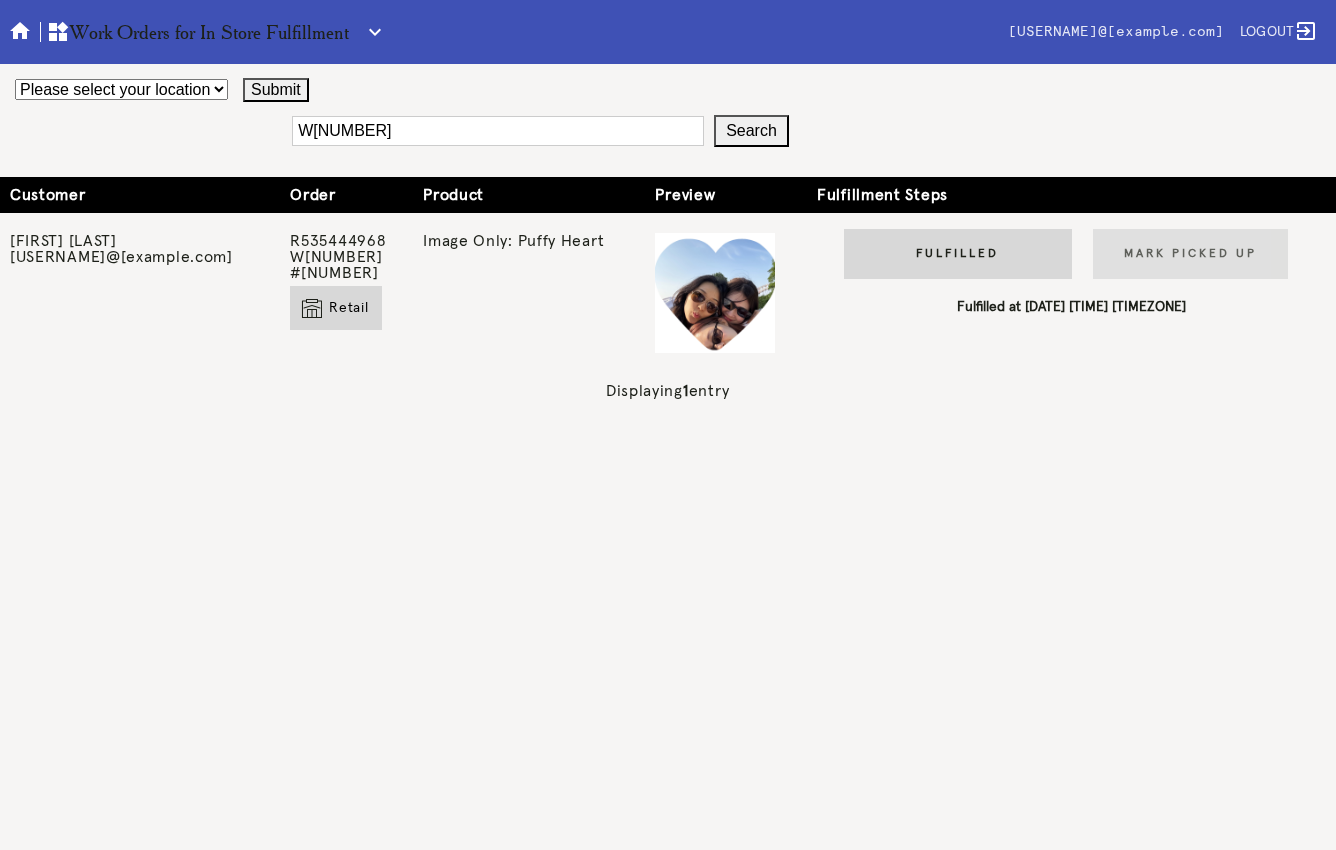 scroll, scrollTop: 0, scrollLeft: 0, axis: both 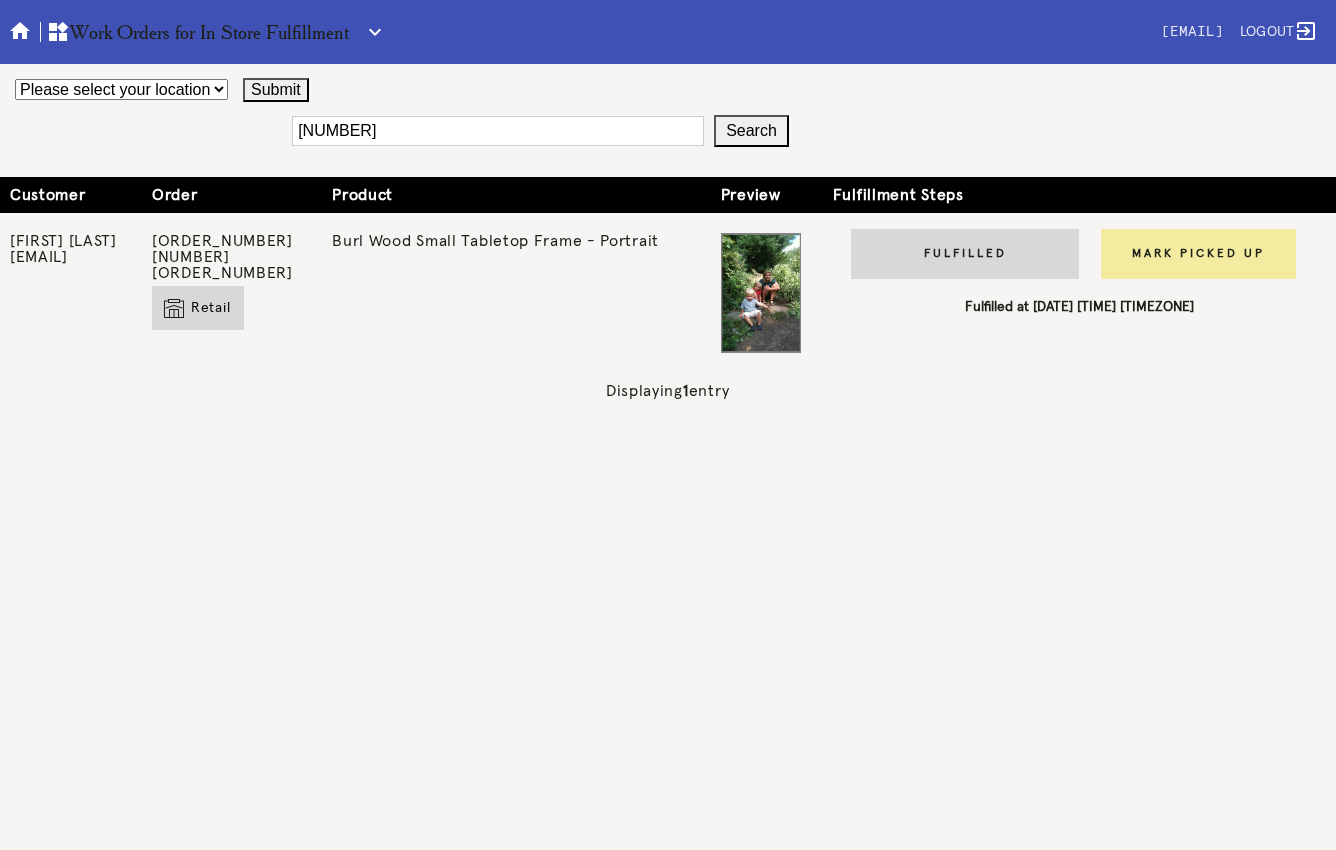 click on "Mark Picked Up" at bounding box center (1198, 254) 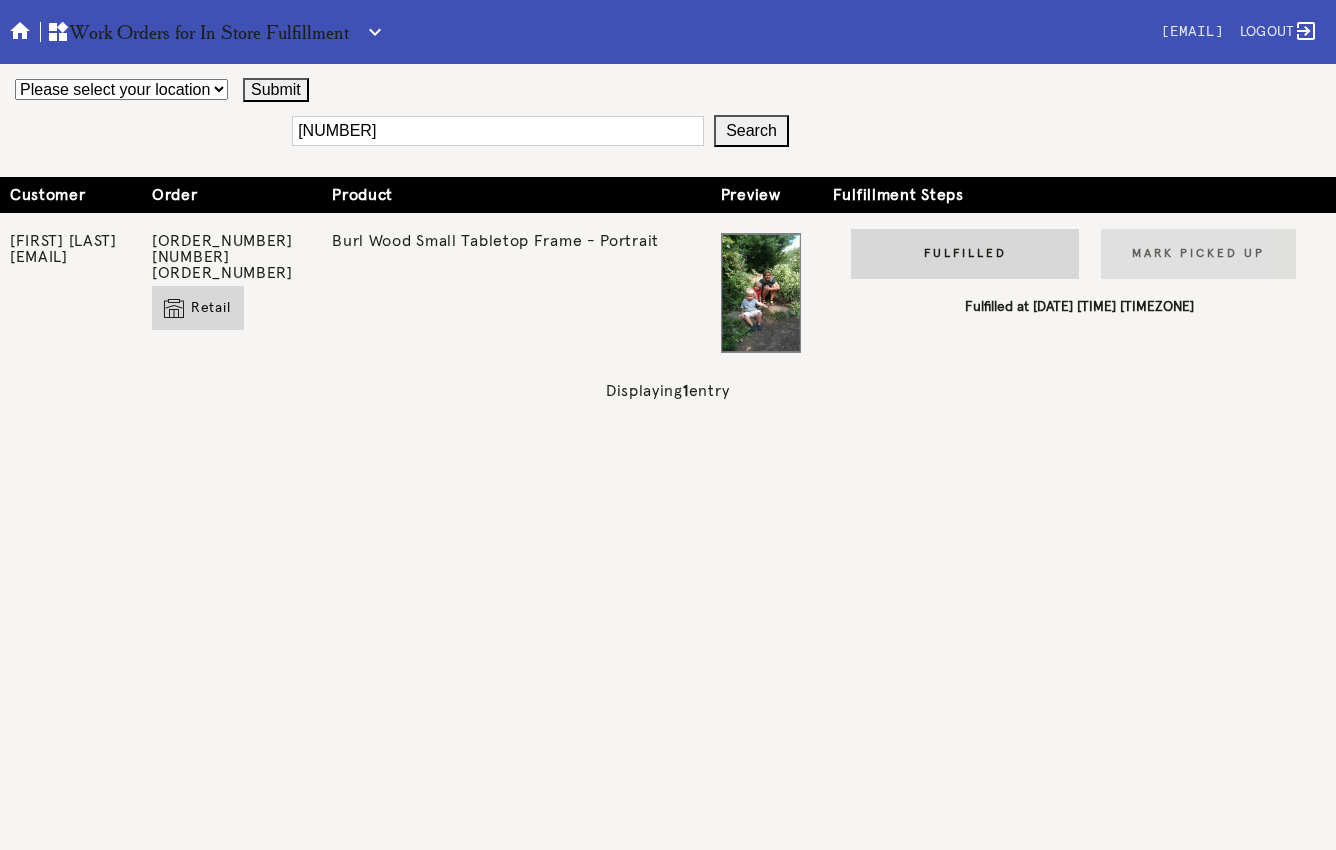 click on "W169631270953373" at bounding box center [498, 131] 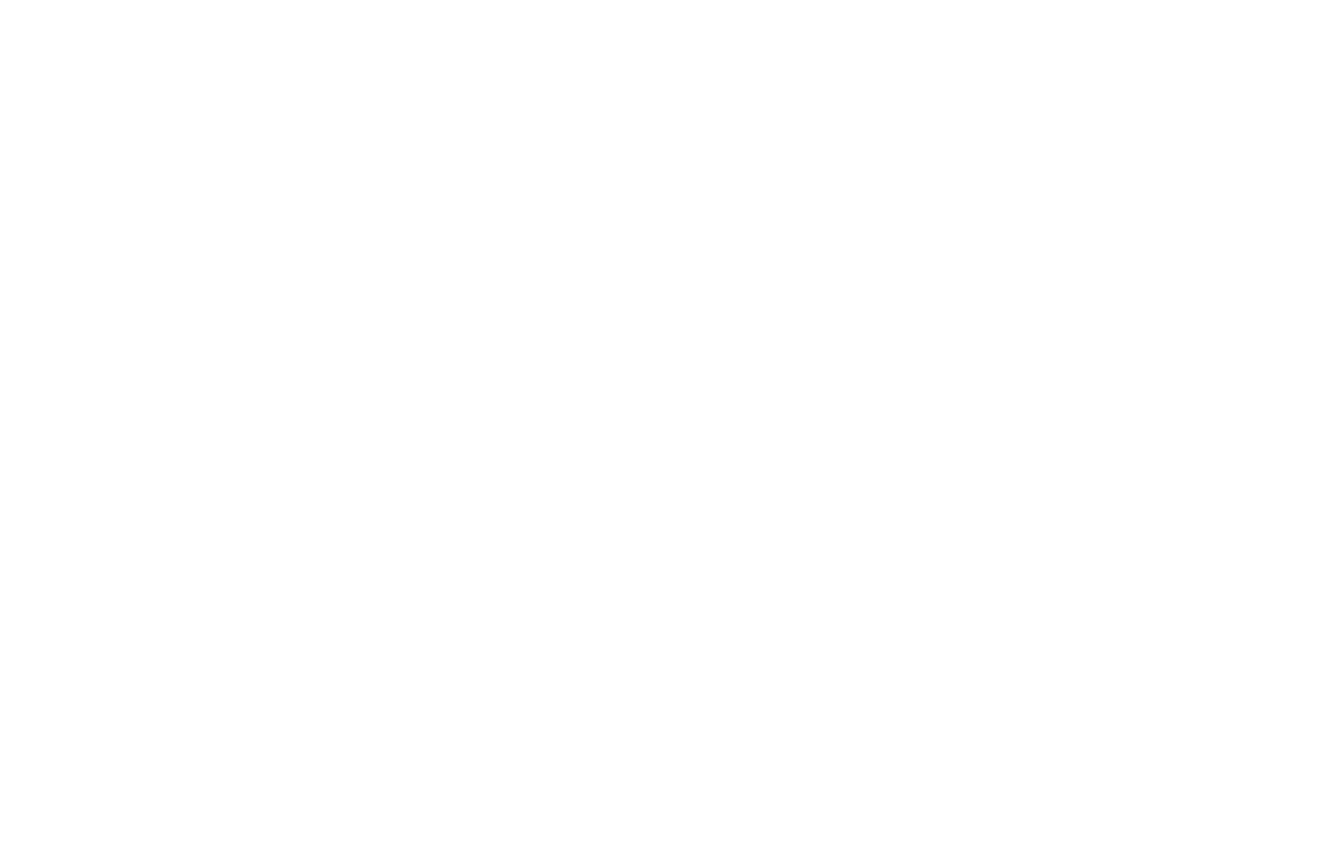 scroll, scrollTop: 0, scrollLeft: 0, axis: both 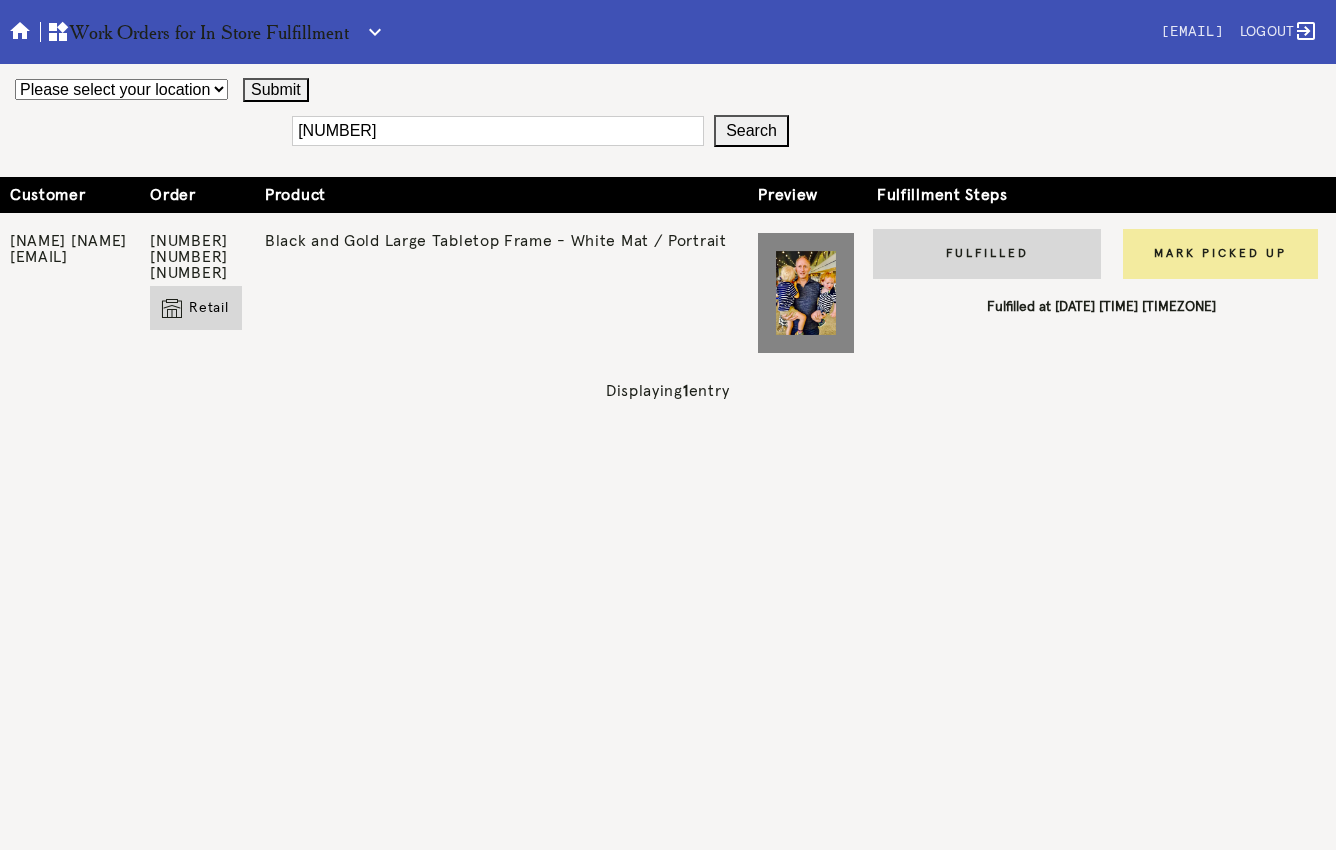 click on "Mark Picked Up" at bounding box center [1220, 254] 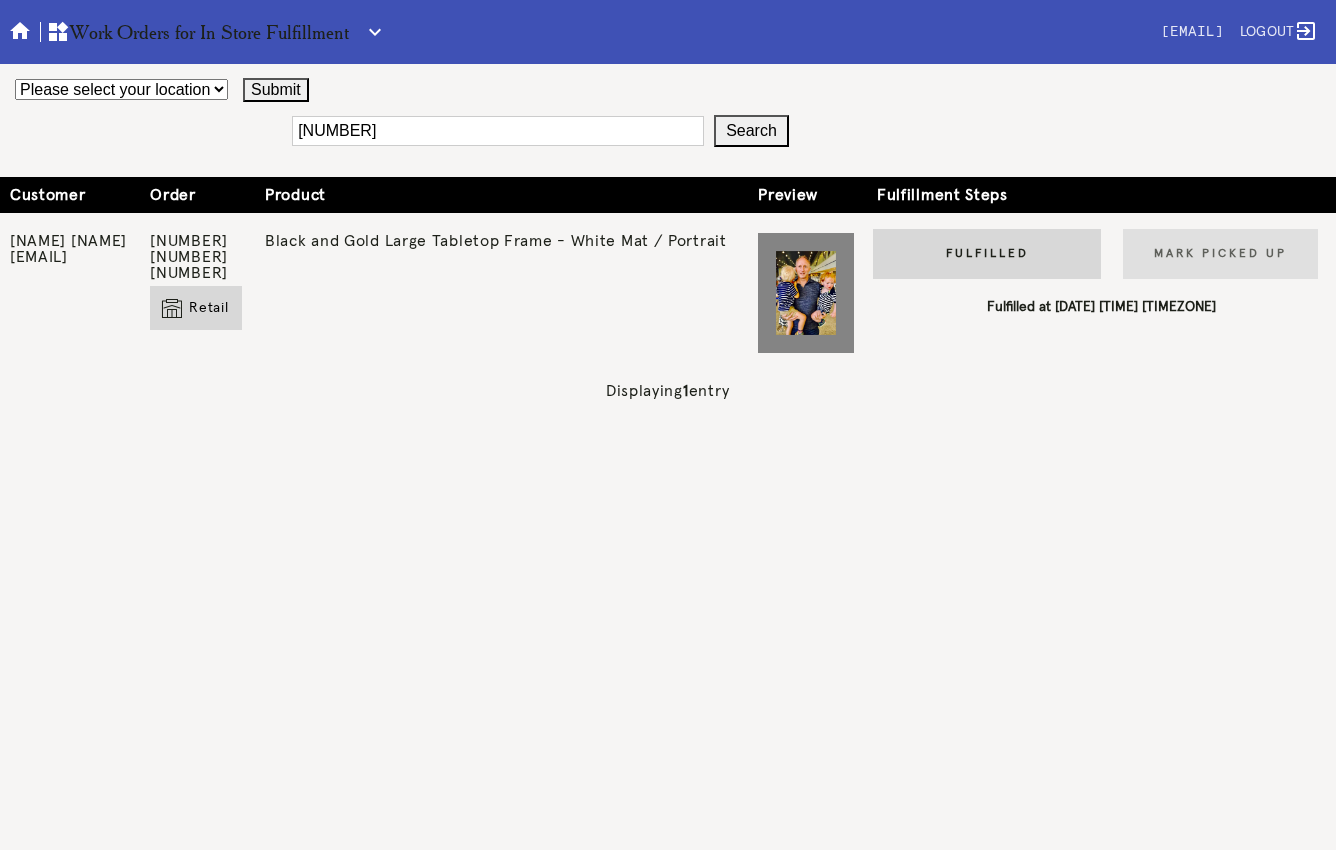 click on "W244793791962488" at bounding box center [498, 131] 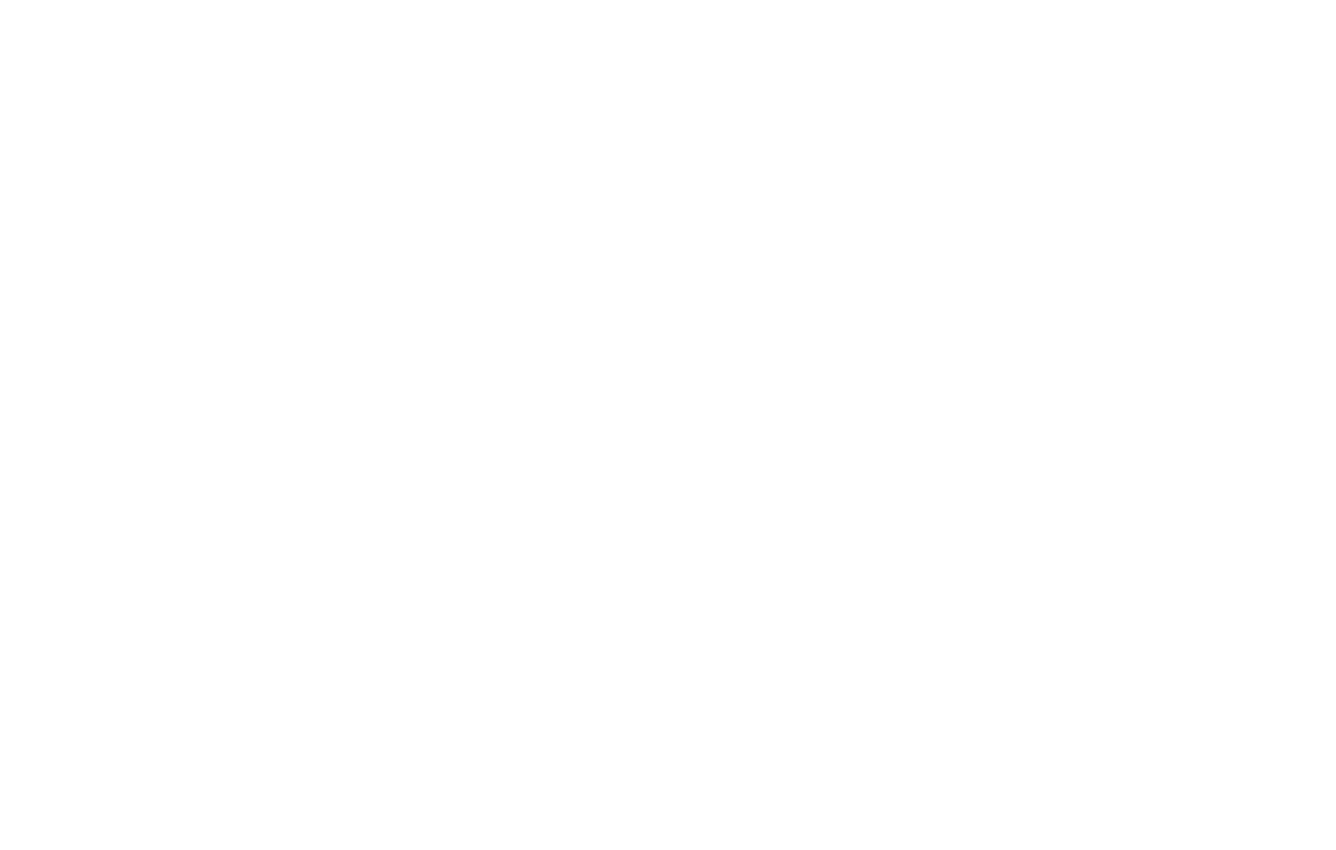 scroll, scrollTop: 0, scrollLeft: 0, axis: both 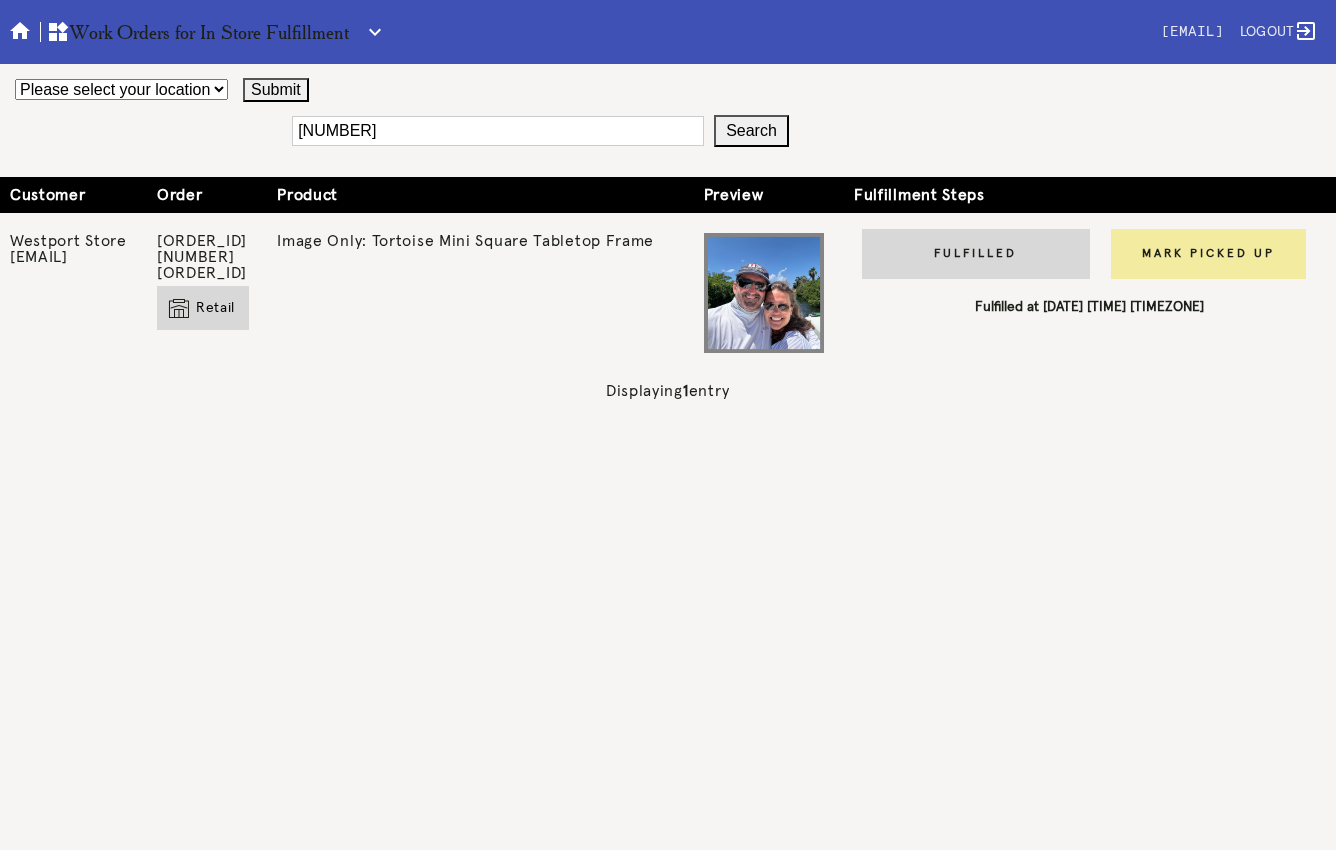 click on "Mark Picked Up" at bounding box center (1208, 254) 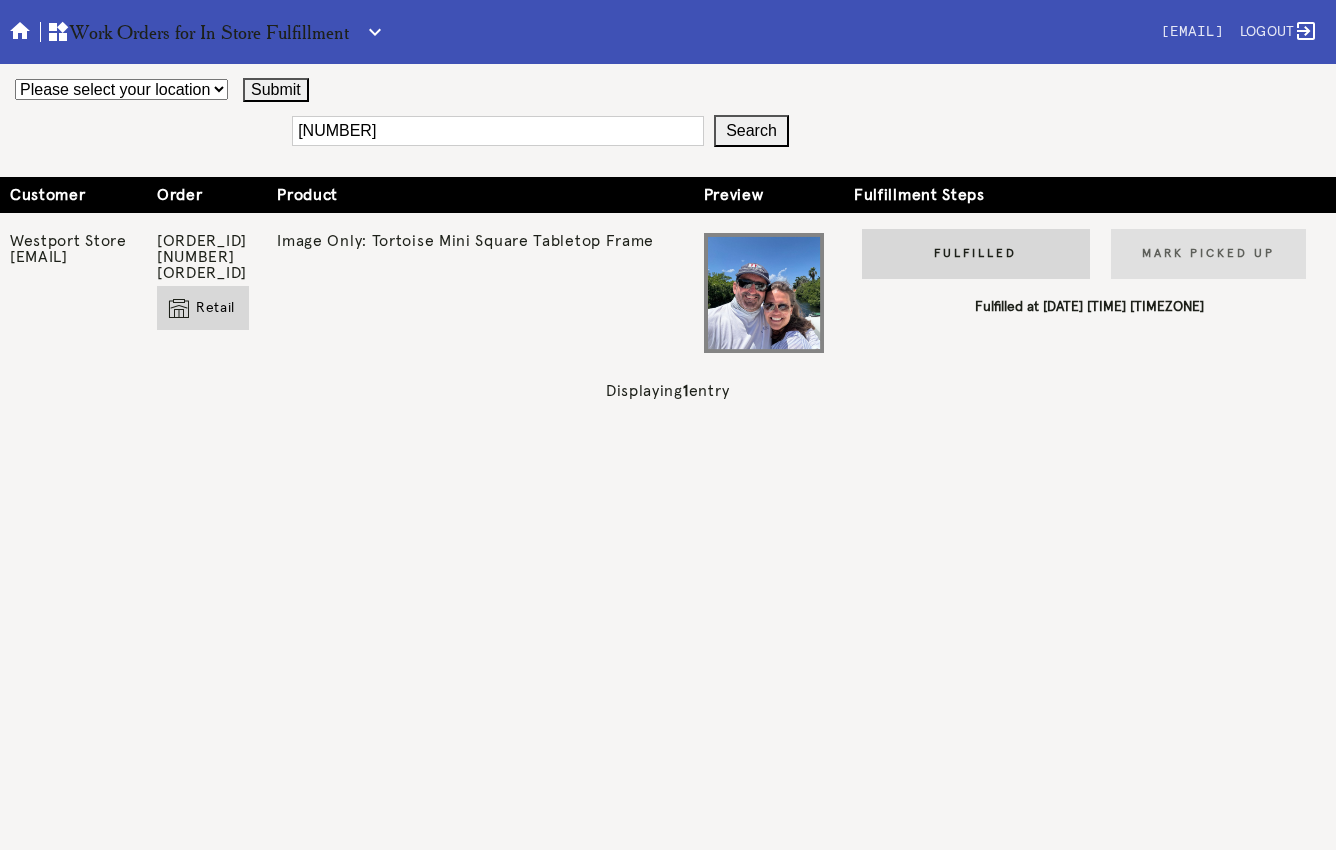 click on "[NUMBER]" at bounding box center (498, 131) 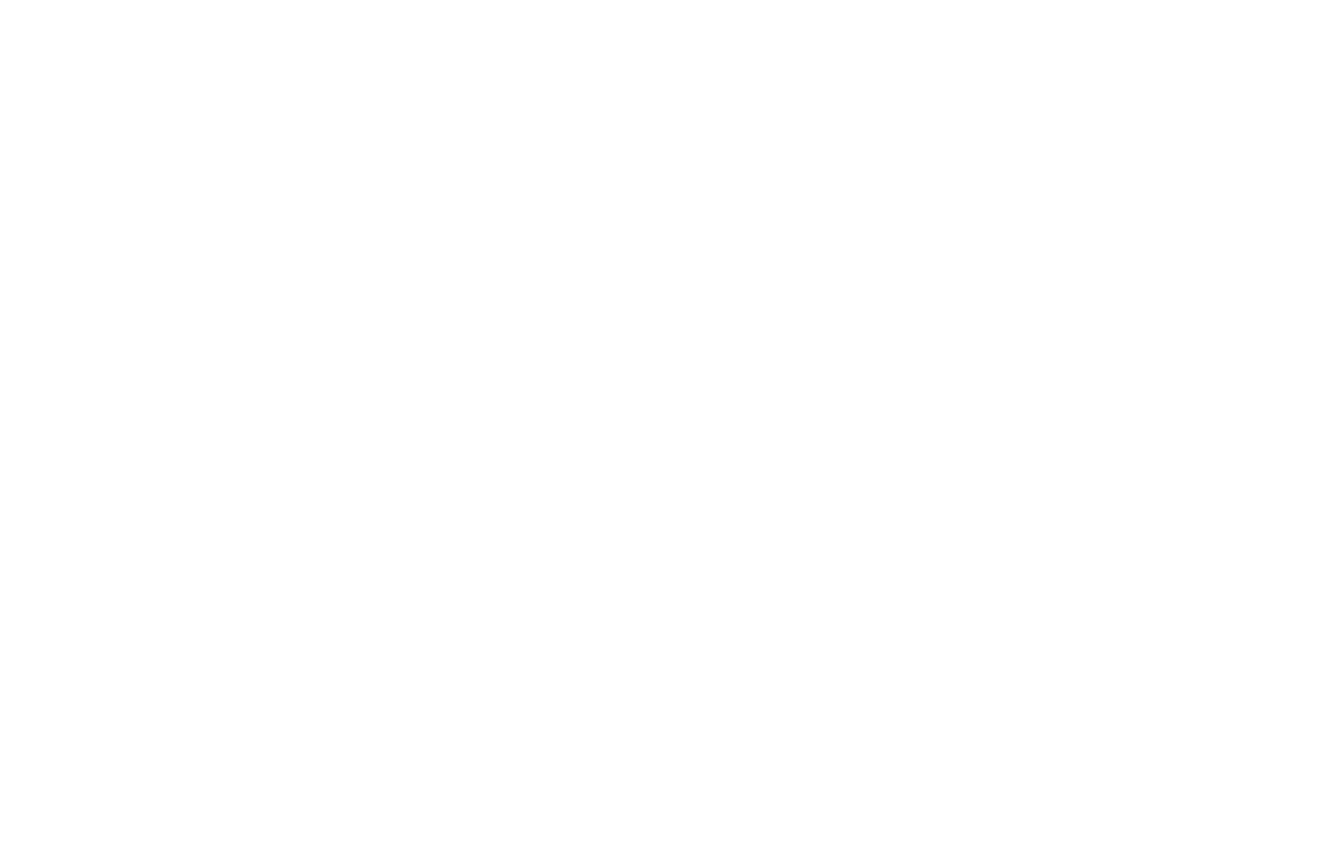 scroll, scrollTop: 0, scrollLeft: 0, axis: both 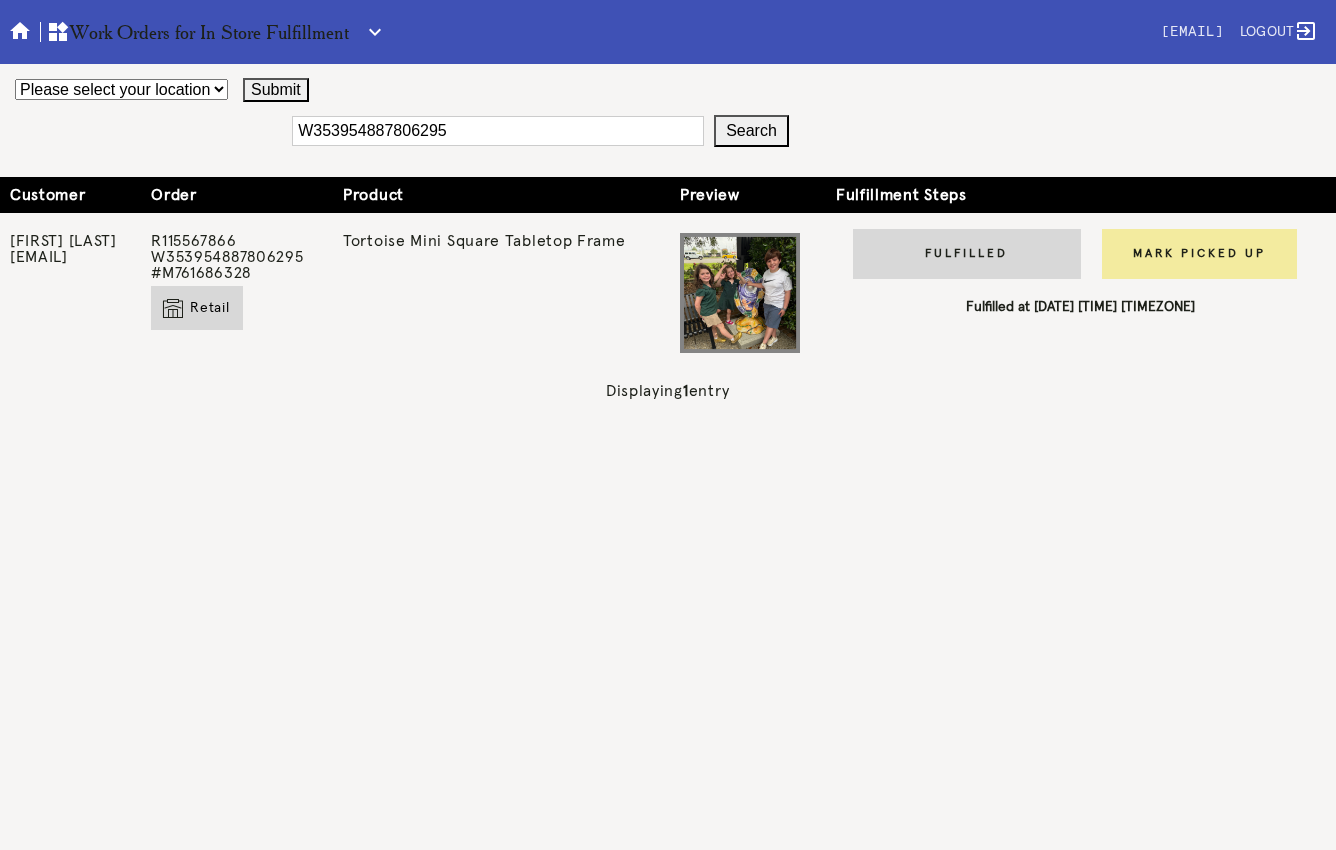 click on "Mark Picked Up" at bounding box center [1199, 254] 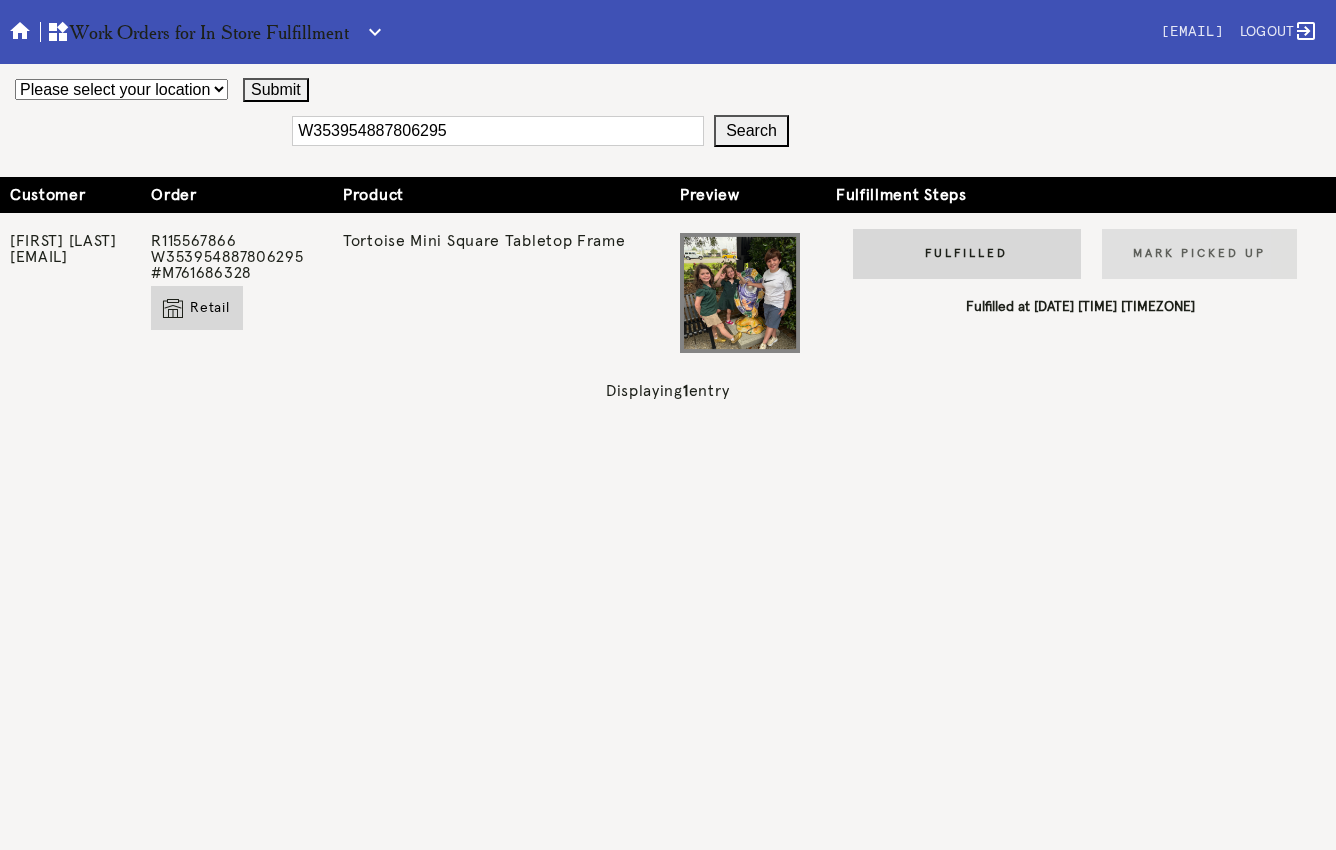 click on "[NUMBER]" at bounding box center (498, 131) 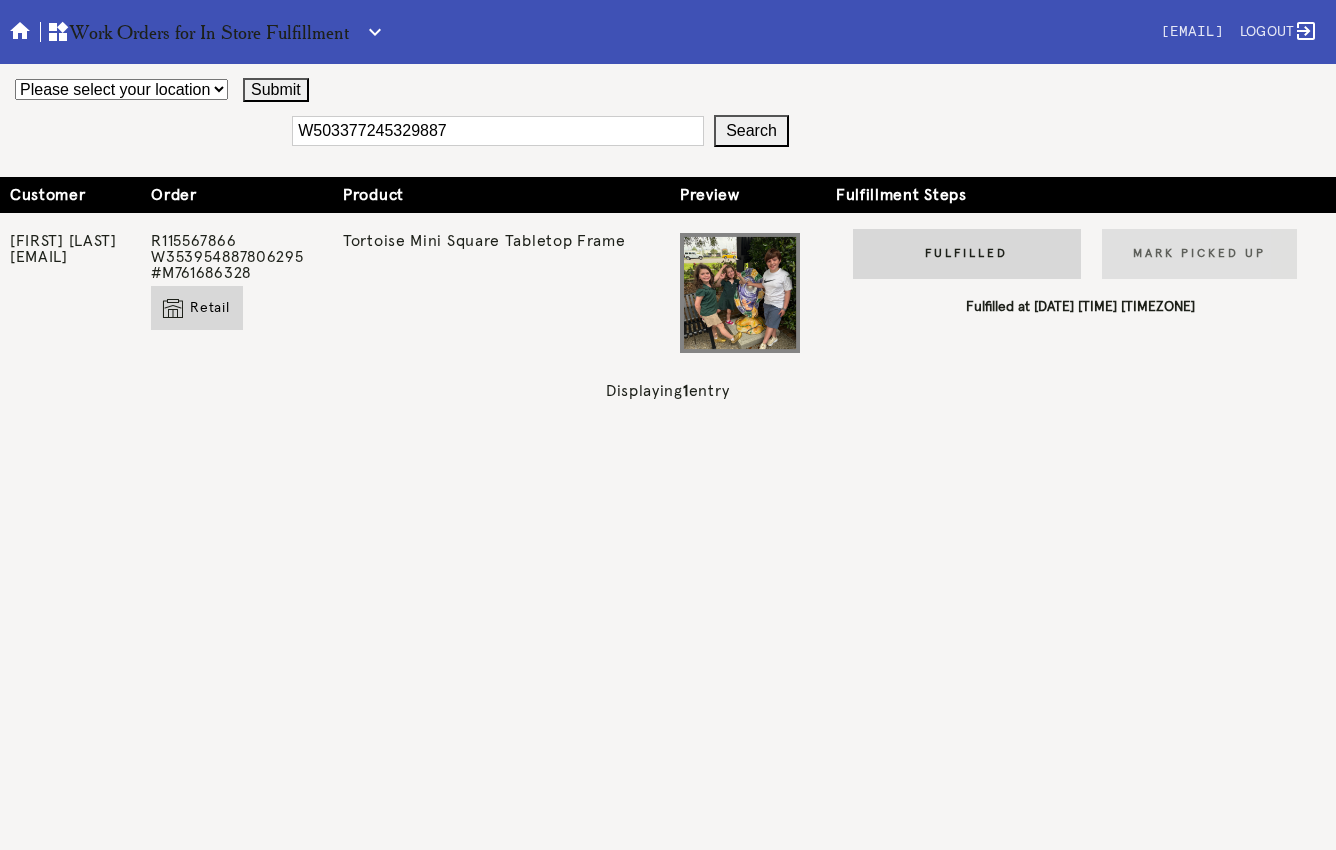 type on "W503377245329887" 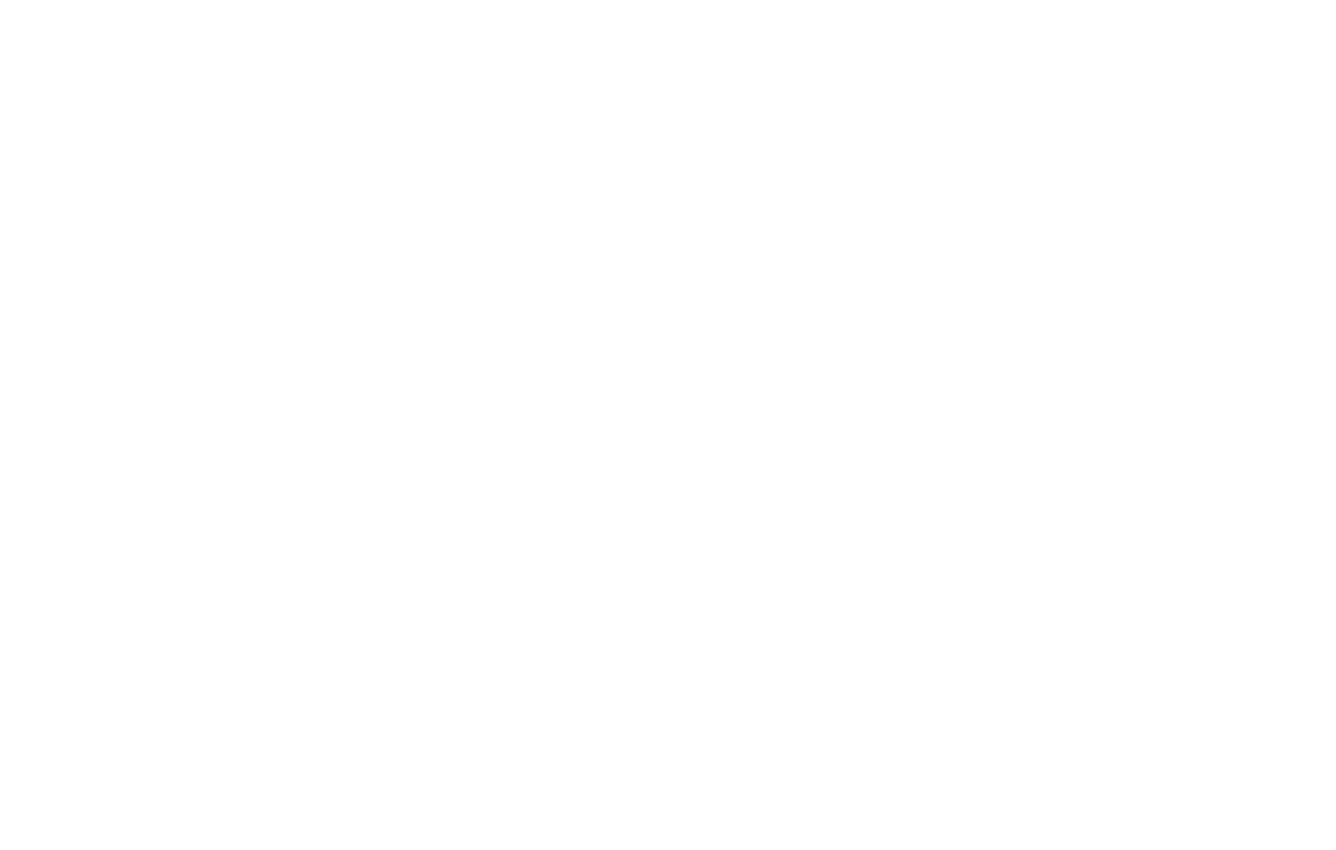 scroll, scrollTop: 0, scrollLeft: 0, axis: both 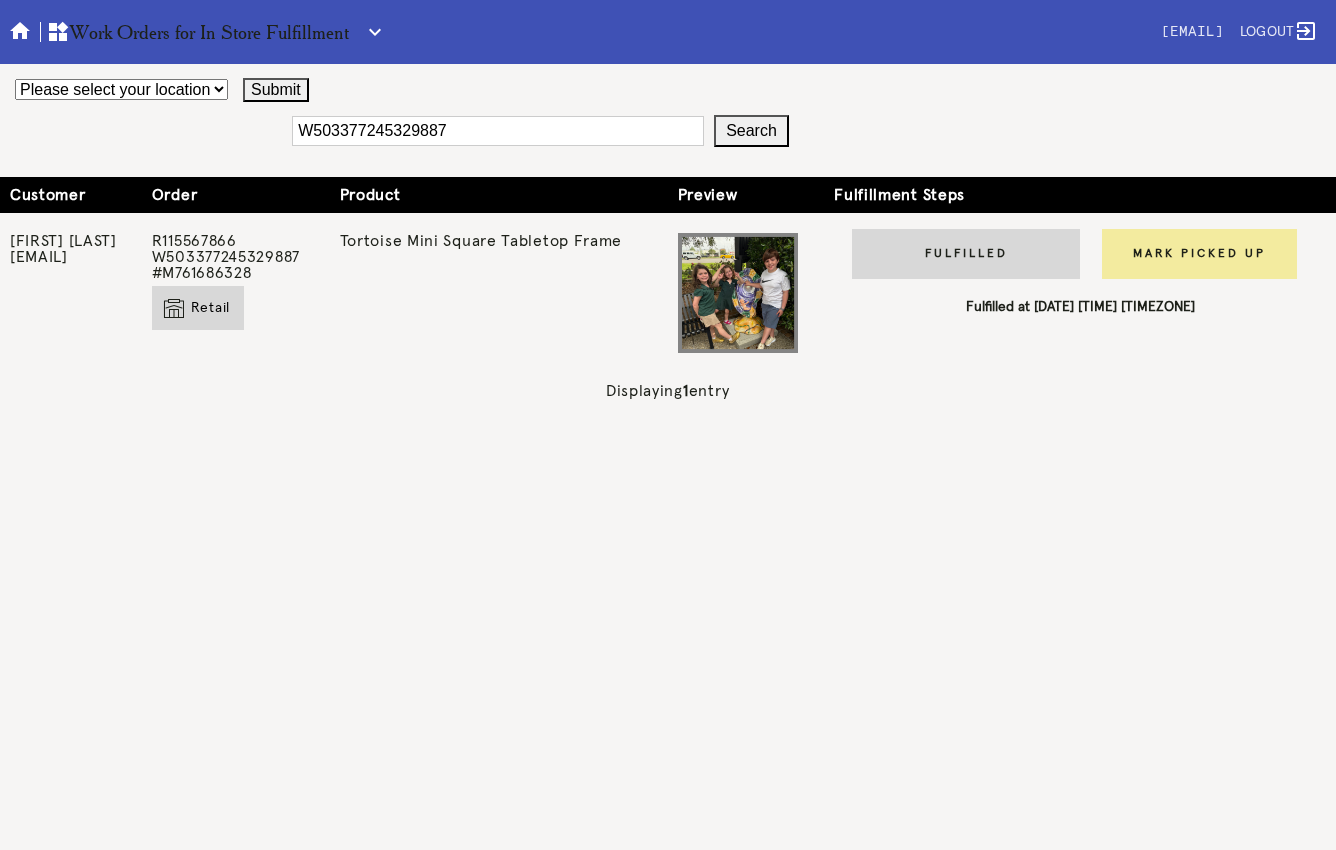 click on "Mark Picked Up" at bounding box center [1199, 254] 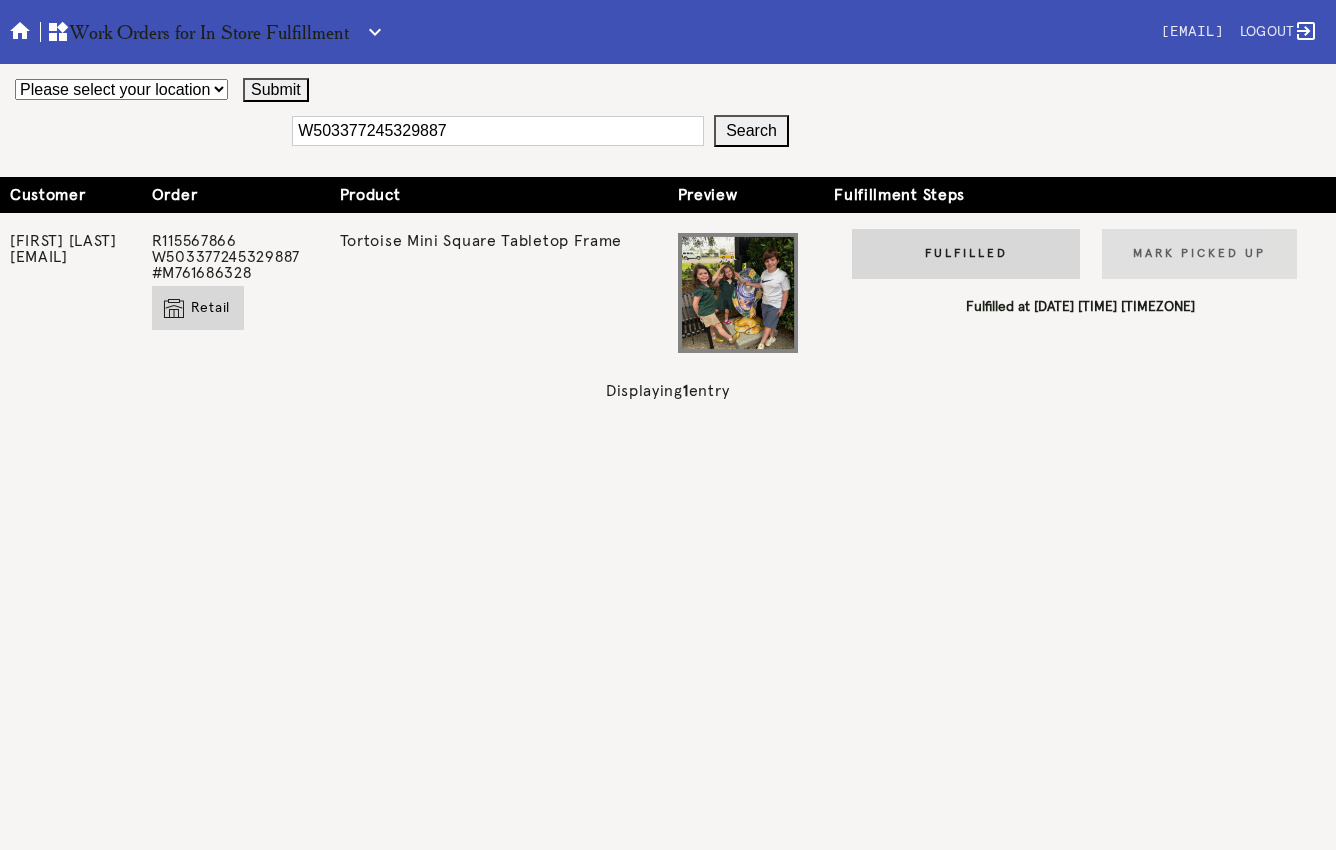 click on "W503377245329887" at bounding box center [498, 131] 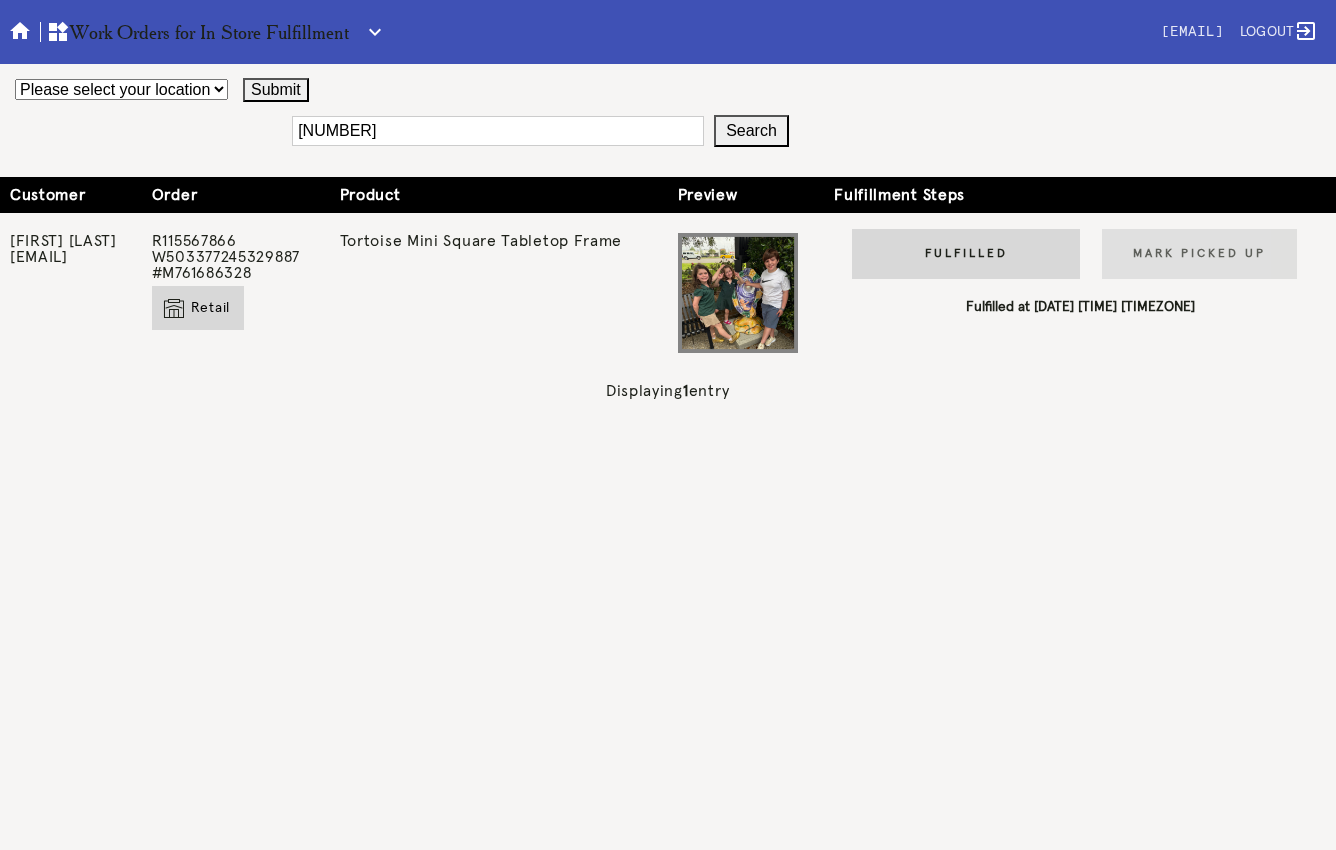 type on "W269911593264816" 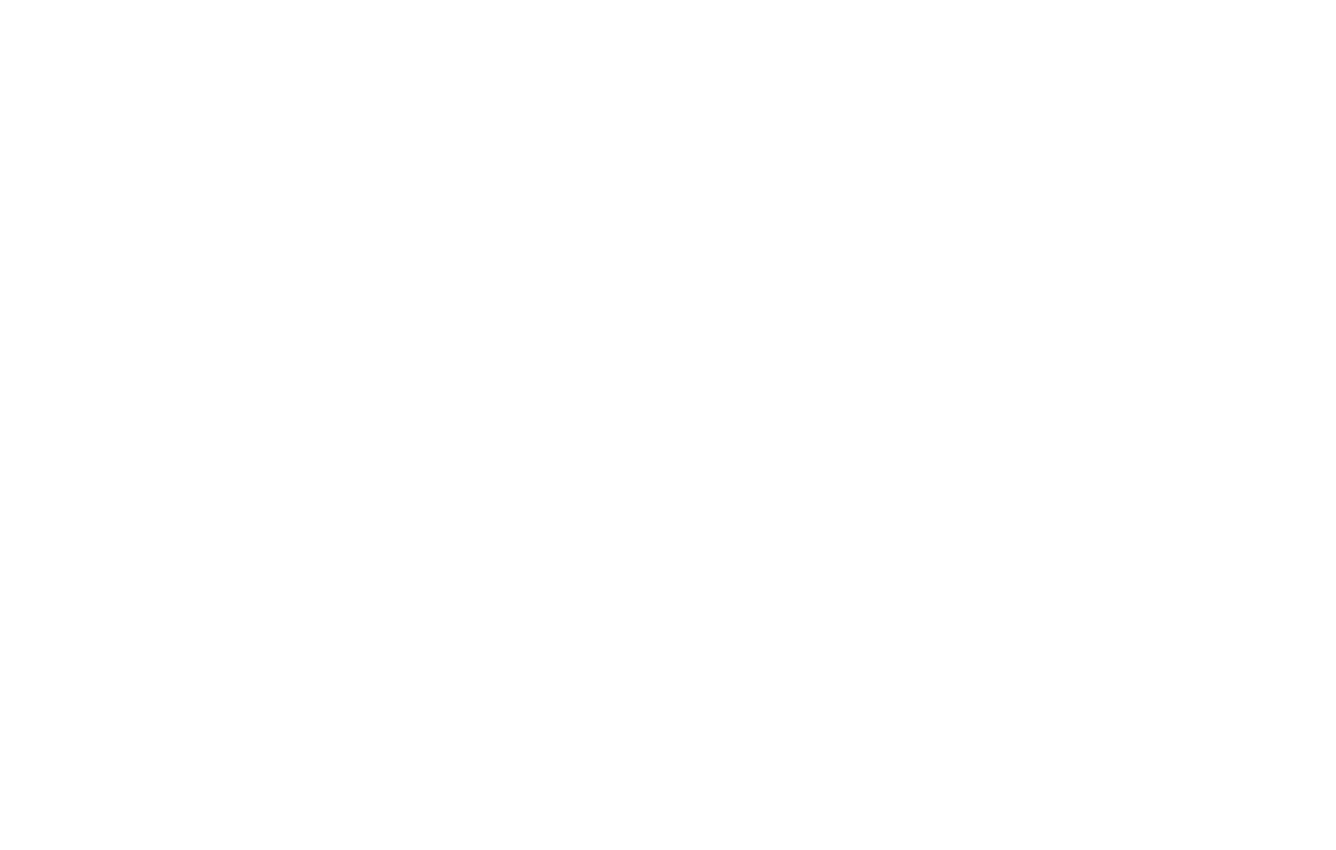 scroll, scrollTop: 0, scrollLeft: 0, axis: both 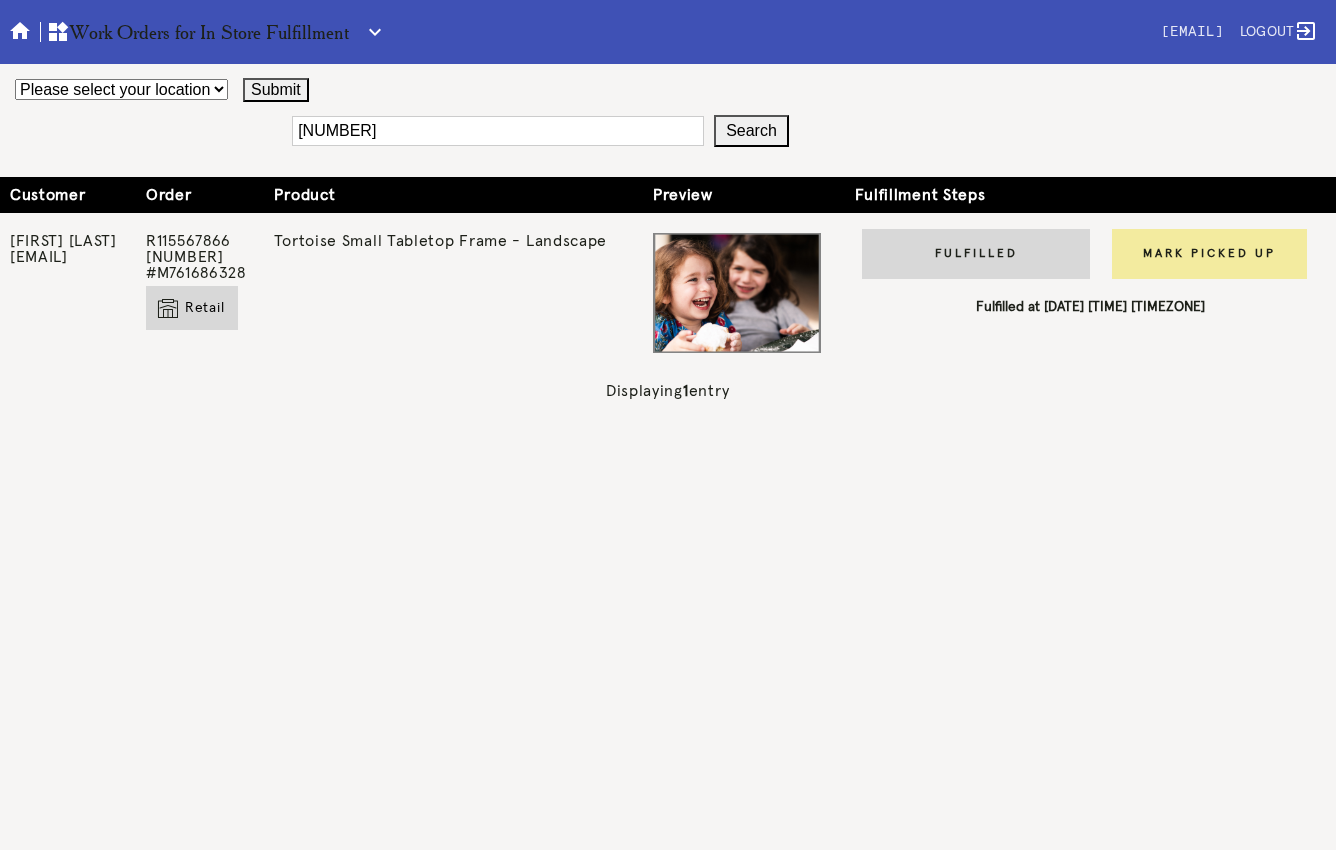 click on "Mark Picked Up" at bounding box center (1209, 254) 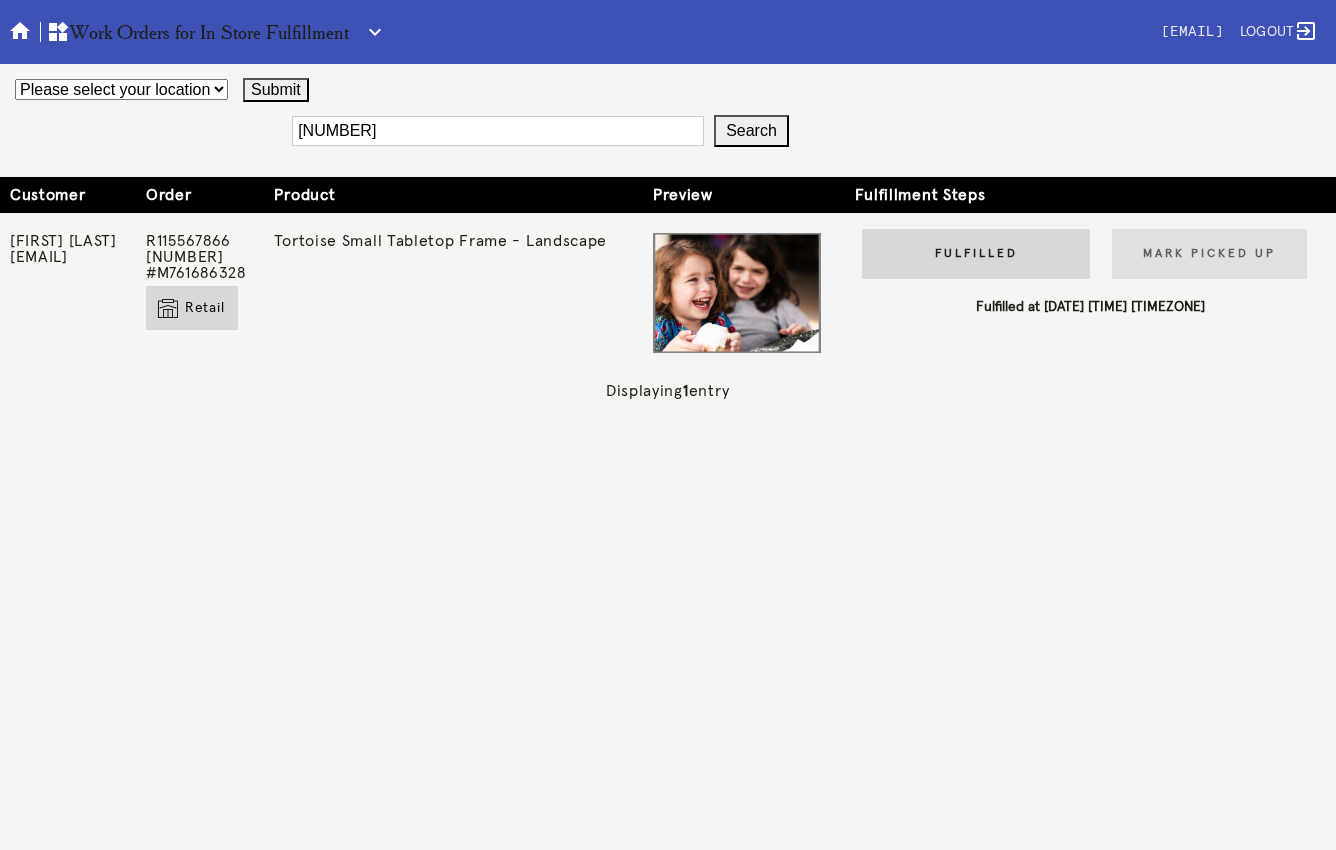 click on "[NUMBER]" at bounding box center [498, 131] 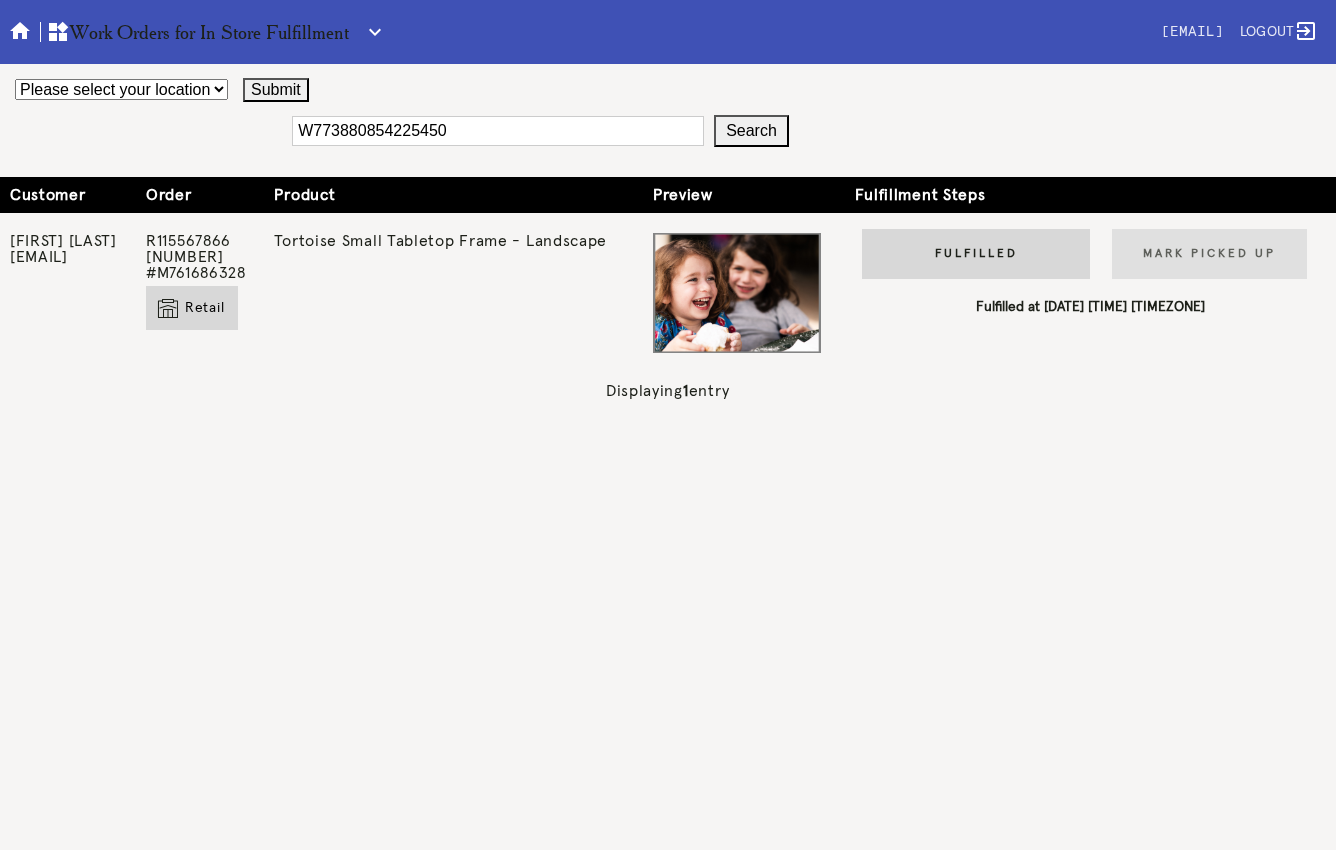type on "W773880854225450" 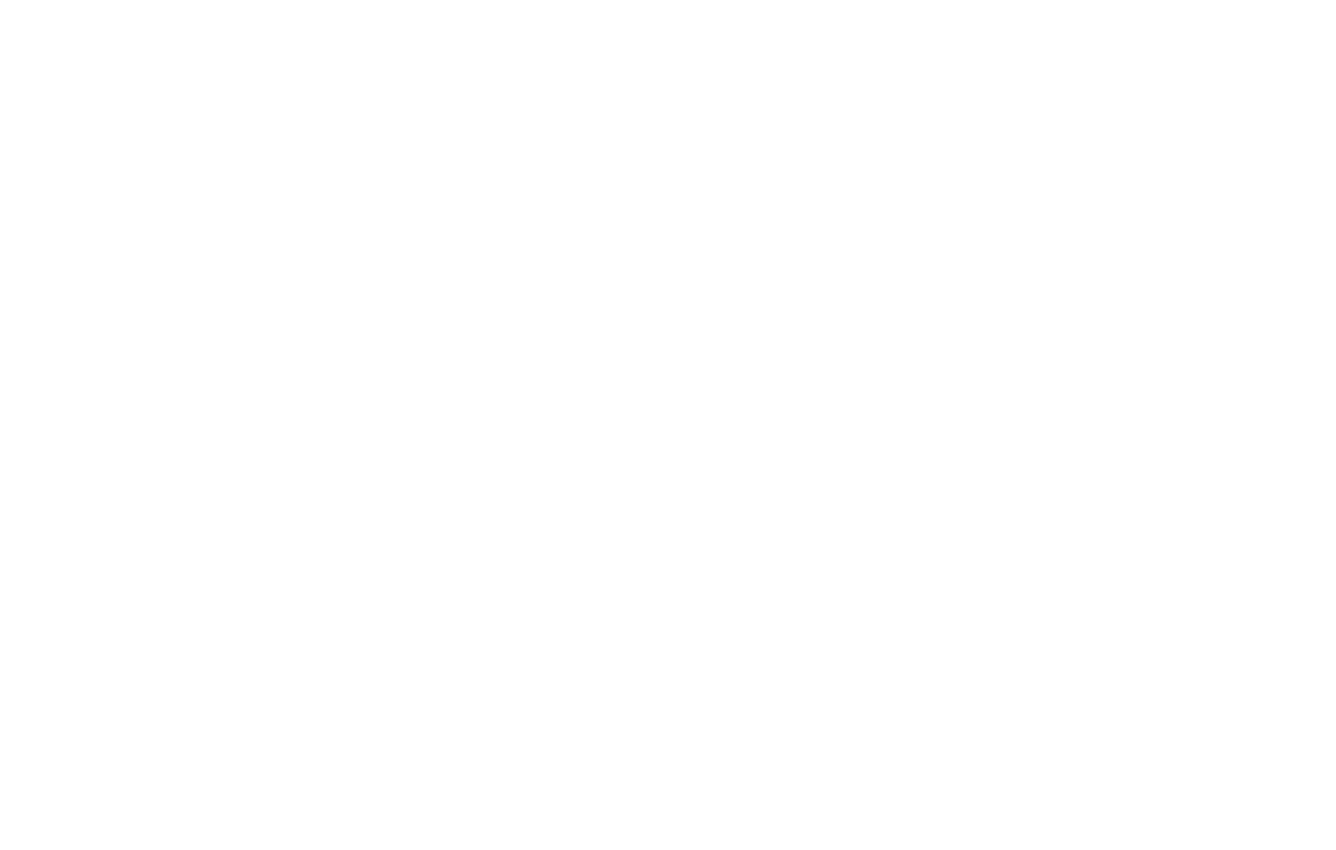 scroll, scrollTop: 0, scrollLeft: 0, axis: both 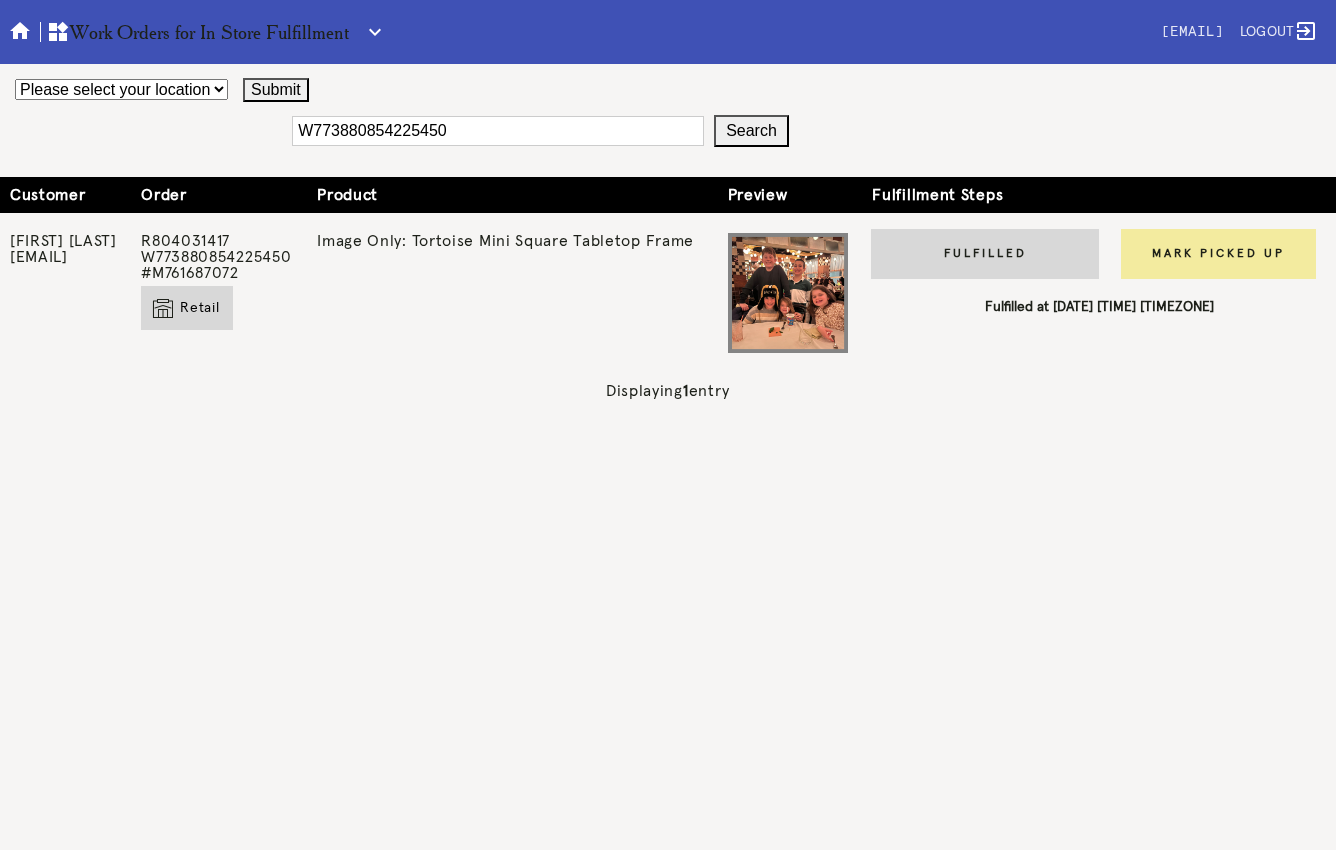 click on "Mark Picked Up" at bounding box center (1218, 254) 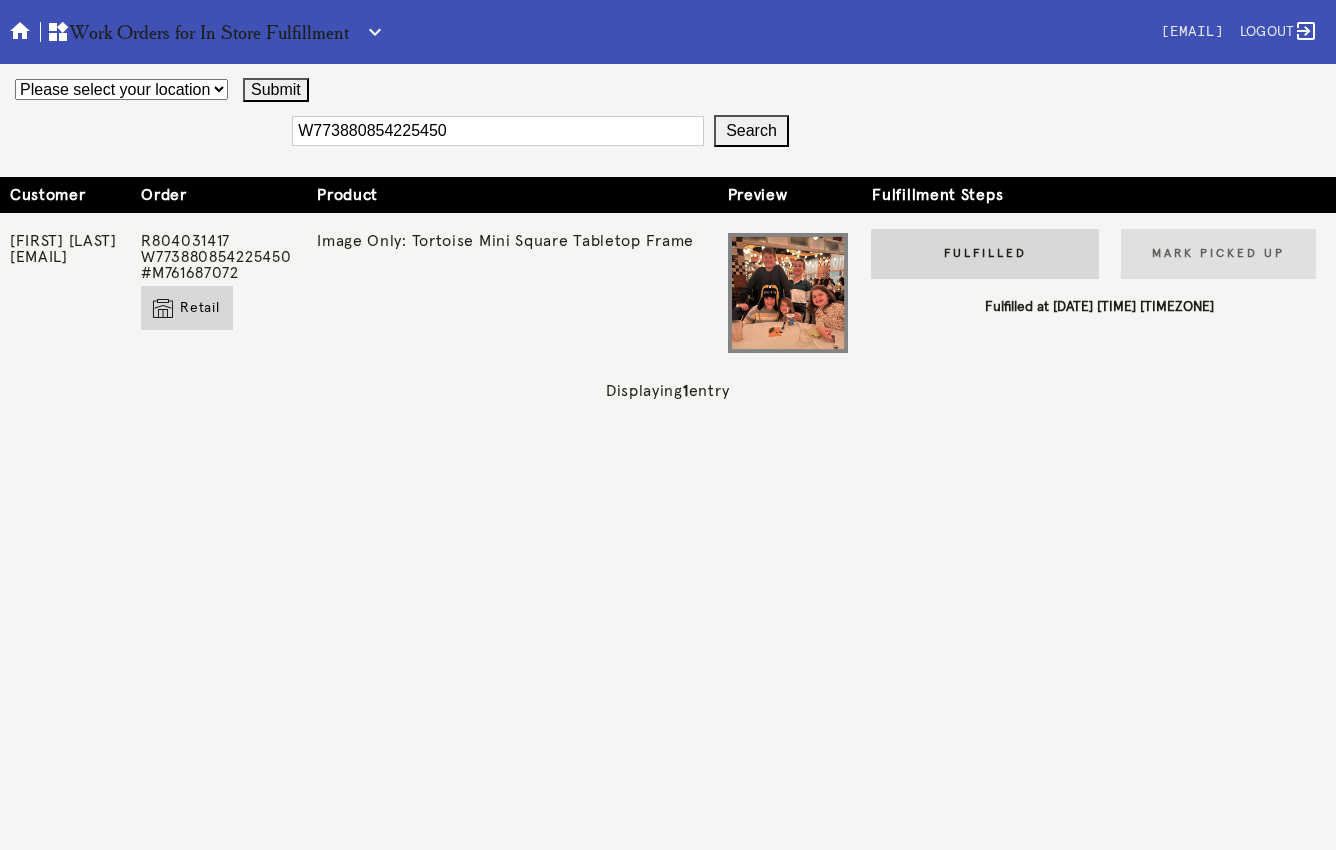 click on "W773880854225450" at bounding box center (498, 131) 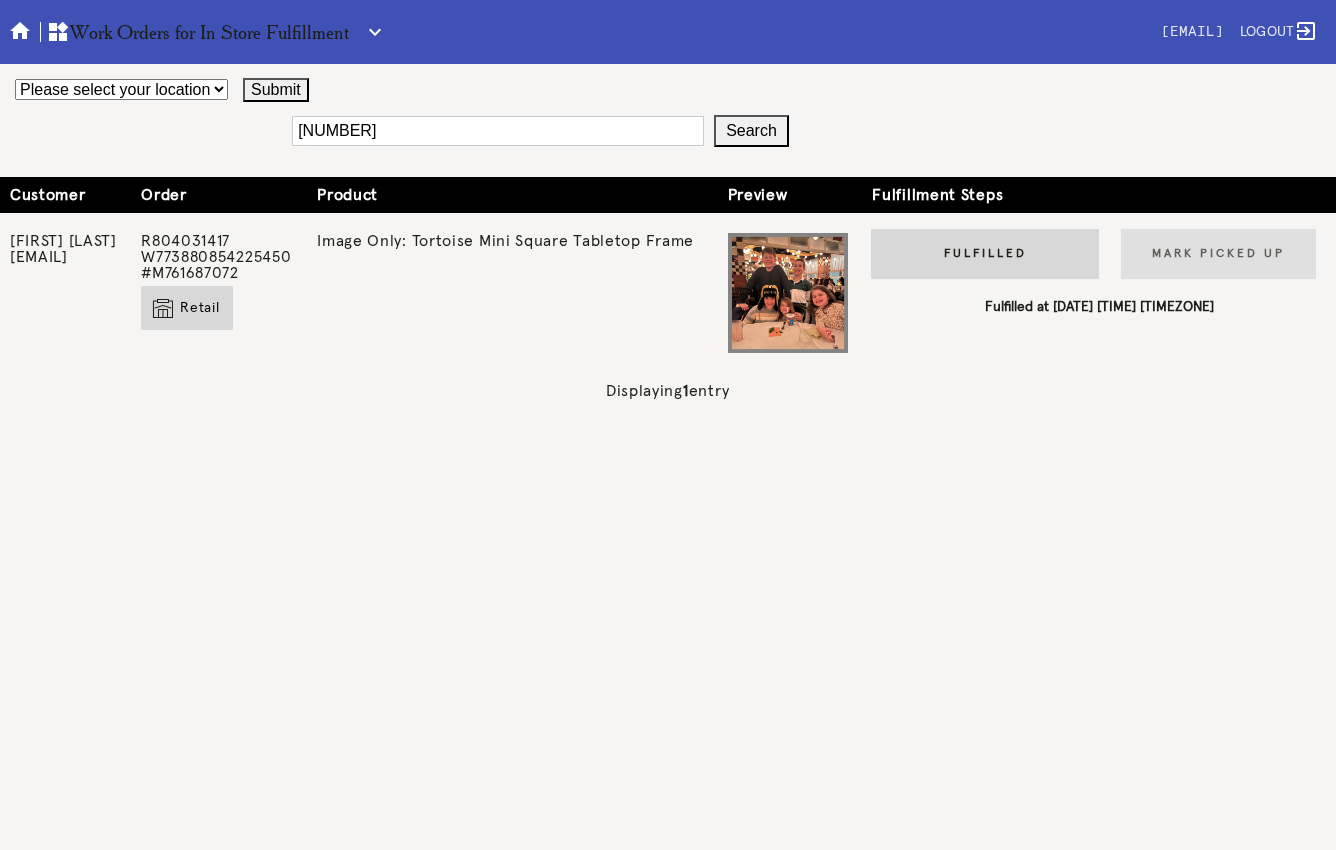 type on "[ORDER_ID]" 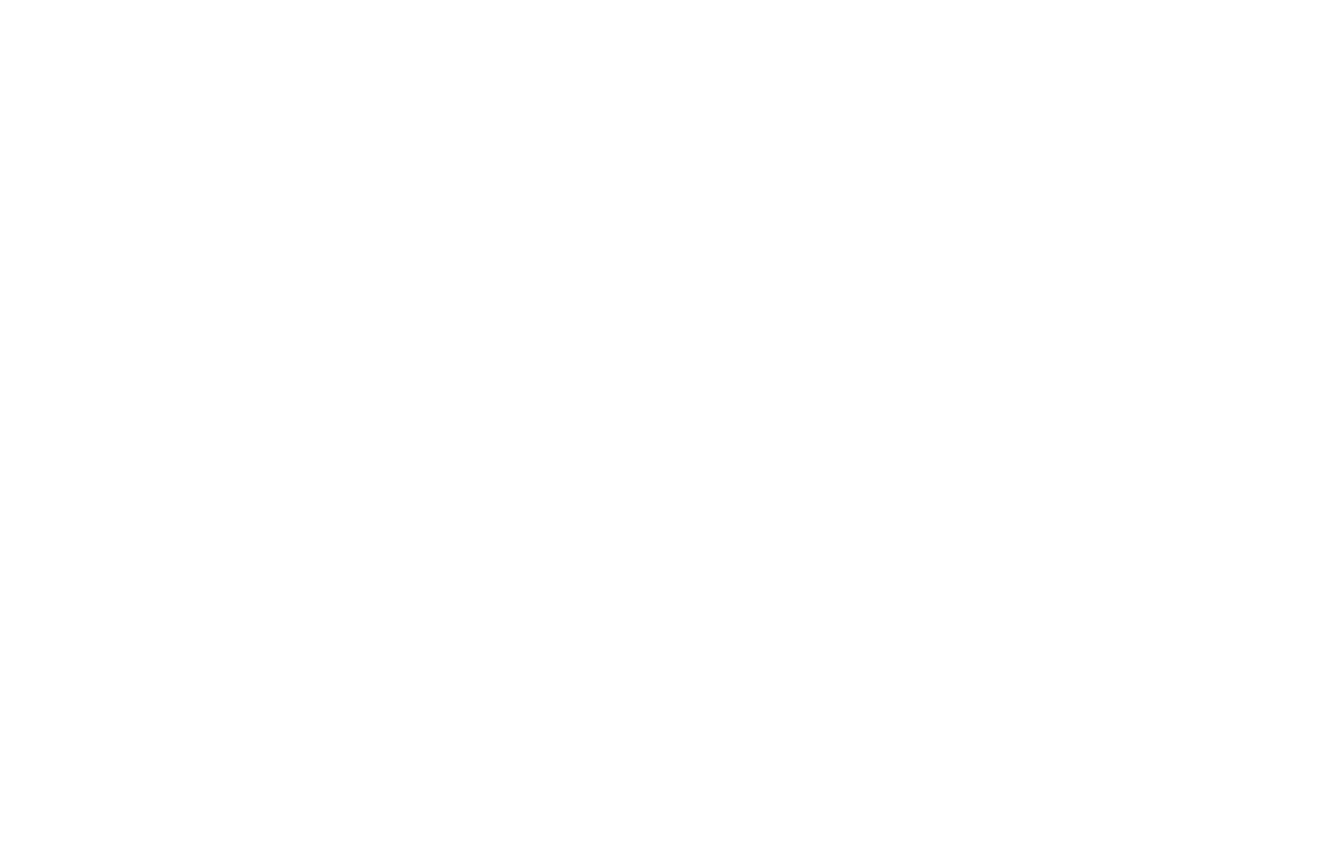 scroll, scrollTop: 0, scrollLeft: 0, axis: both 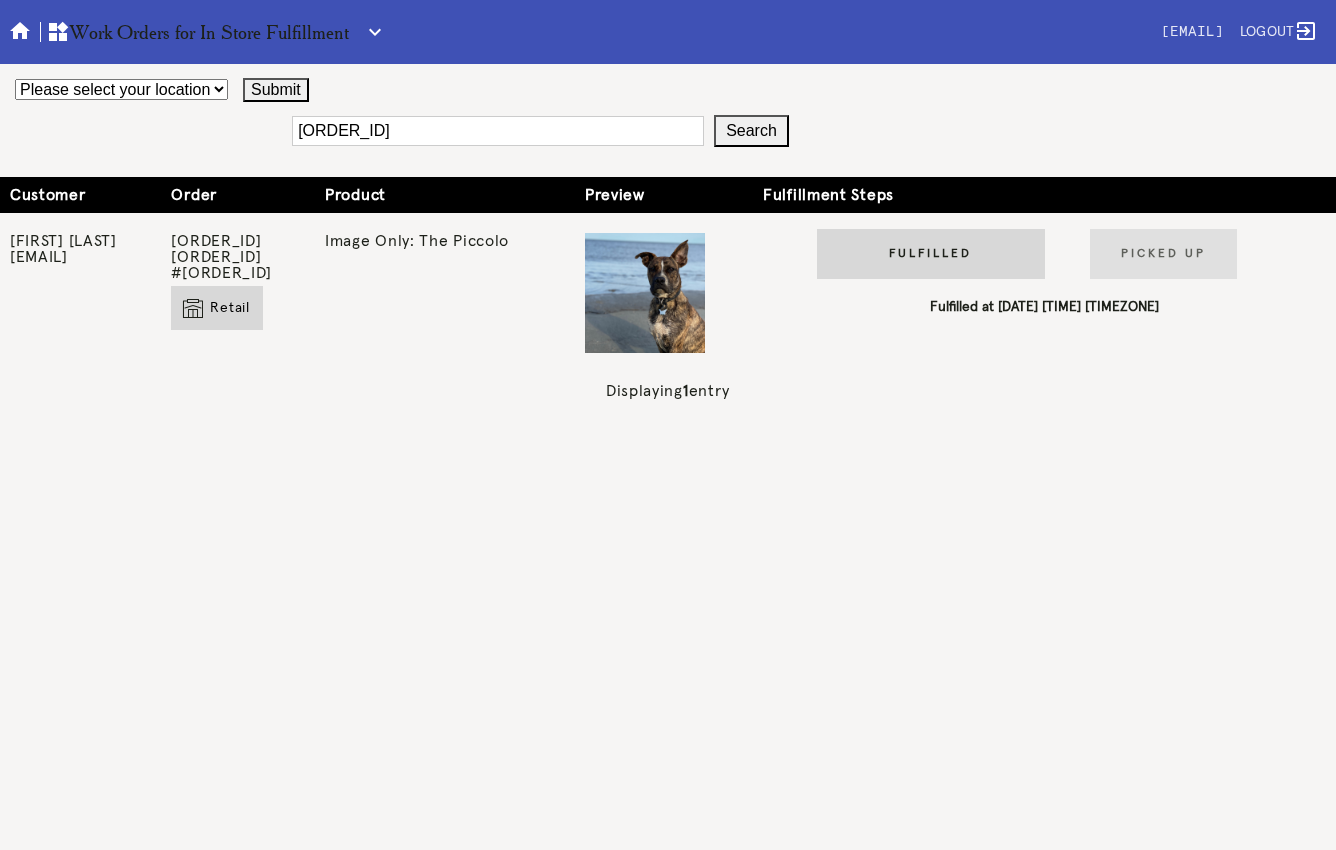 click on "[ORDER_ID]" at bounding box center (498, 131) 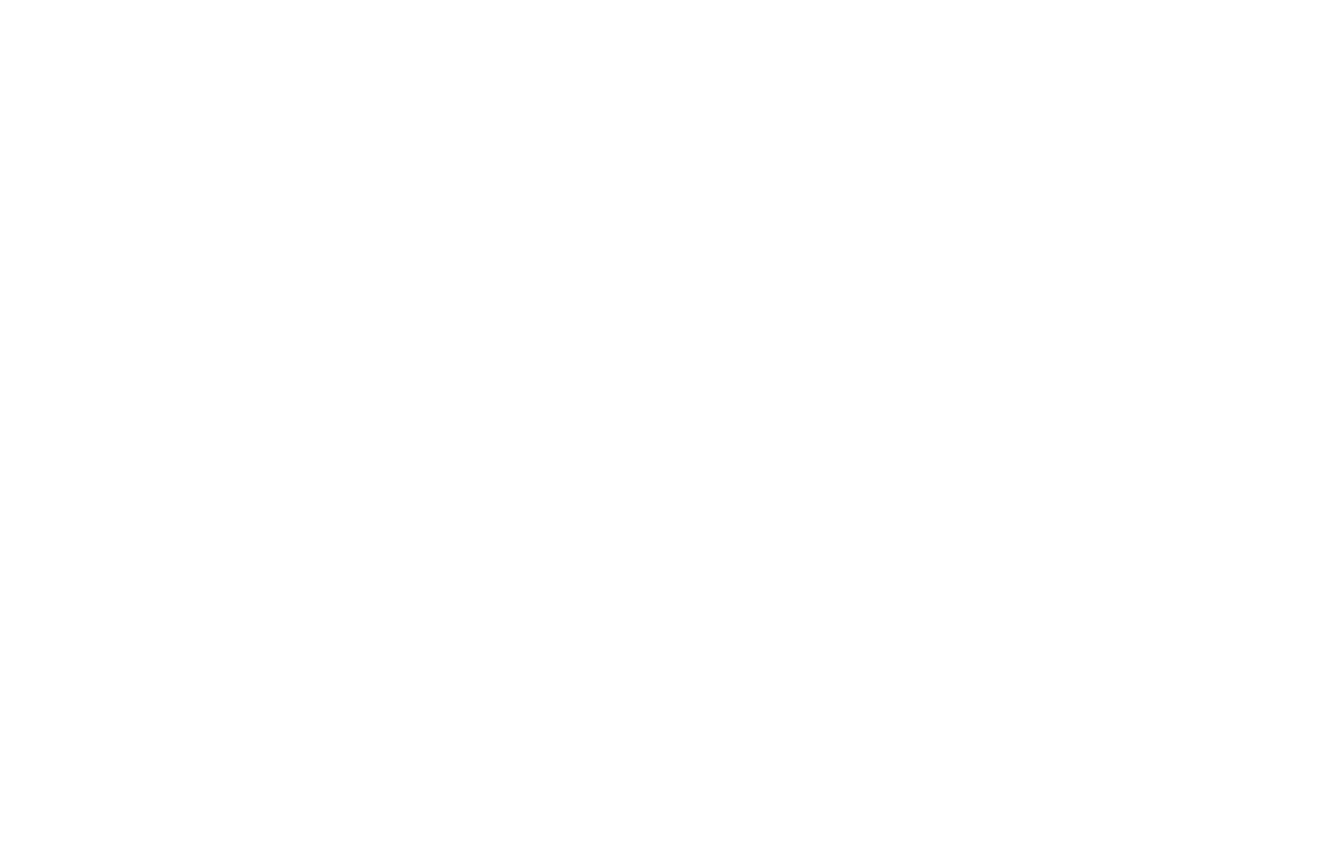 scroll, scrollTop: 0, scrollLeft: 0, axis: both 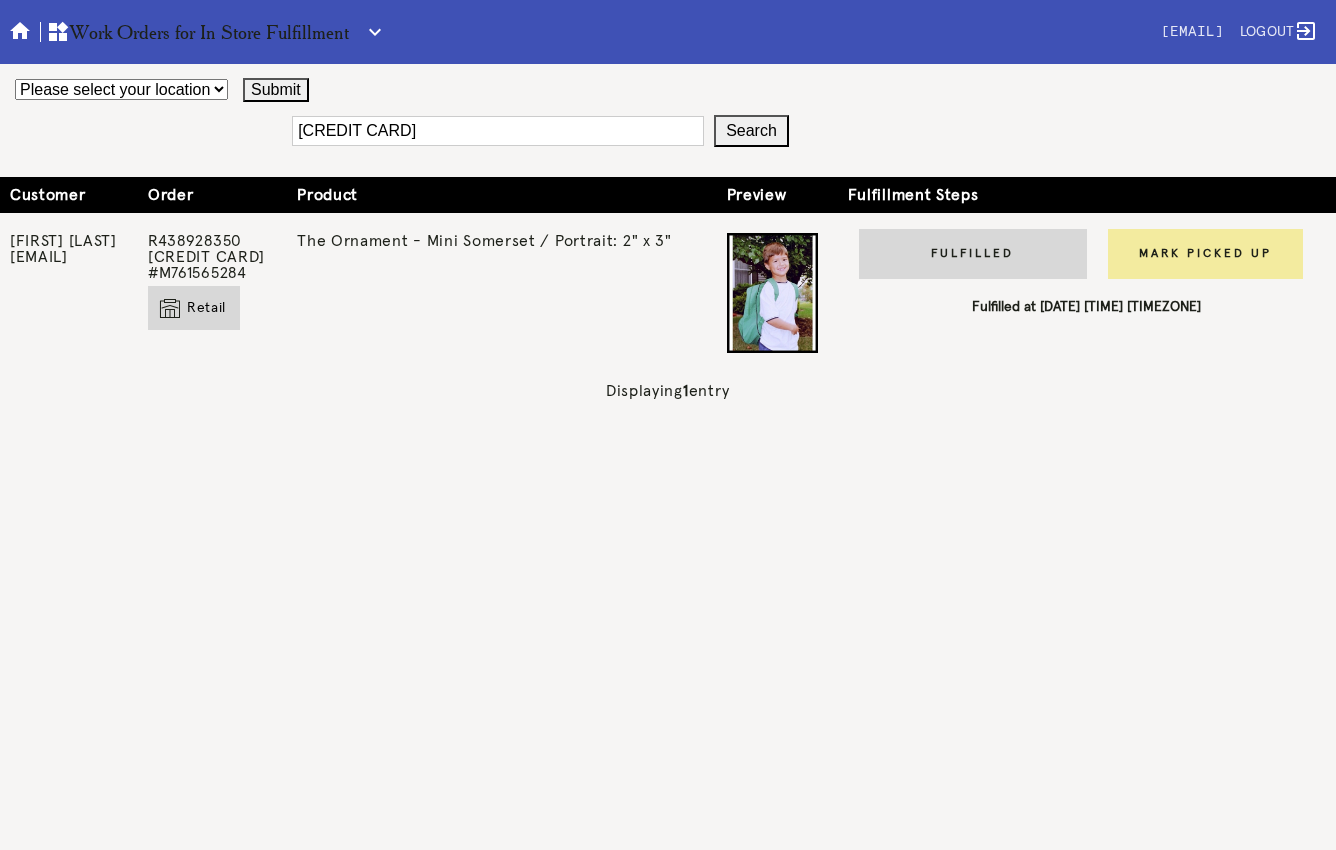 click on "Mark Picked Up" at bounding box center (1205, 254) 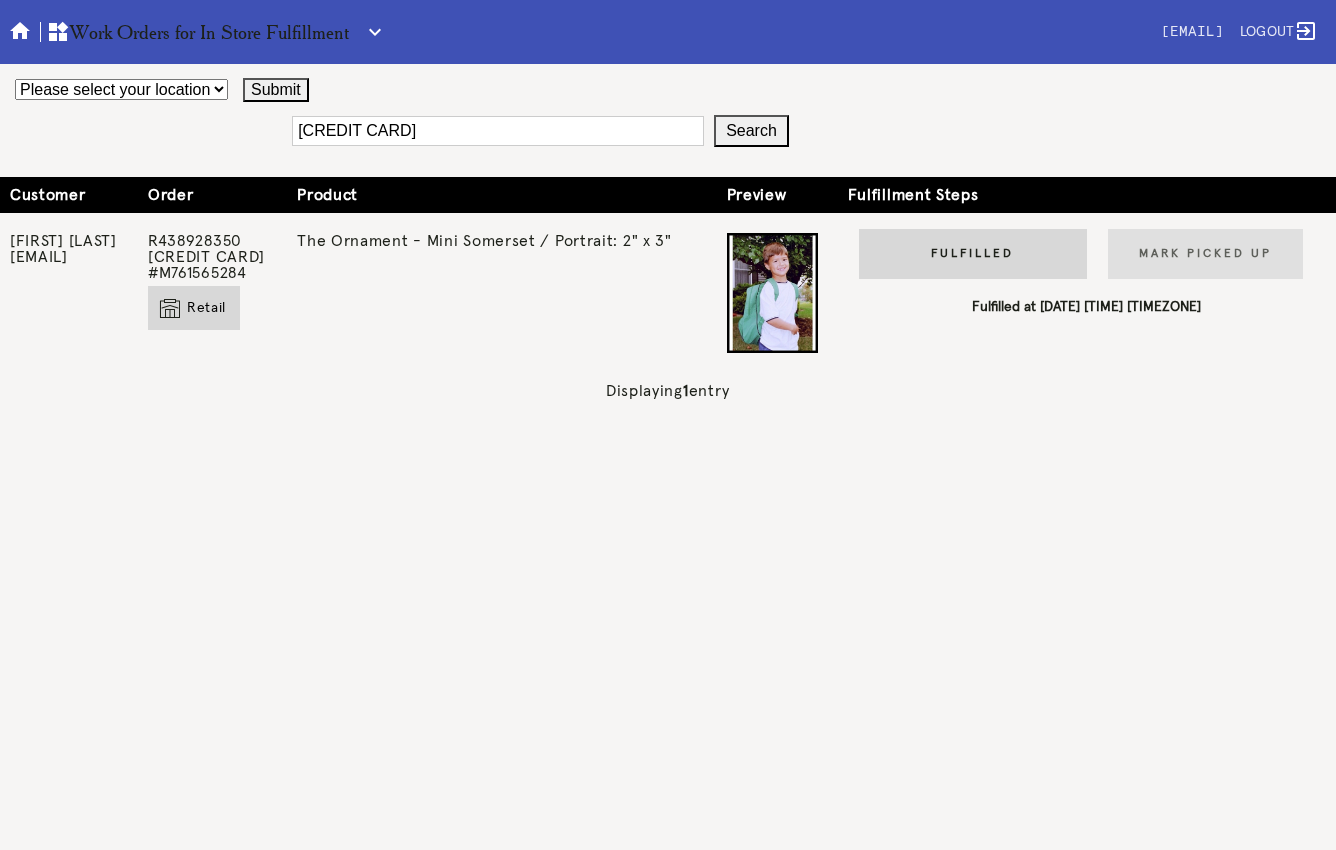 click on "W689259386900232" at bounding box center [498, 131] 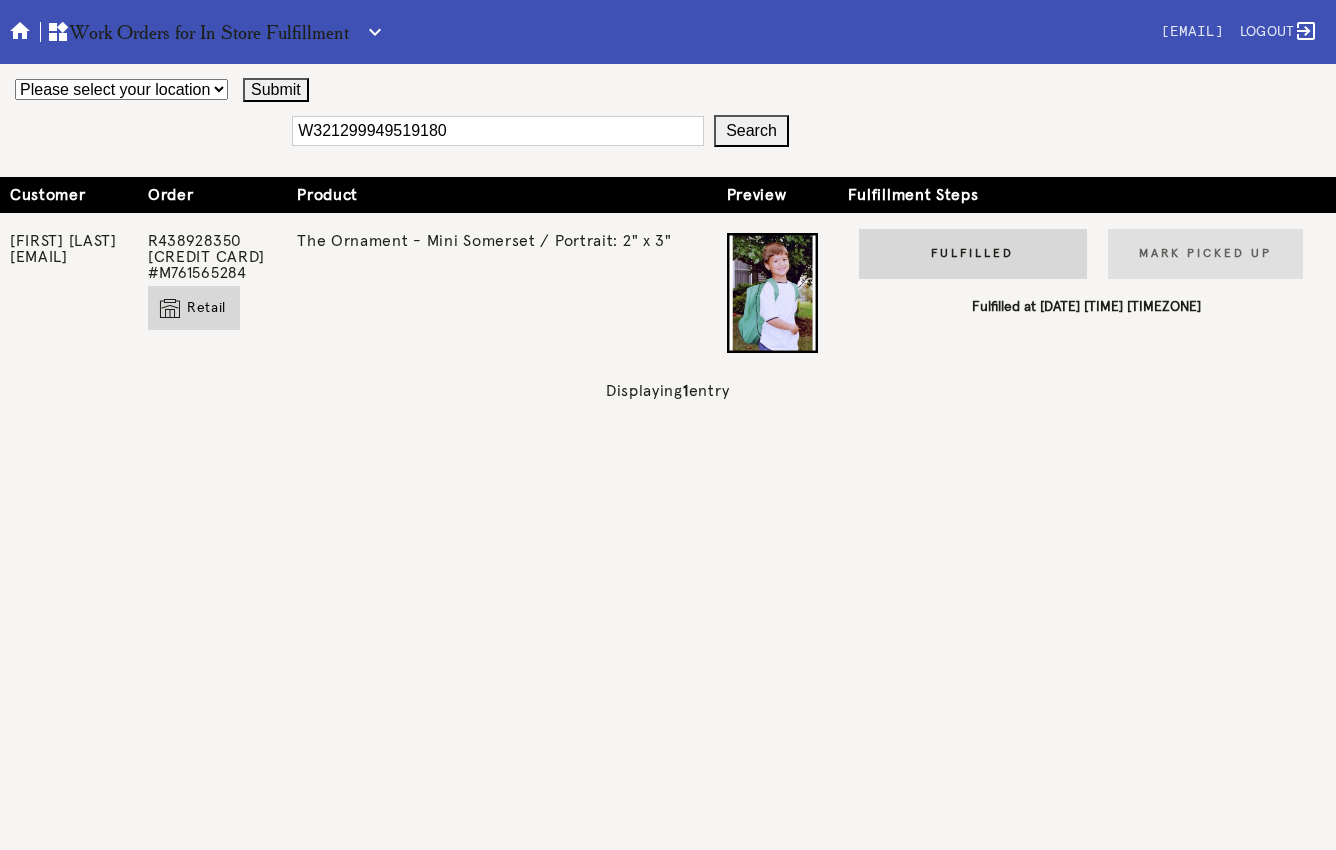 type on "[NUMBER]" 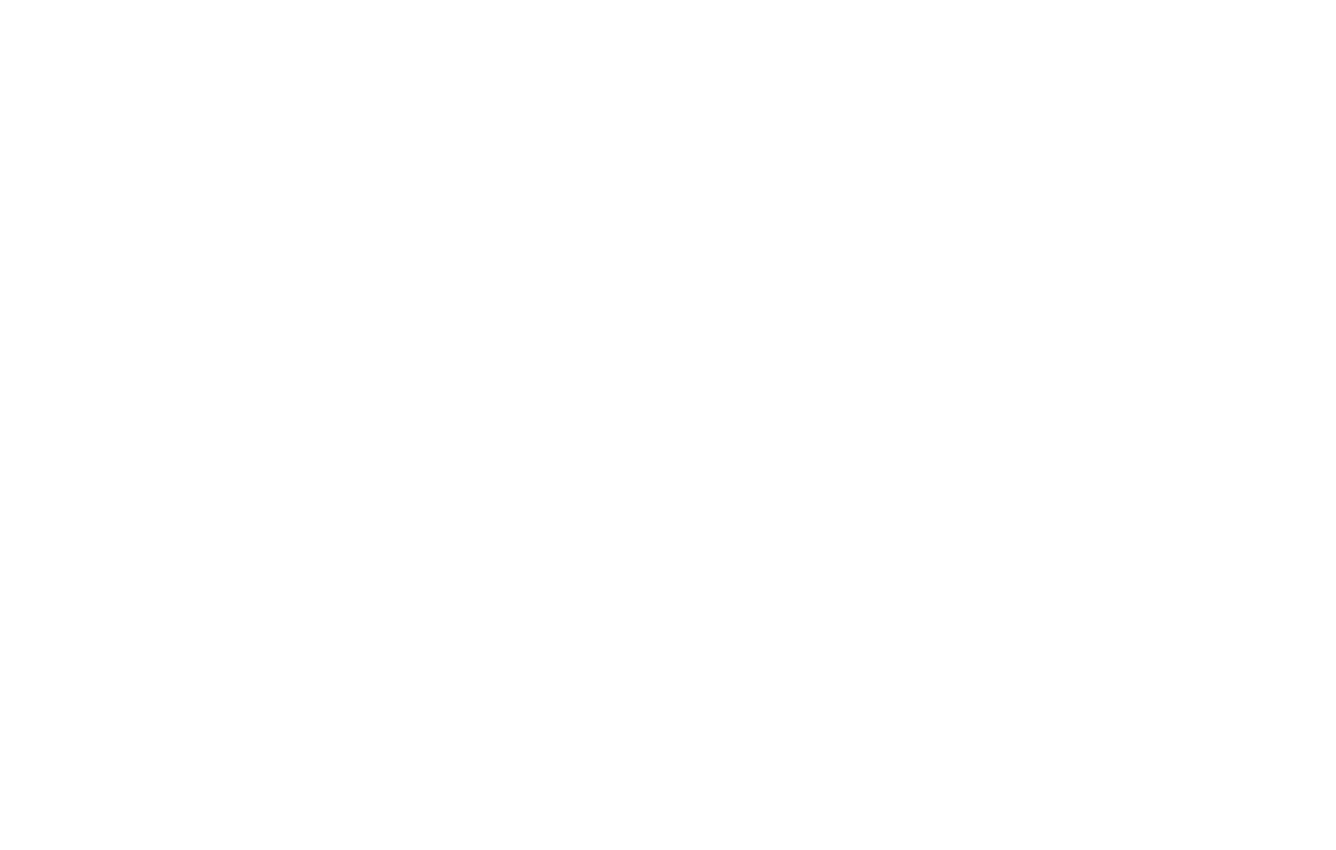scroll, scrollTop: 0, scrollLeft: 0, axis: both 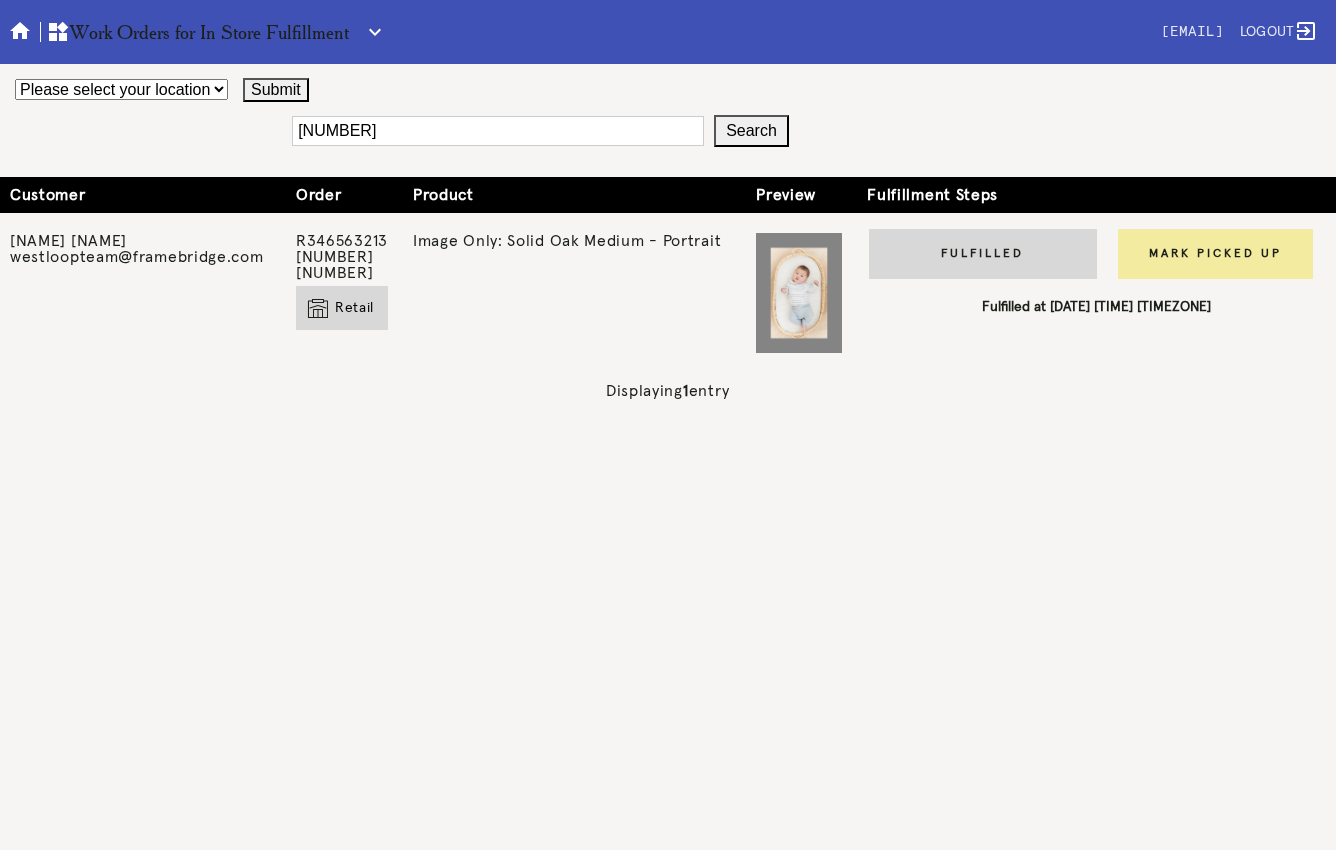 click on "Mark Picked Up" at bounding box center [1215, 254] 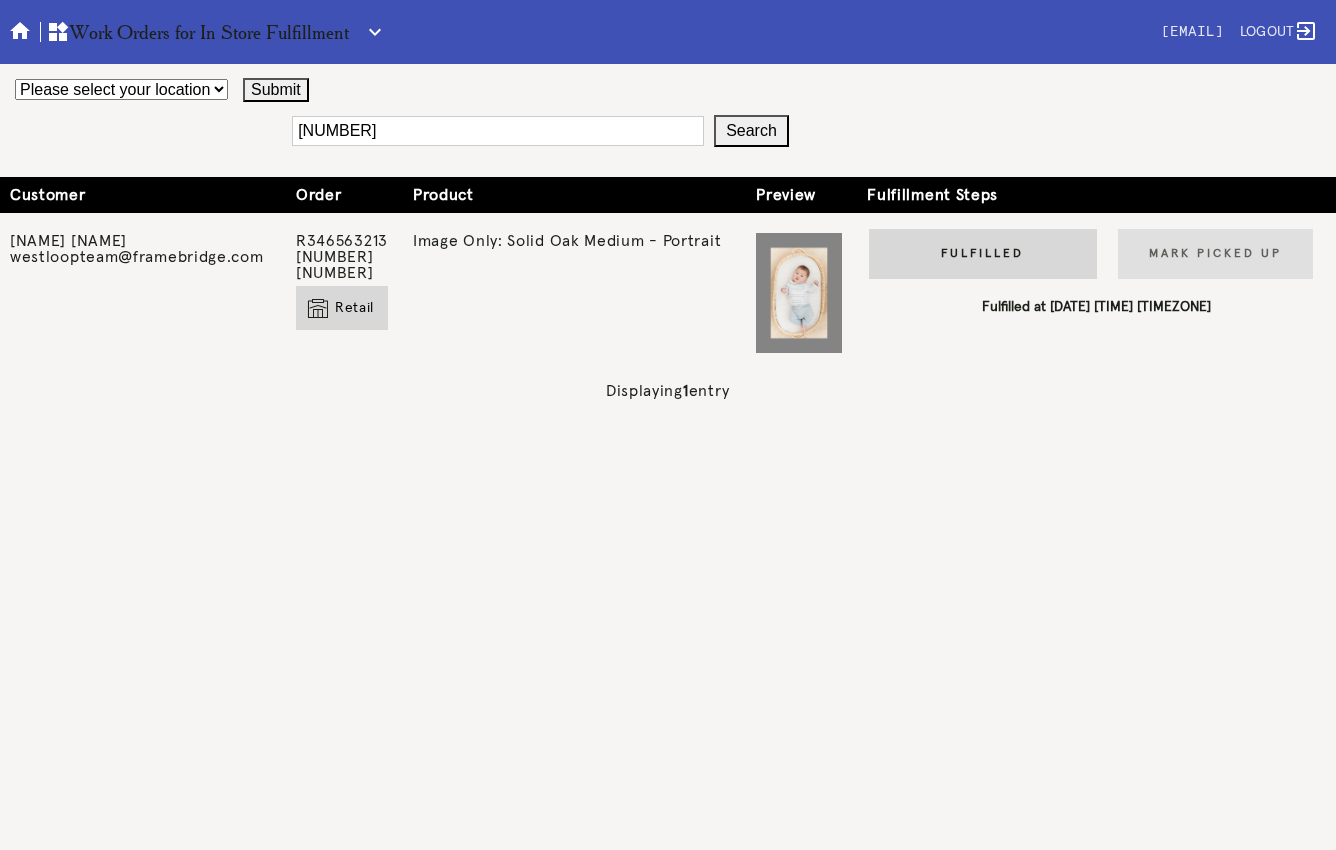 click on "[NUMBER]" at bounding box center [498, 131] 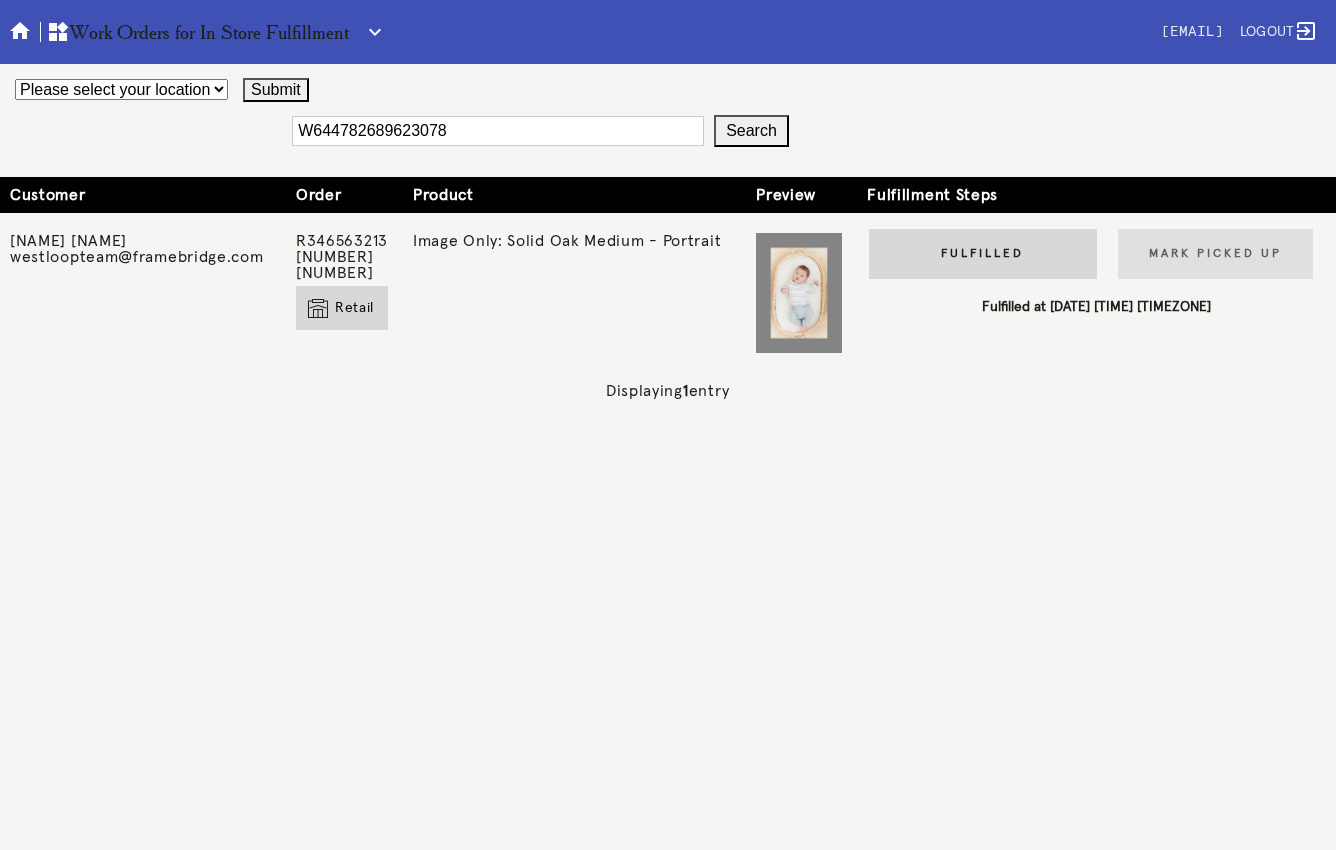 type on "W644782689623078" 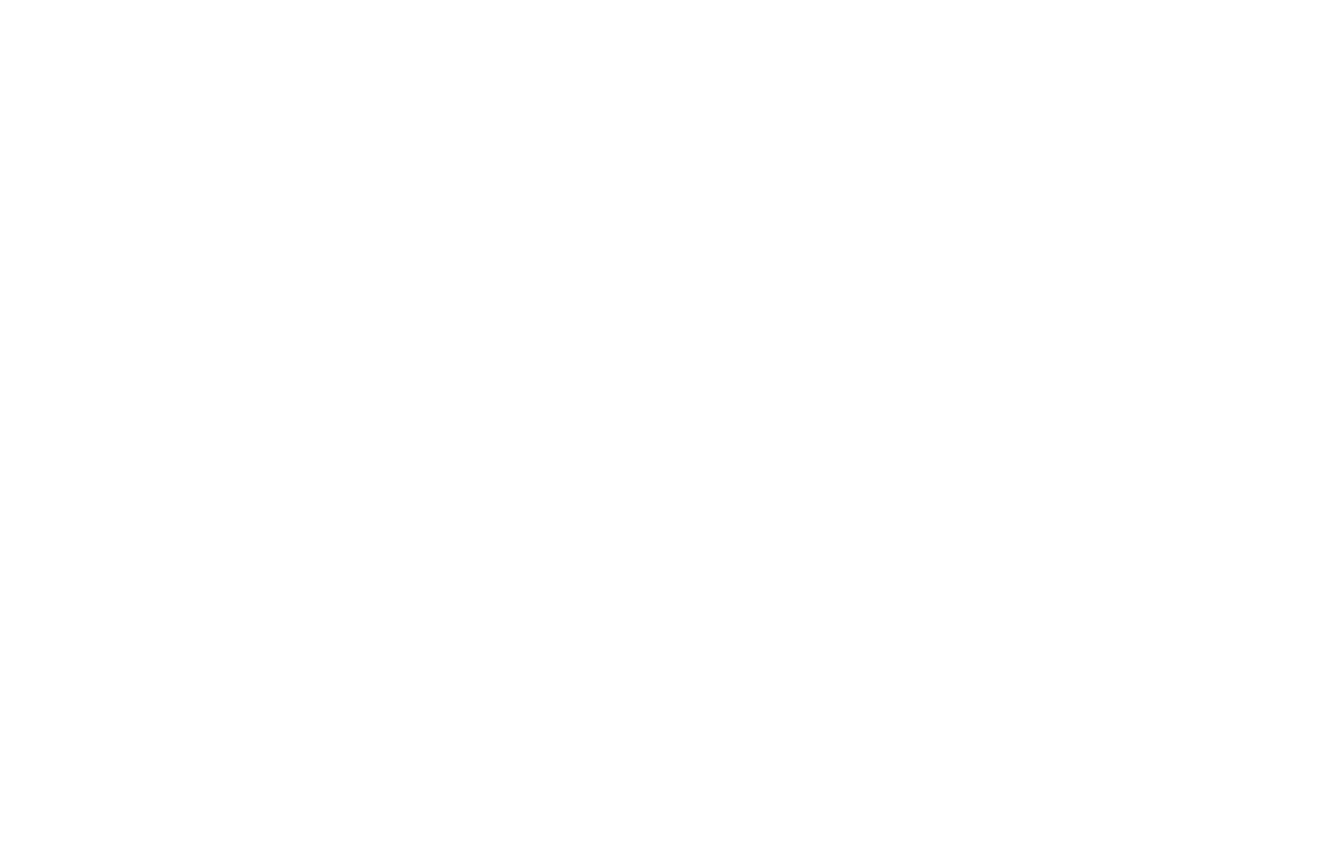 scroll, scrollTop: 0, scrollLeft: 0, axis: both 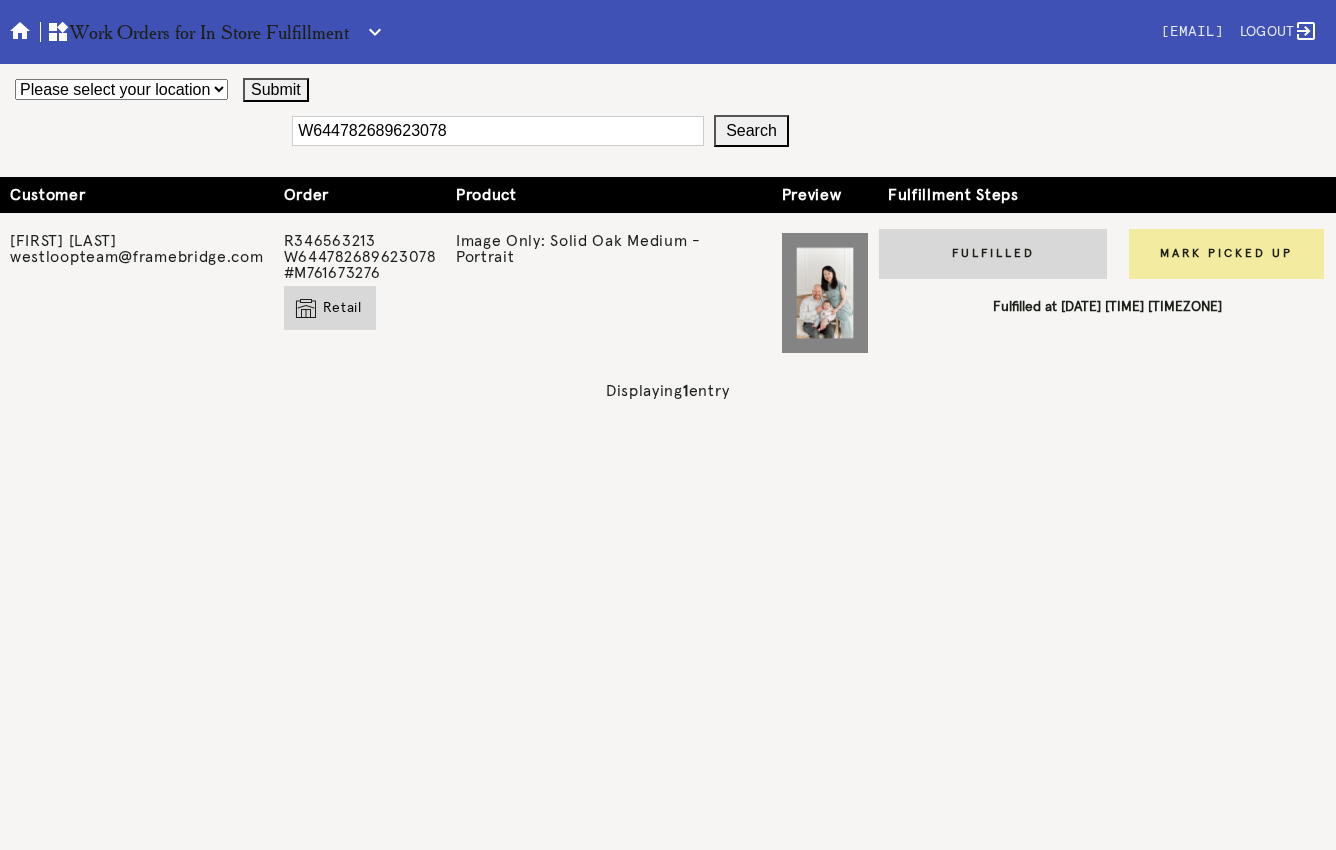 click on "Mark Picked Up" at bounding box center (1226, 254) 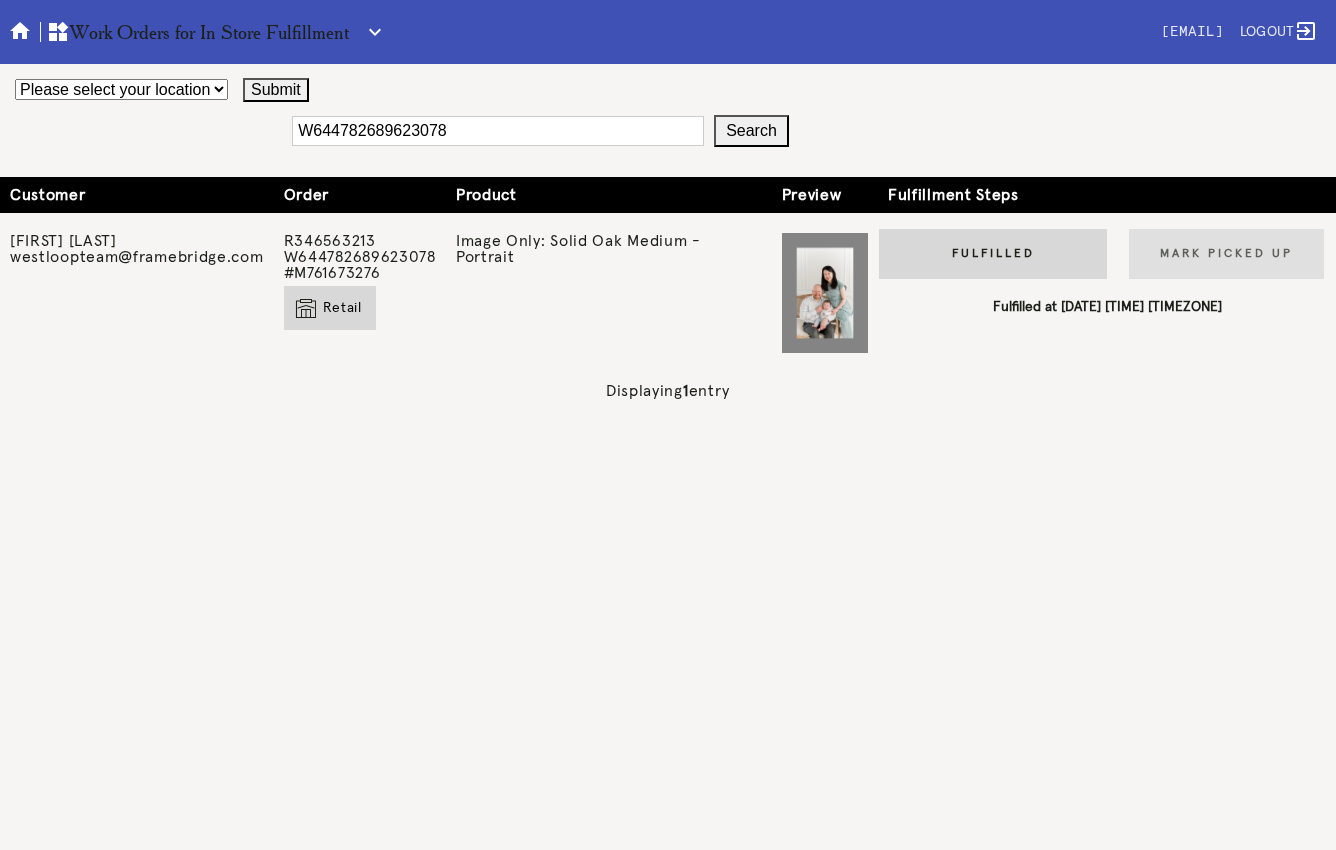 click on "W644782689623078" at bounding box center (498, 131) 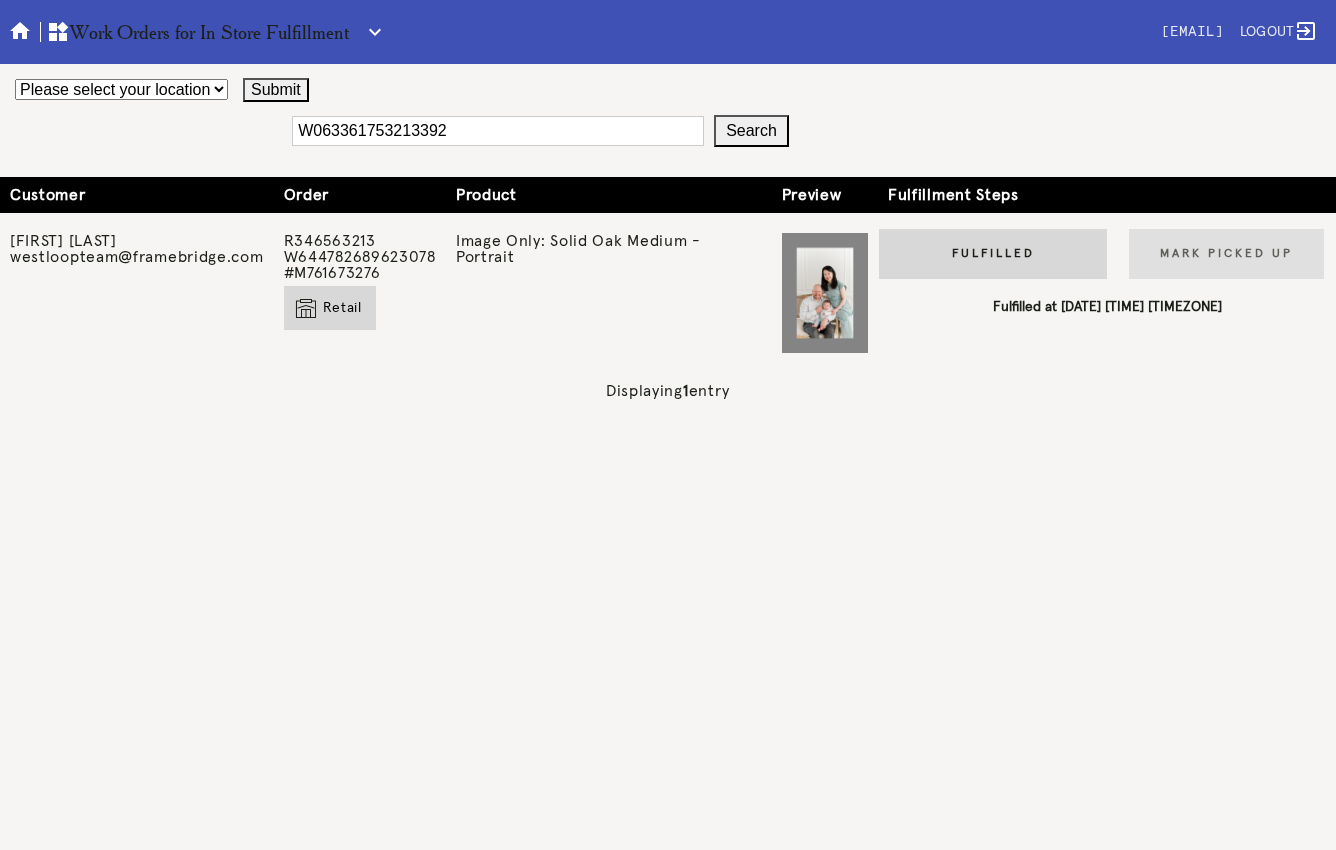 type on "W063361753213392" 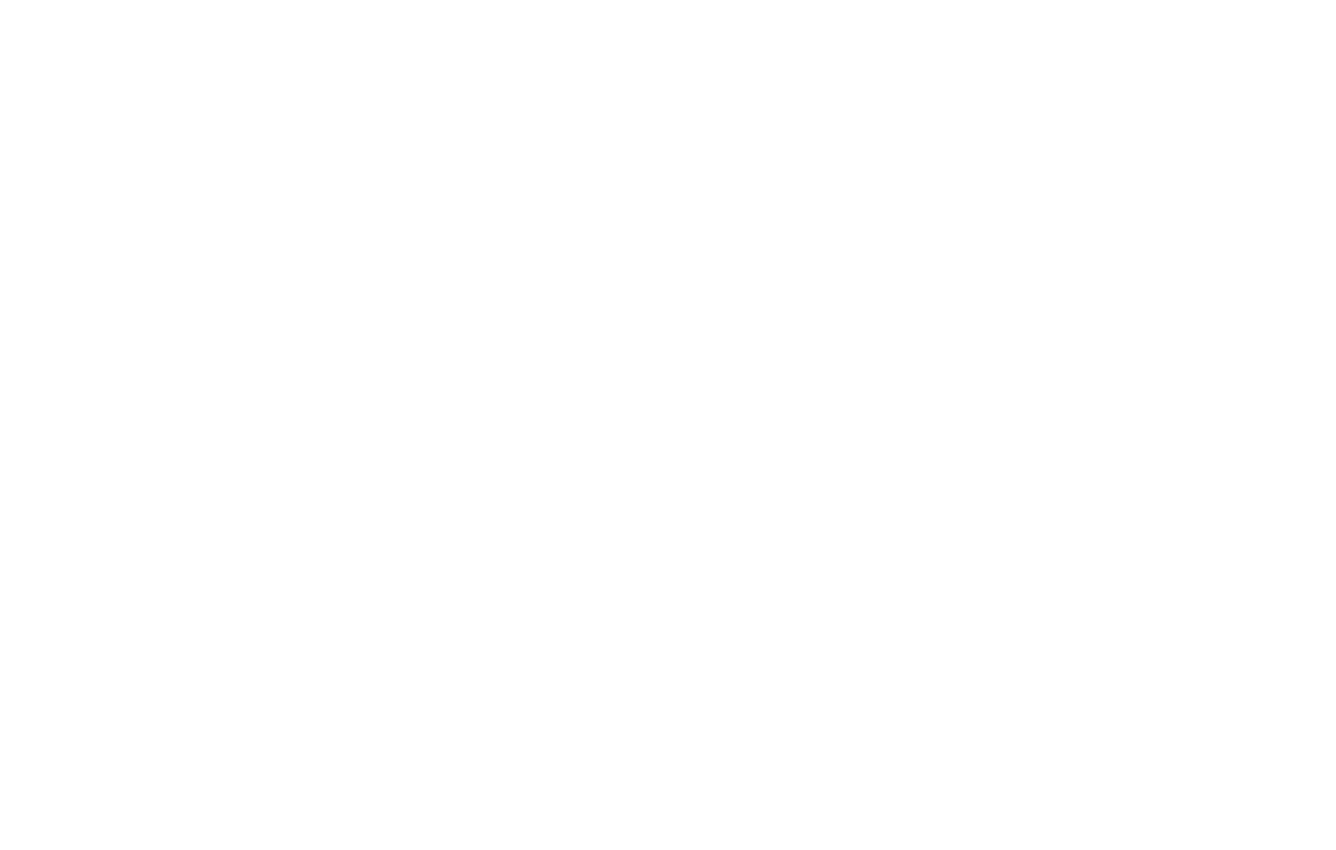 scroll, scrollTop: 0, scrollLeft: 0, axis: both 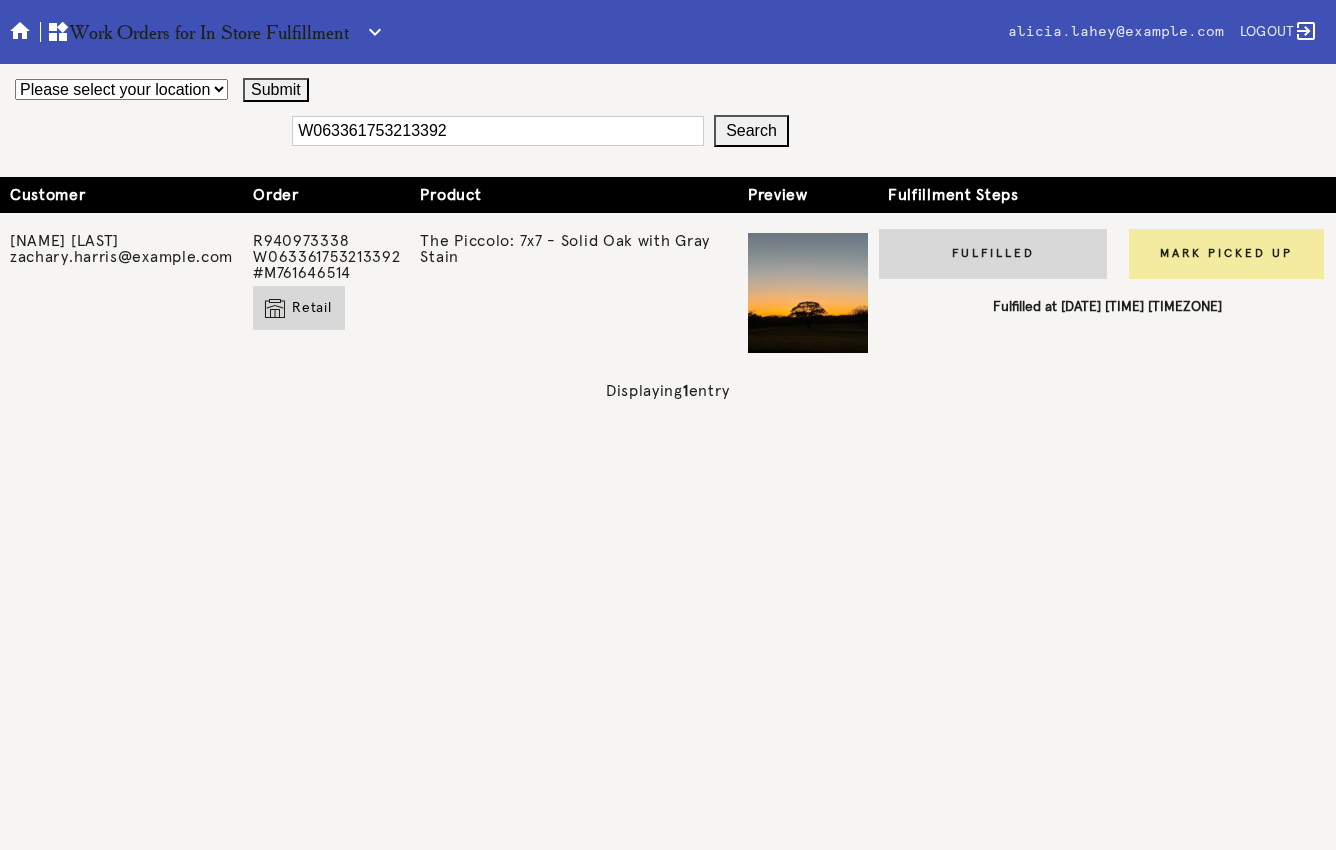 click on "Mark Picked Up" at bounding box center [1226, 254] 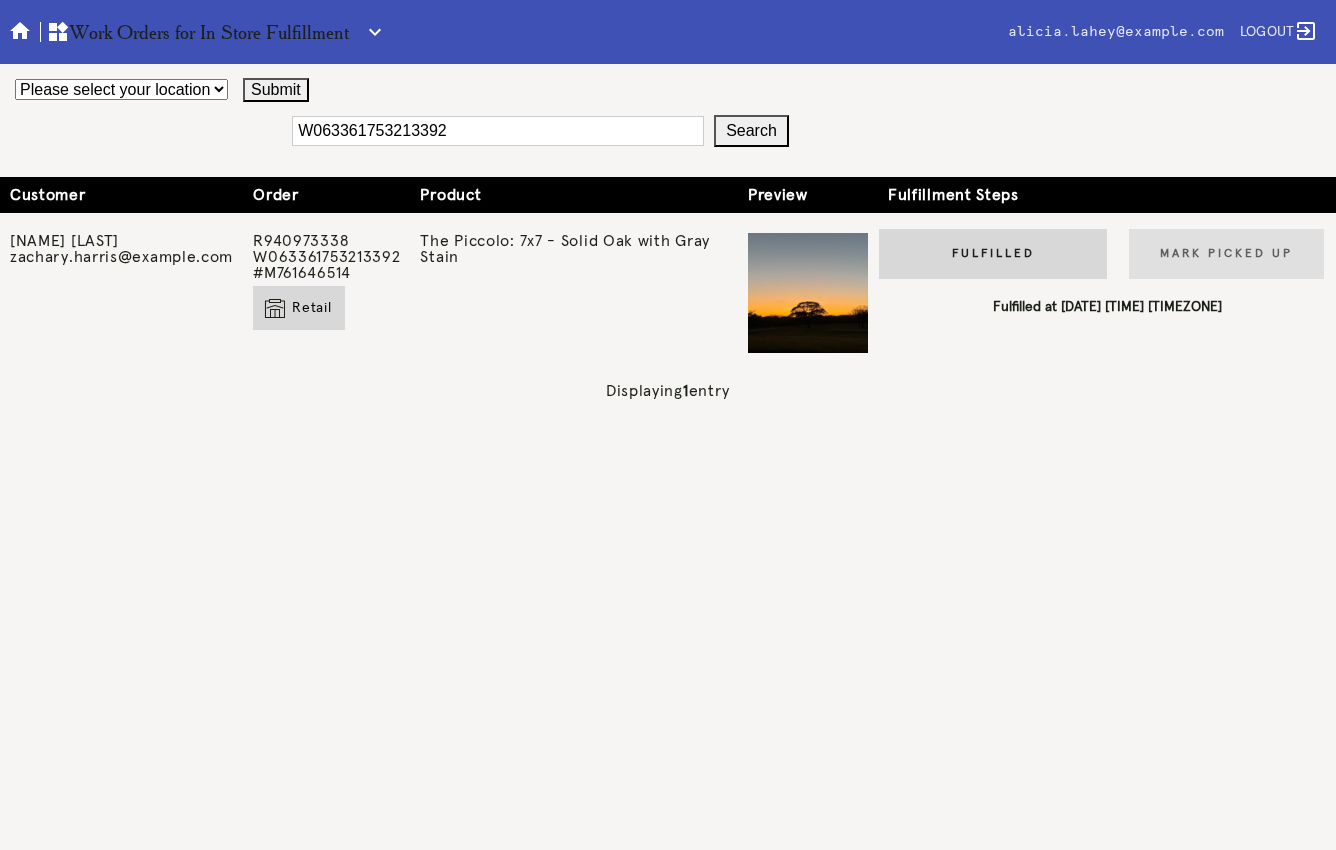 click on "W063361753213392" at bounding box center (498, 131) 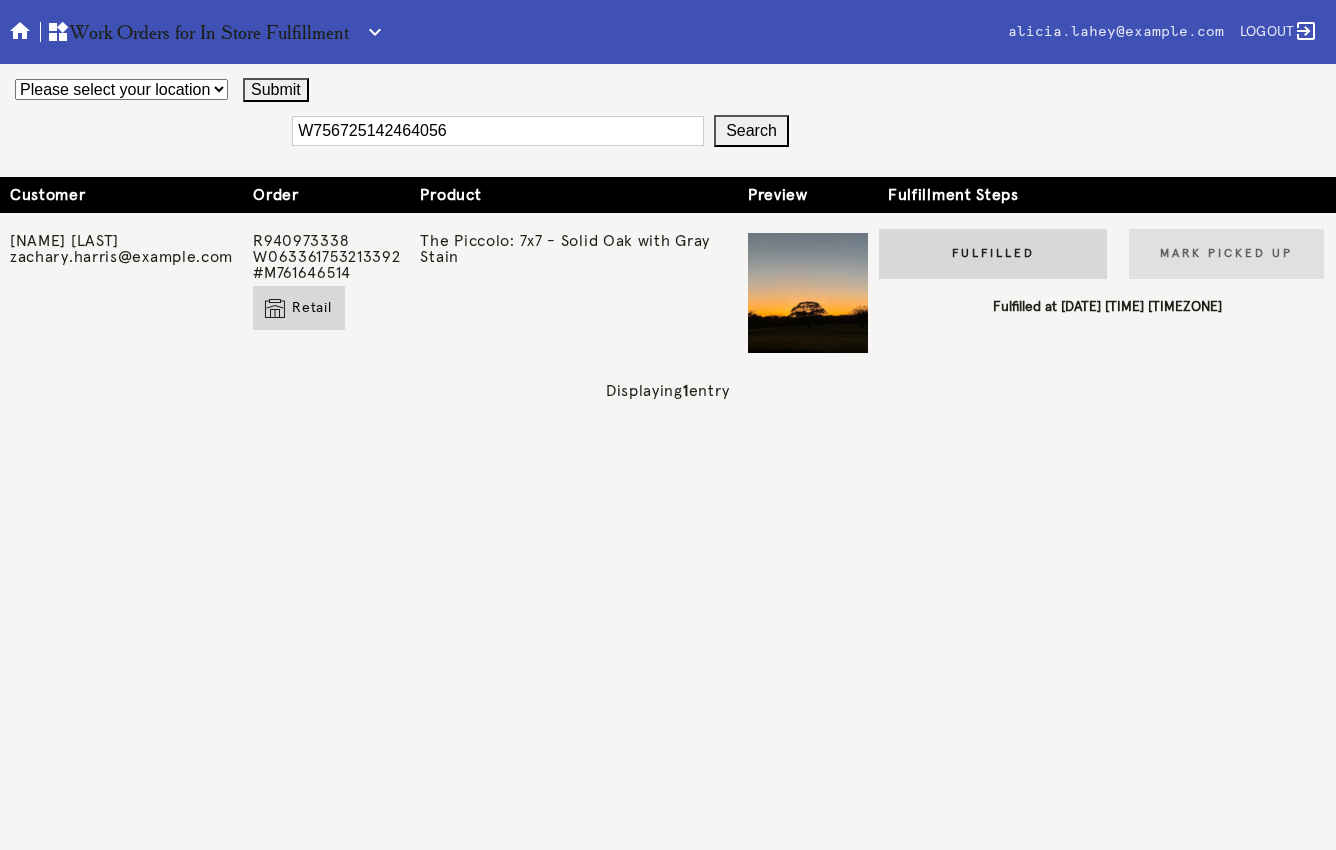 type on "W756725142464056" 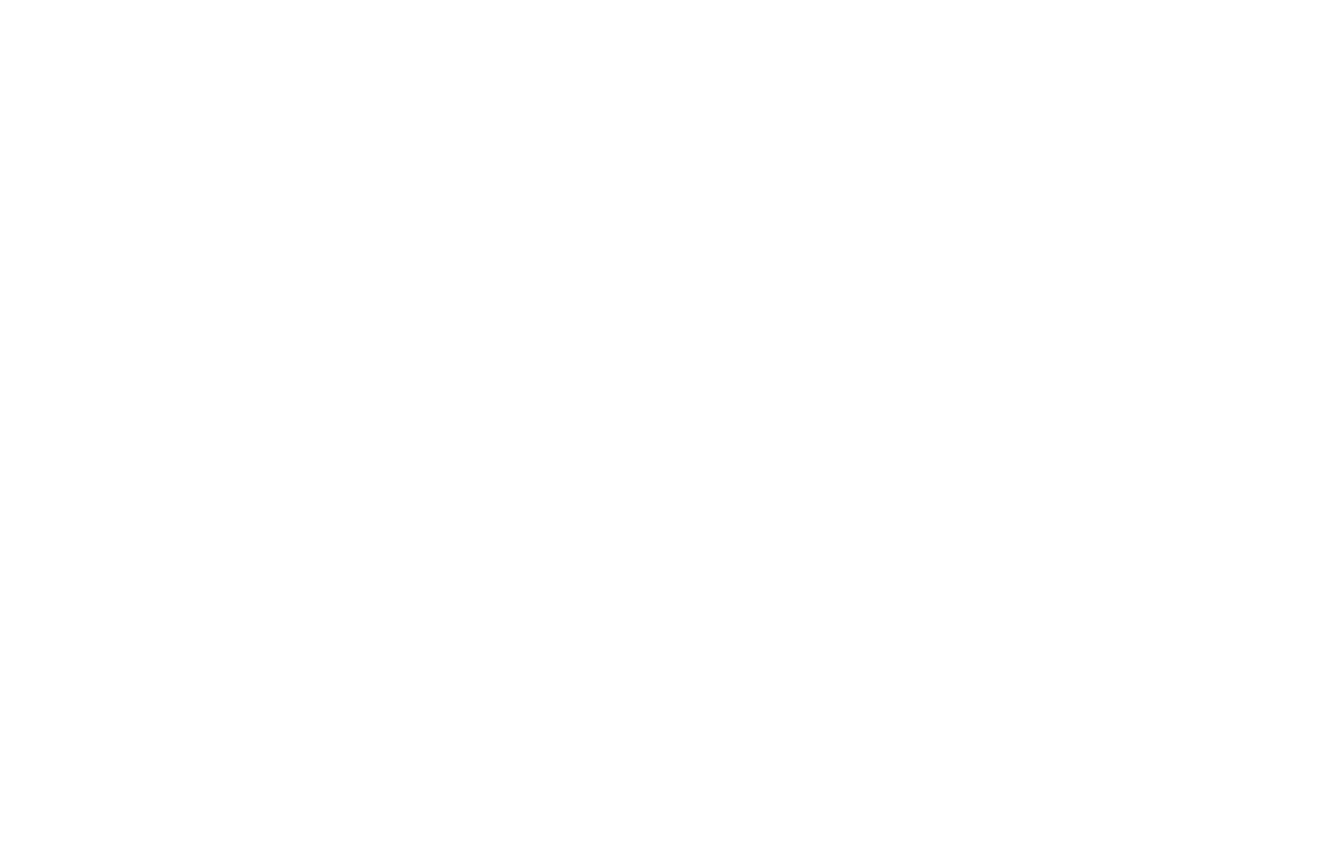 scroll, scrollTop: 0, scrollLeft: 0, axis: both 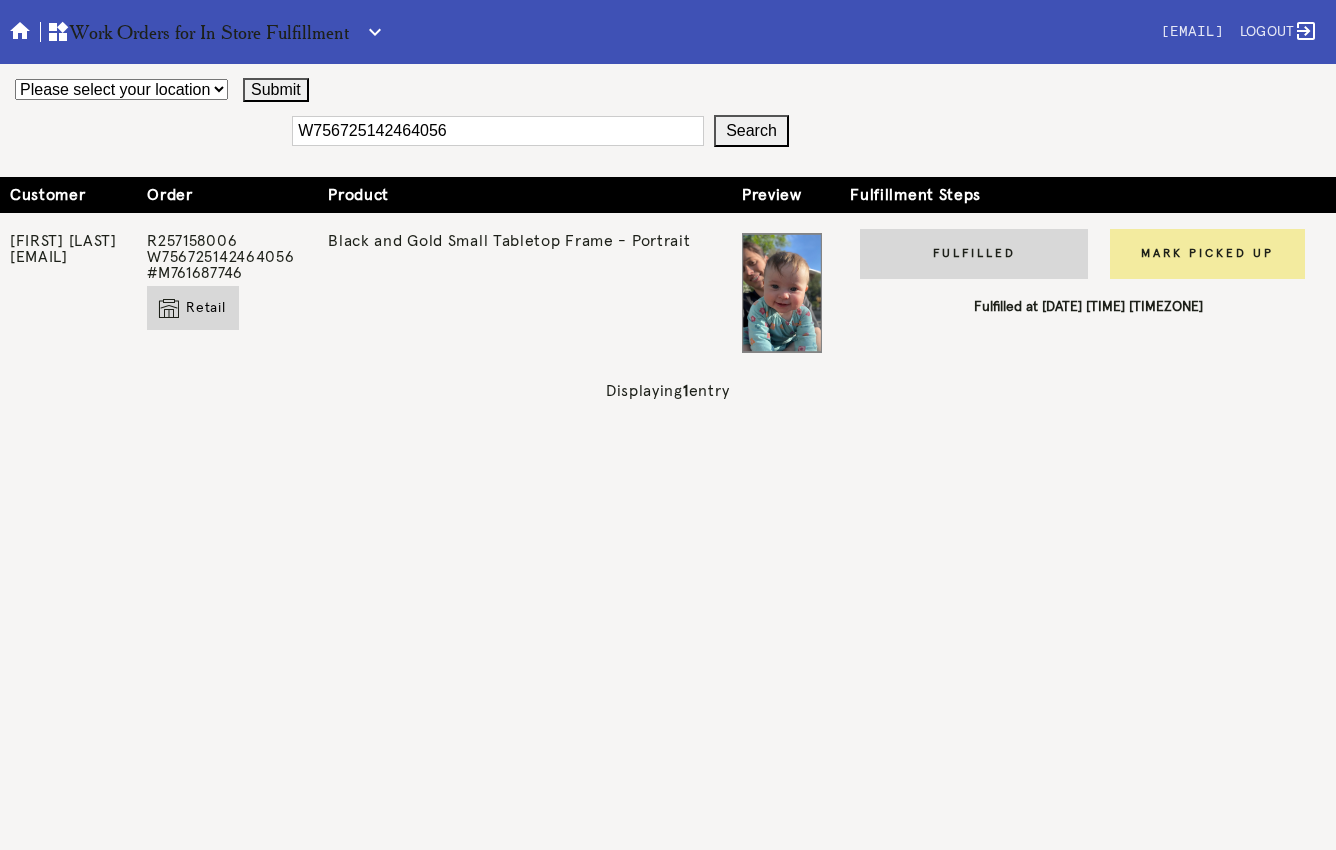 click on "Mark Picked Up" at bounding box center (1207, 254) 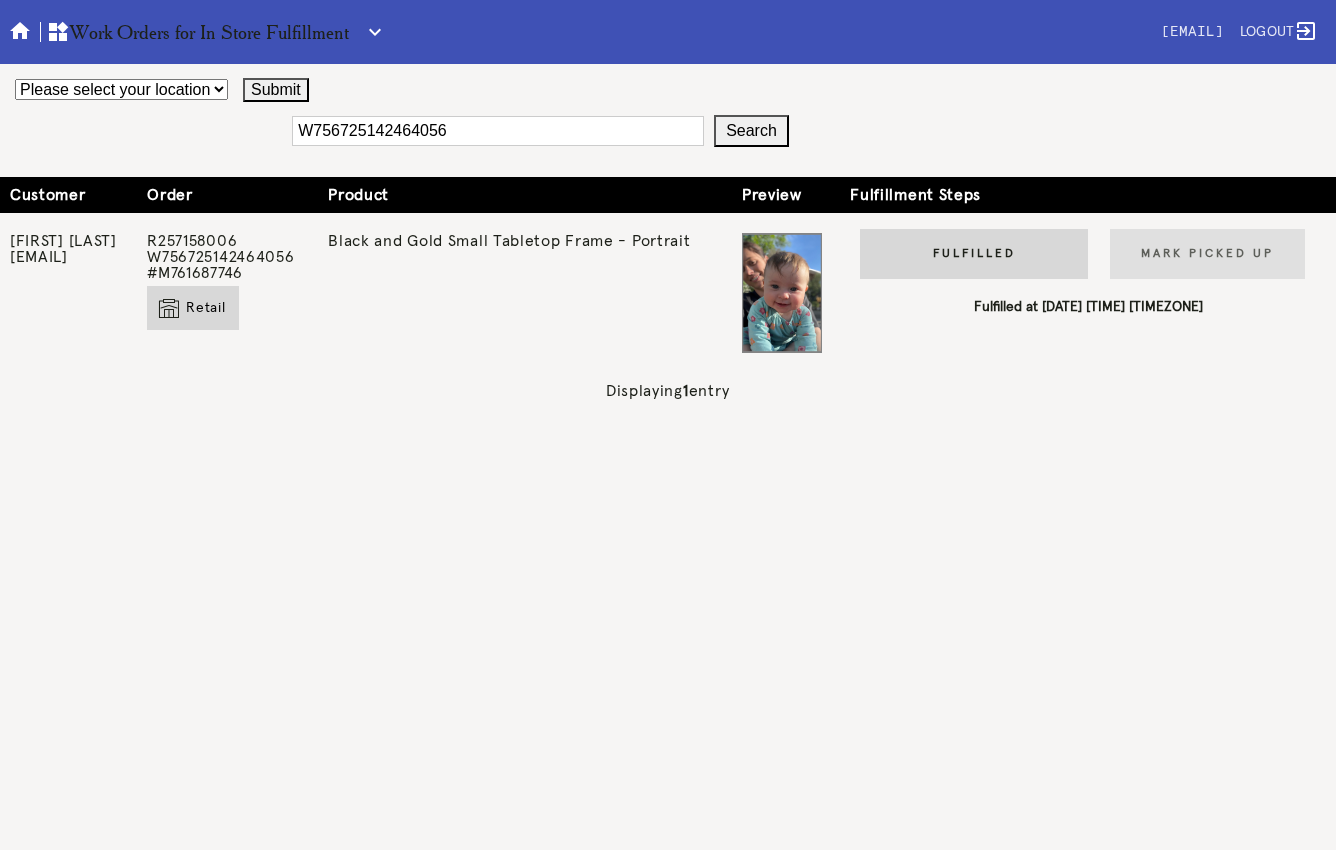 click on "W756725142464056" at bounding box center (498, 131) 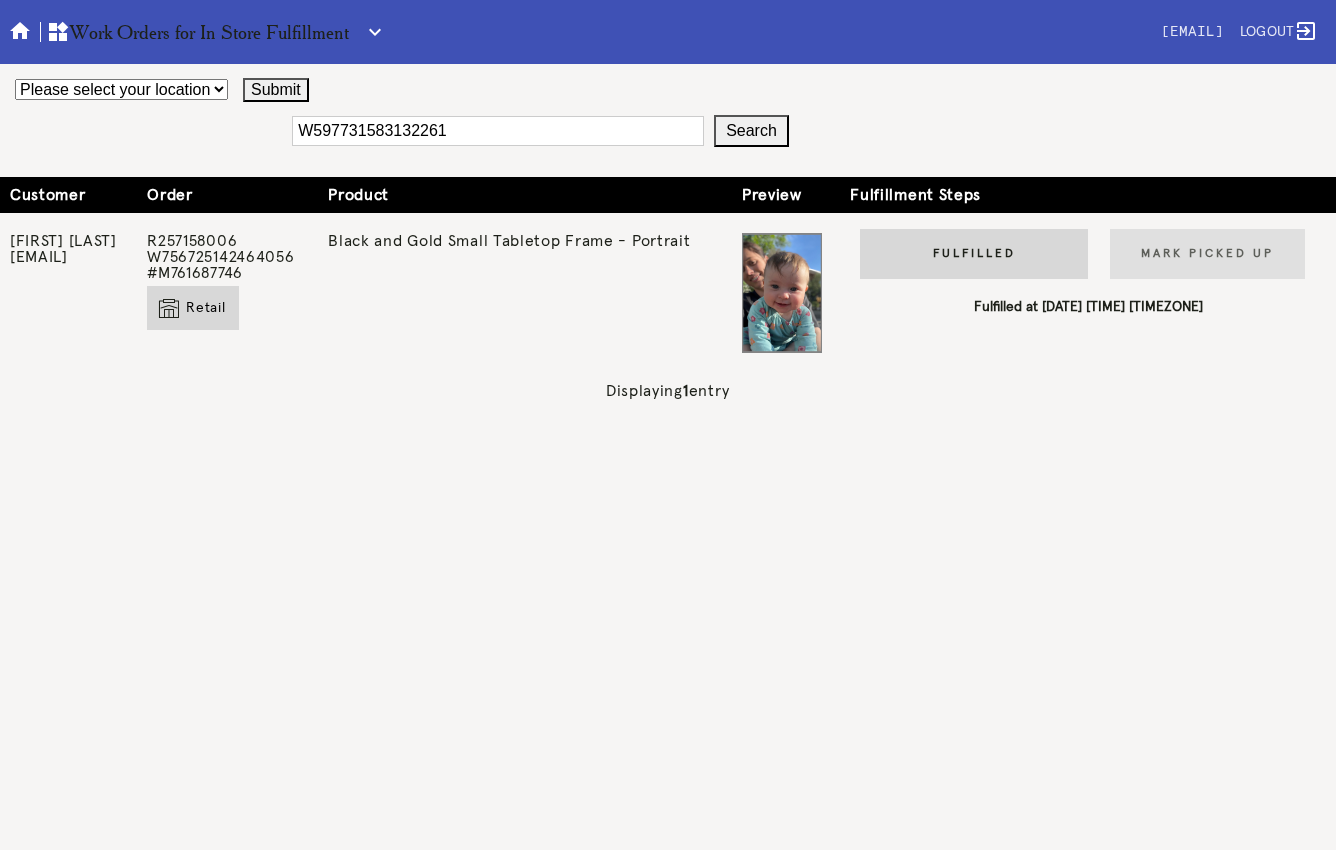 type on "W597731583132261" 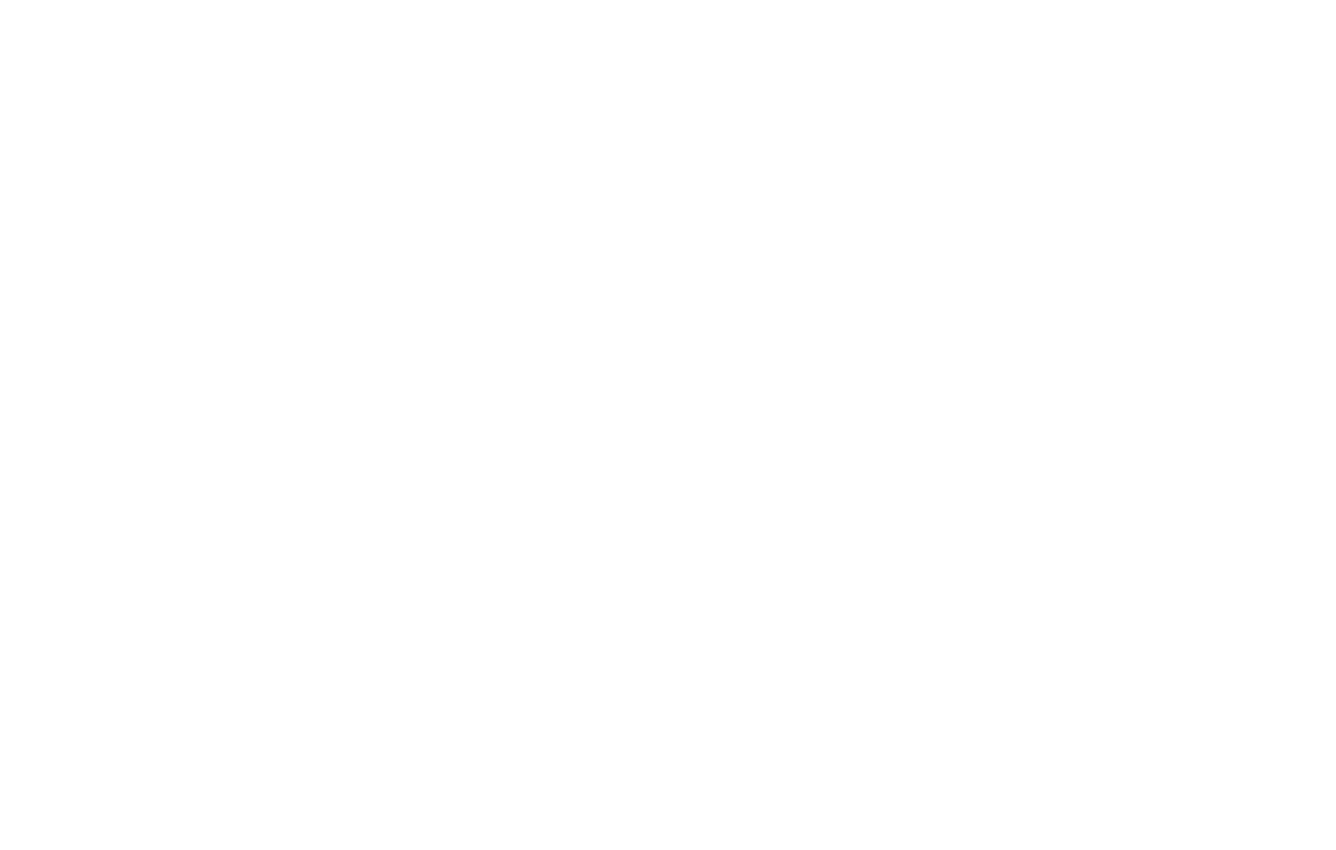 scroll, scrollTop: 0, scrollLeft: 0, axis: both 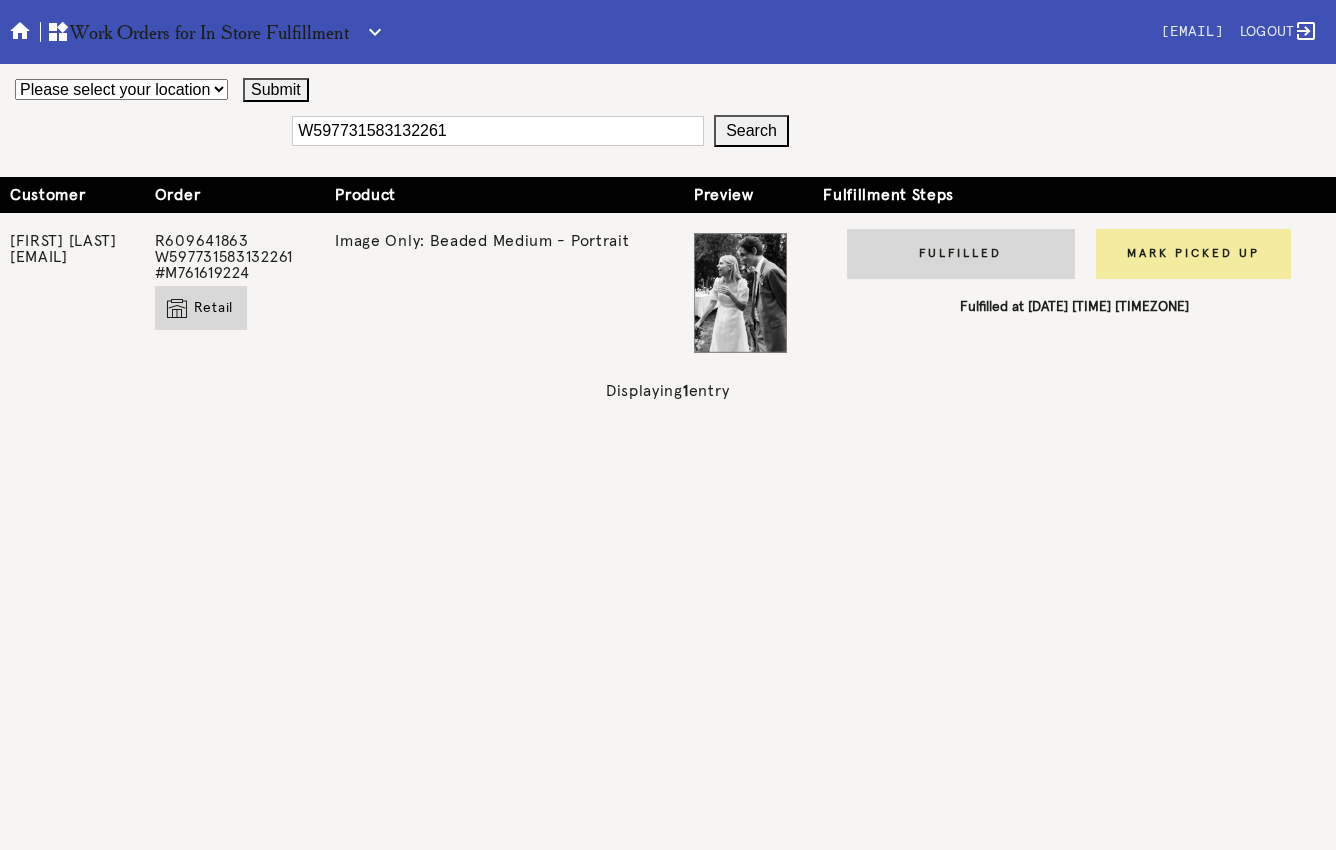 click on "Mark Picked Up" at bounding box center (1193, 254) 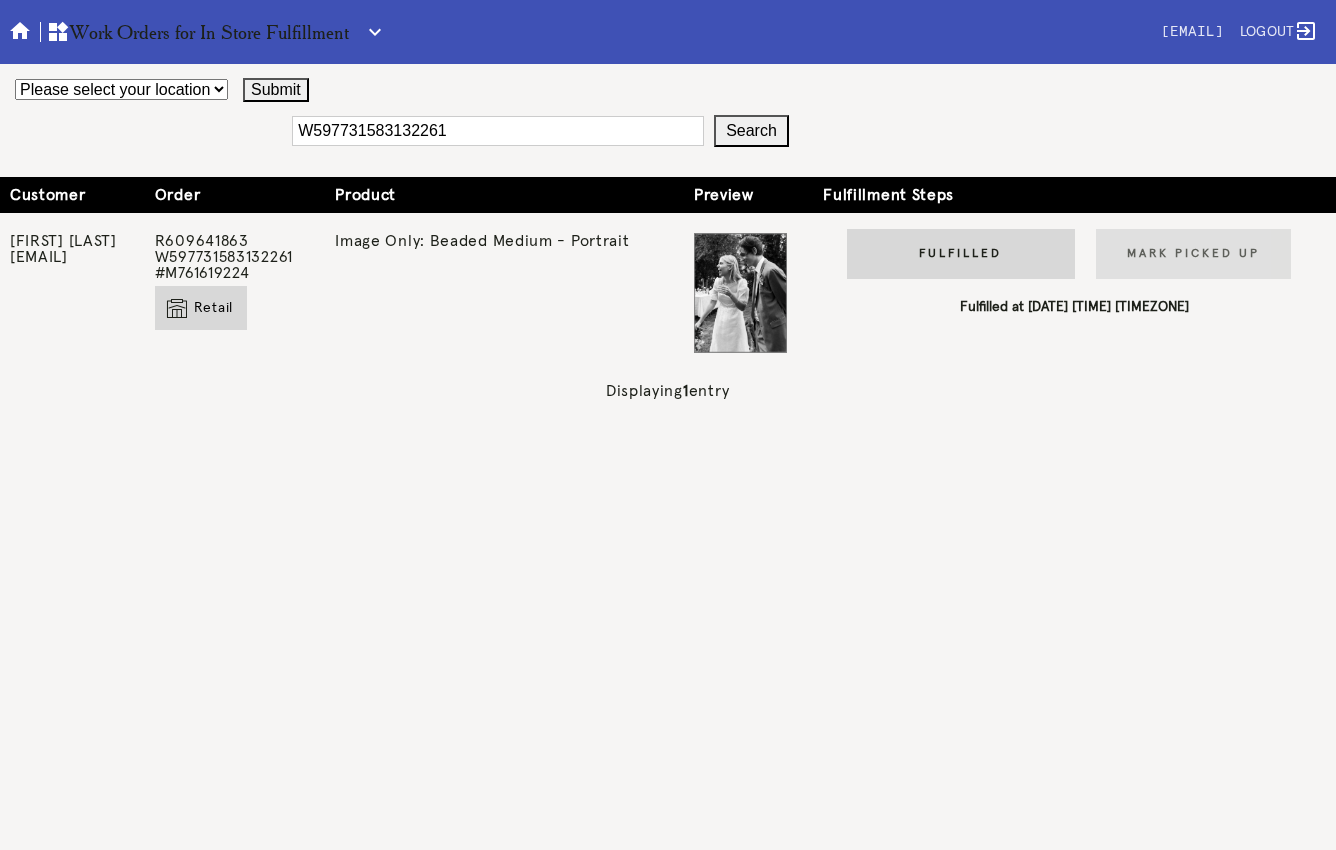 click on "W597731583132261" at bounding box center [498, 131] 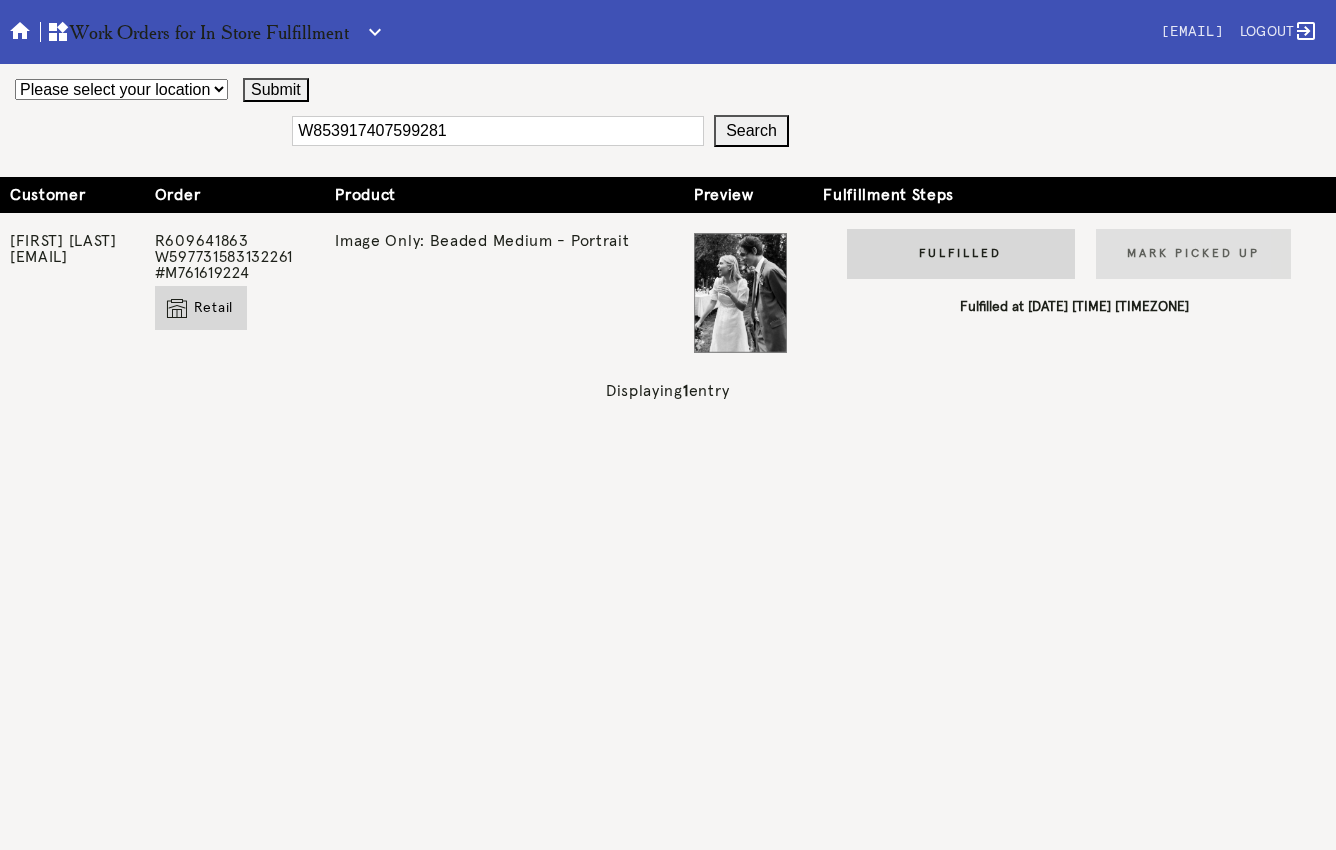 type on "W853917407599281" 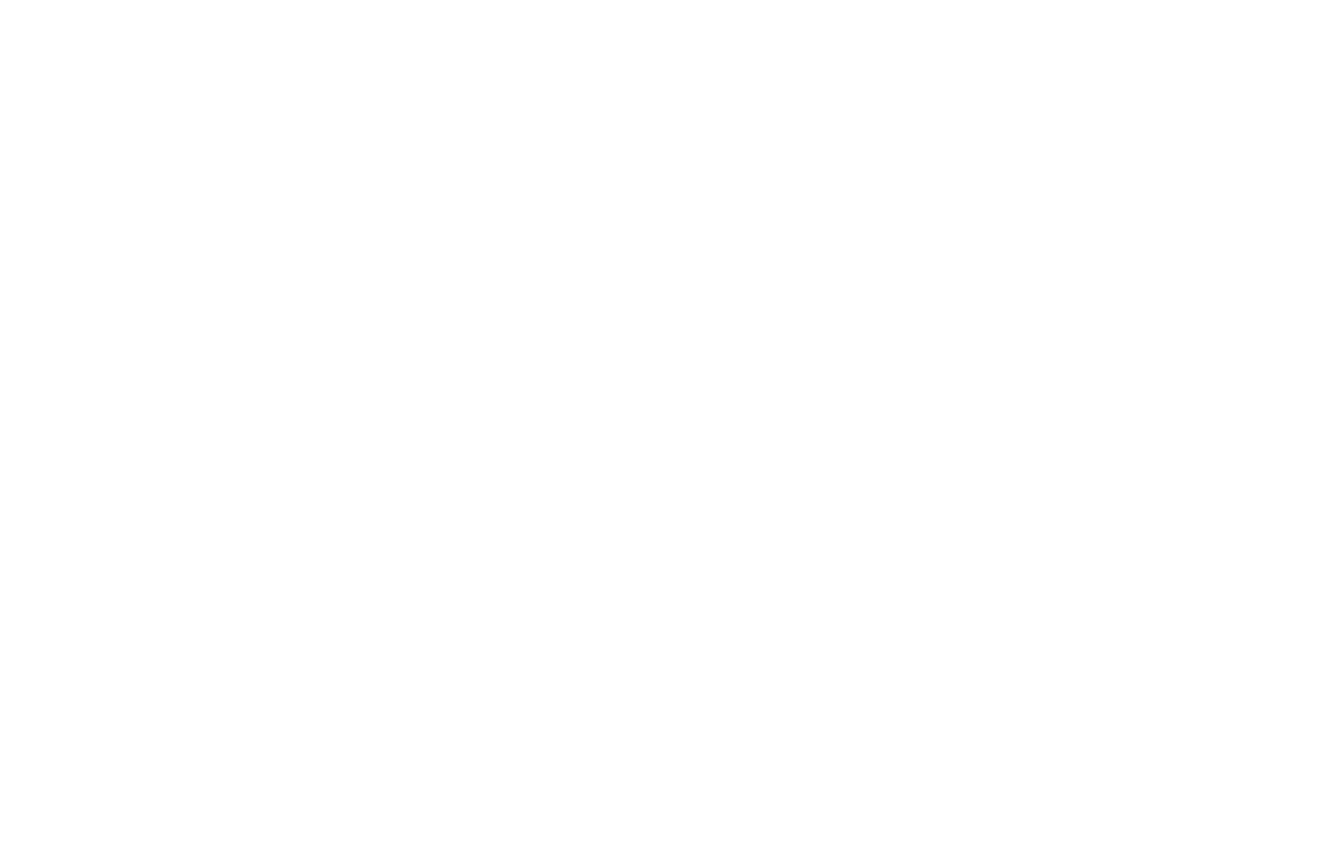scroll, scrollTop: 0, scrollLeft: 0, axis: both 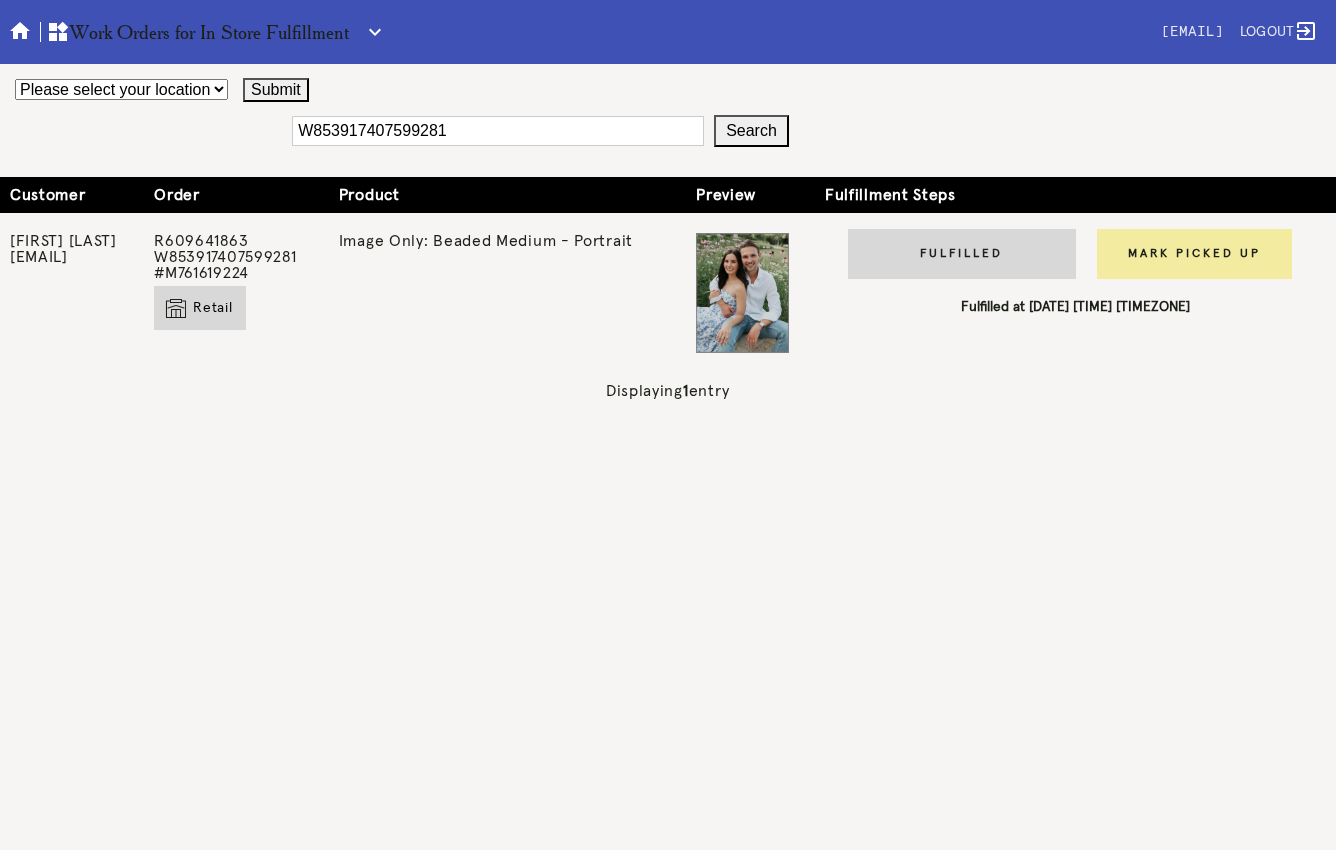 click on "Mark Picked Up" at bounding box center (1194, 254) 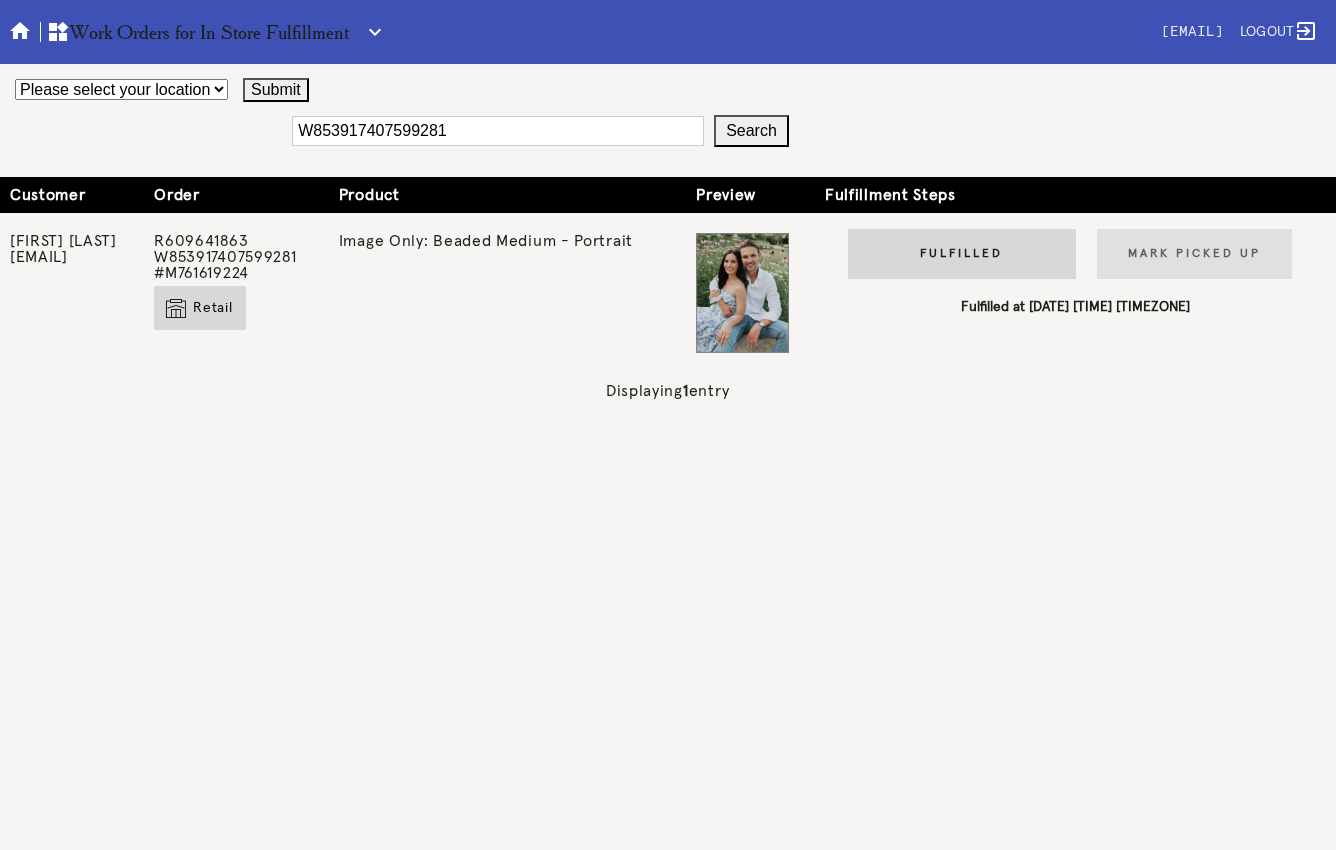 click on "W853917407599281" at bounding box center (498, 131) 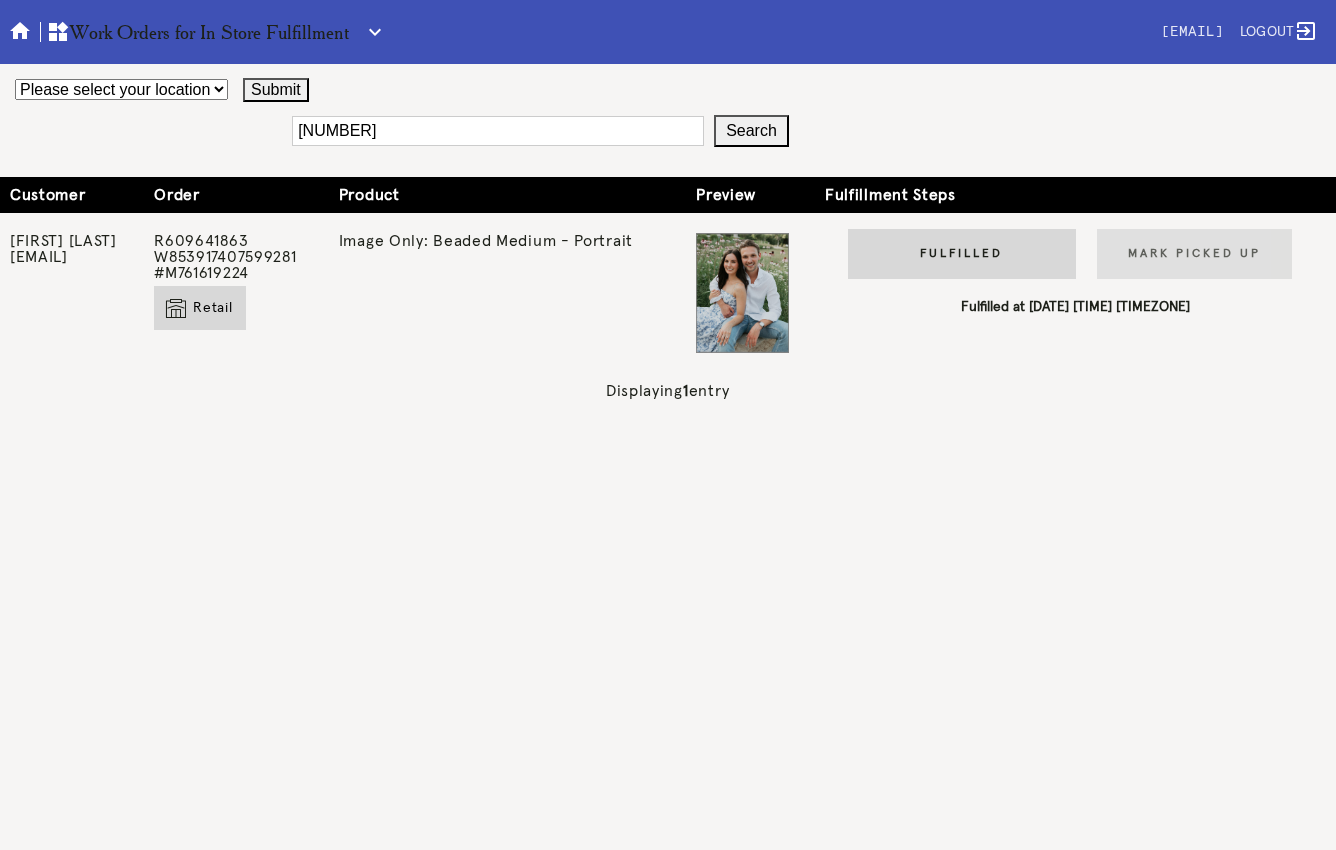 type on "[NUMBER]" 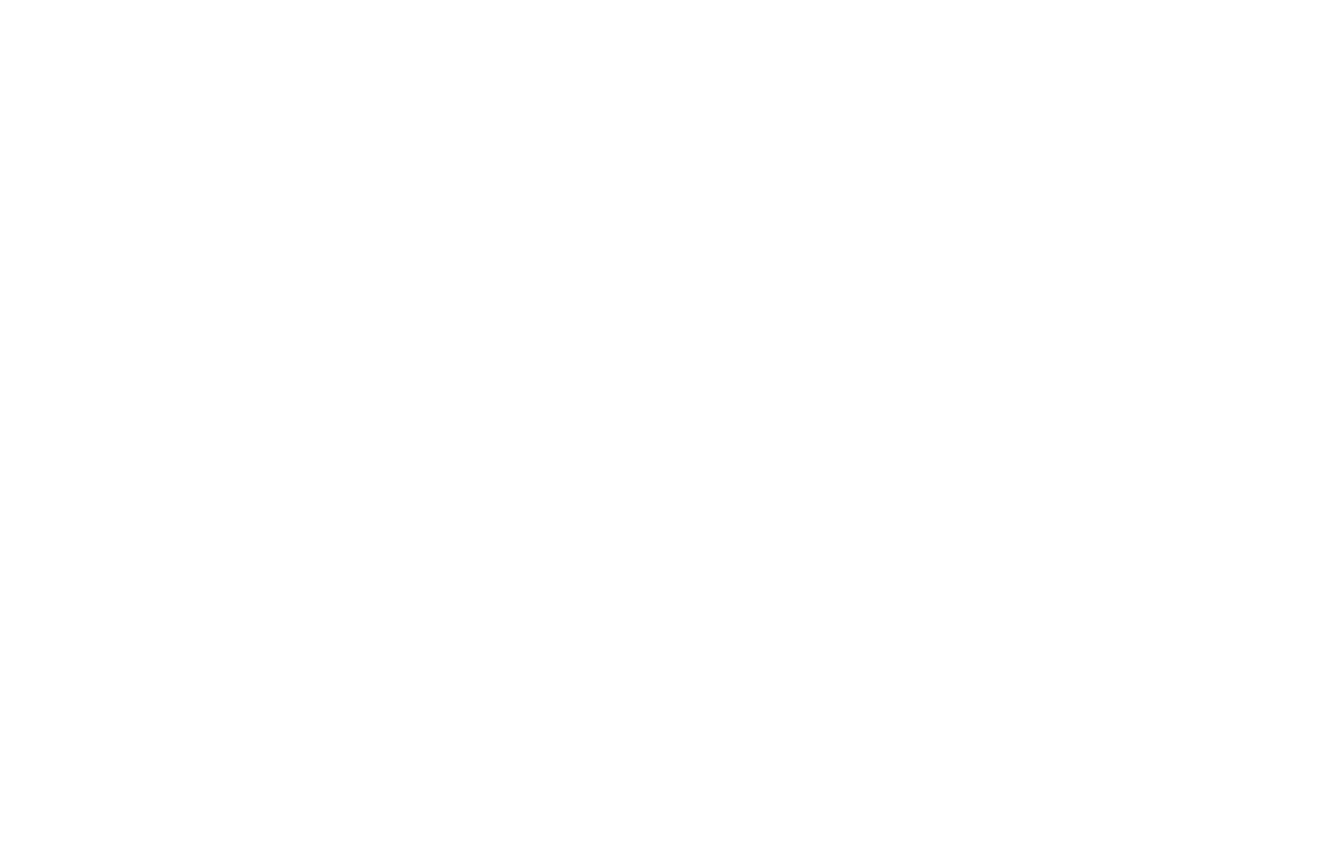 scroll, scrollTop: 0, scrollLeft: 0, axis: both 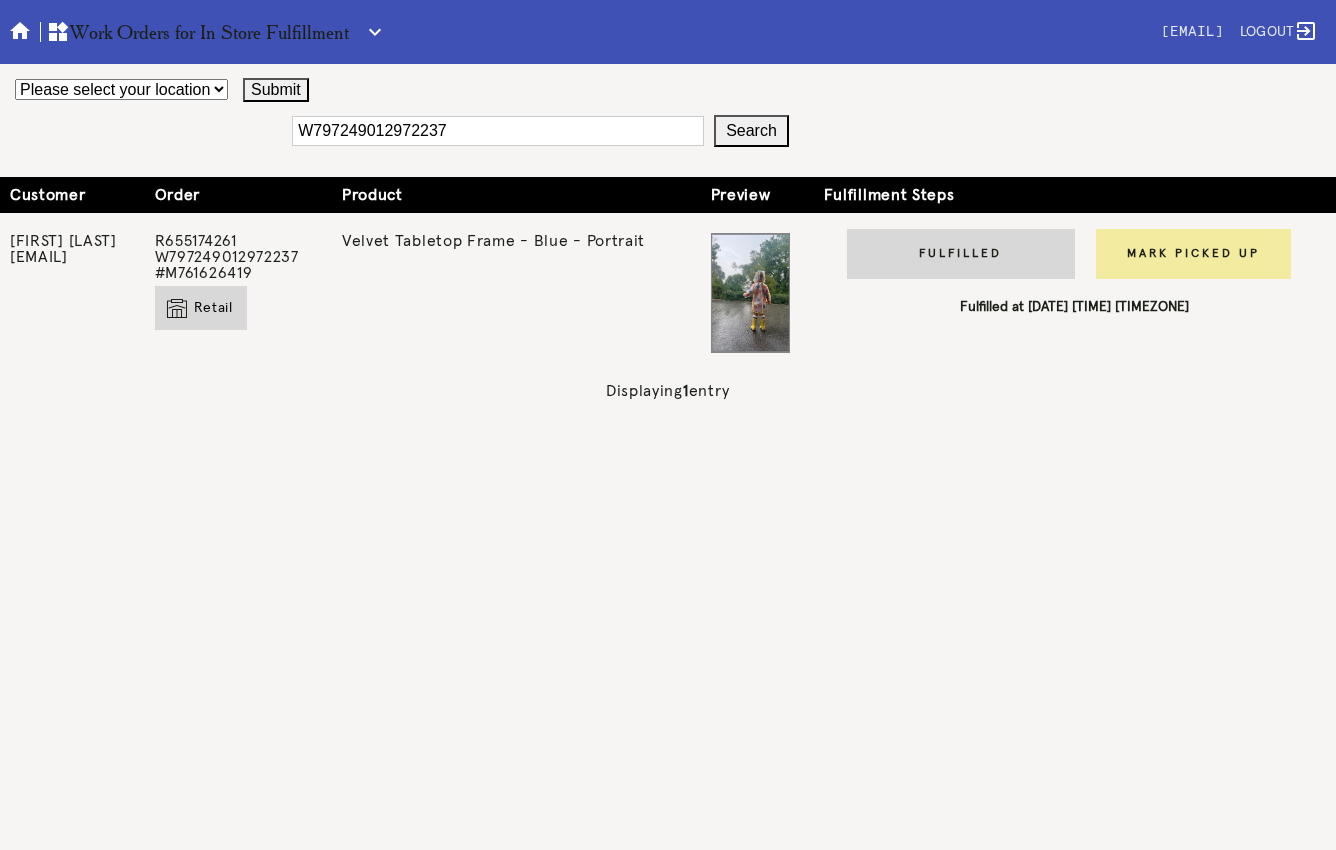 click on "Mark Picked Up" at bounding box center (1193, 254) 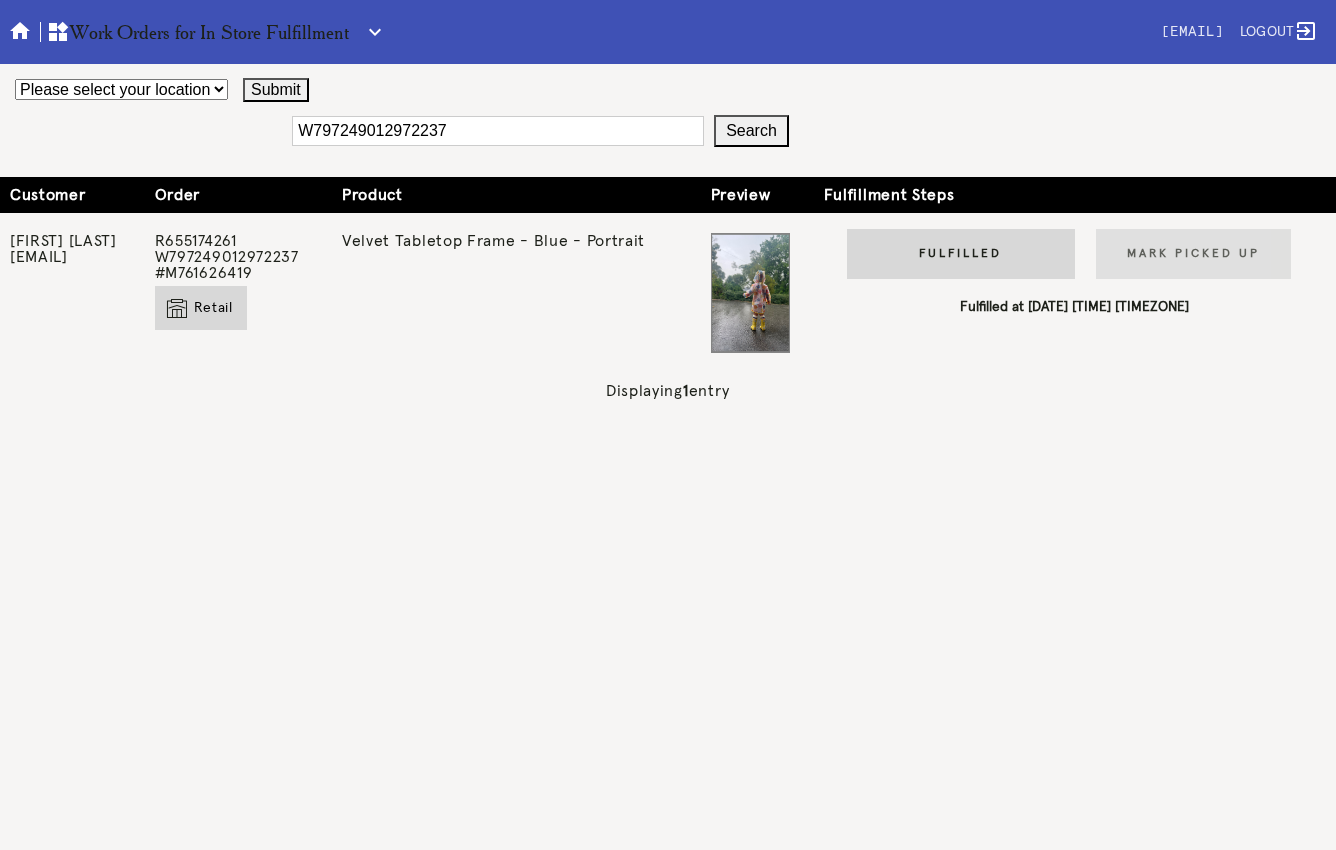 click on "W797249012972237" at bounding box center [498, 131] 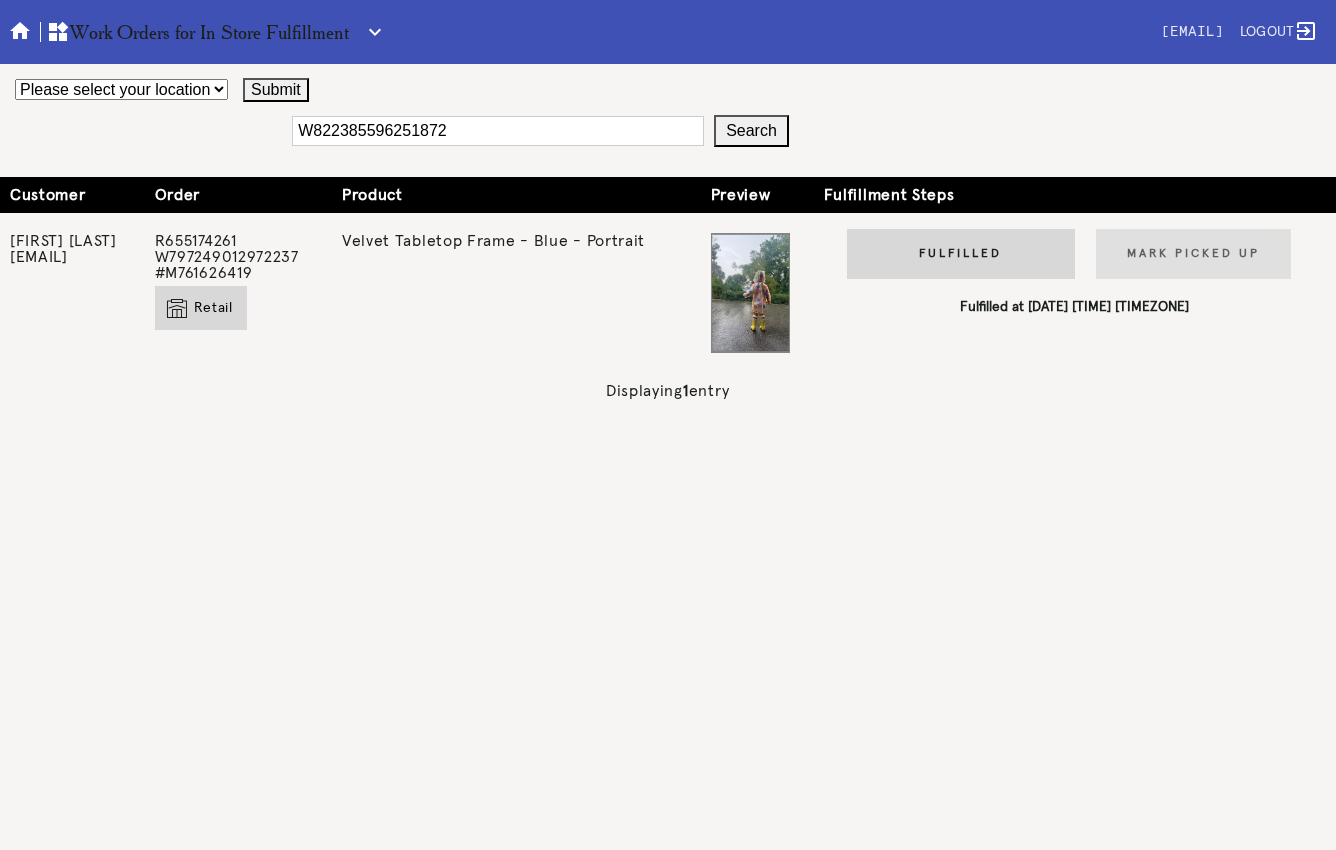 type on "W822385596251872" 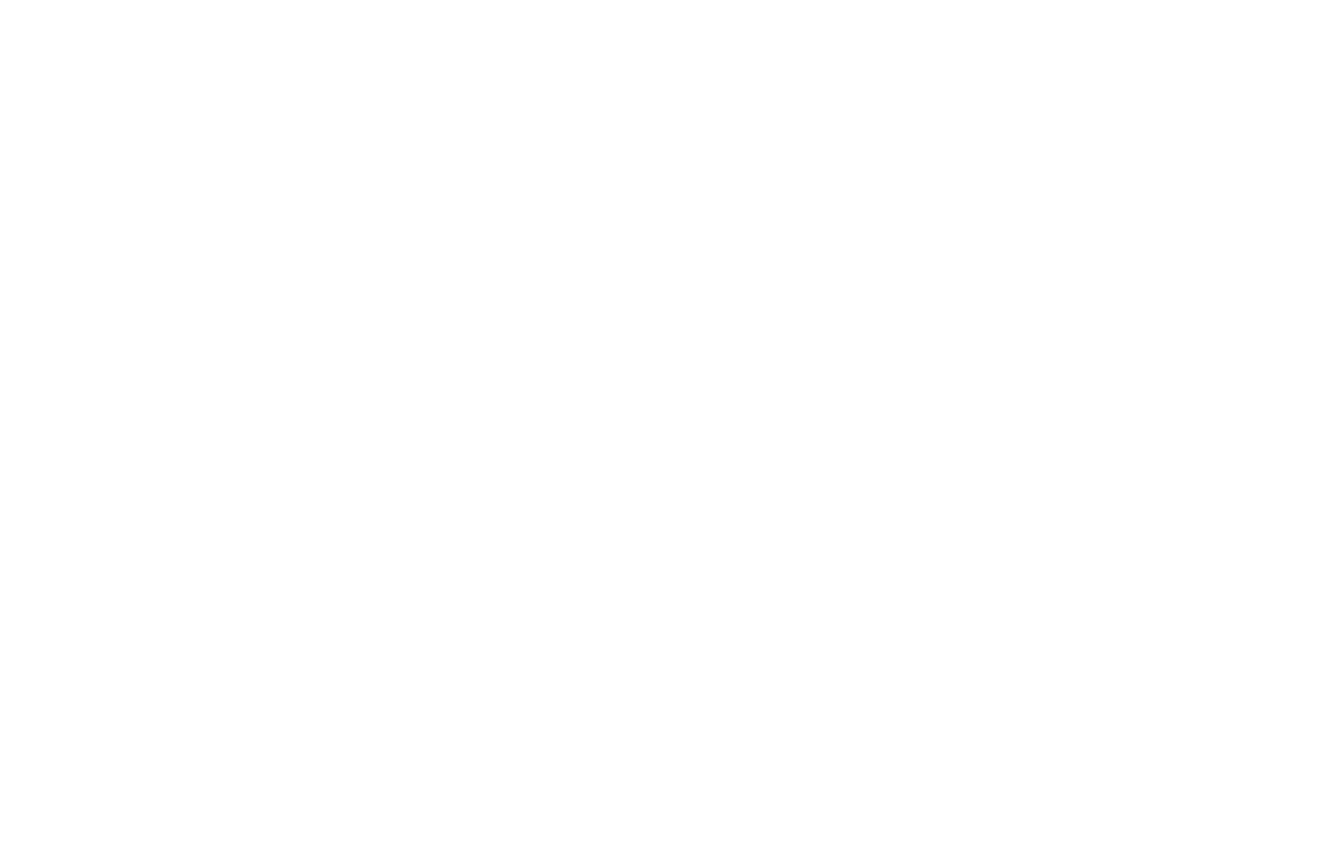 scroll, scrollTop: 0, scrollLeft: 0, axis: both 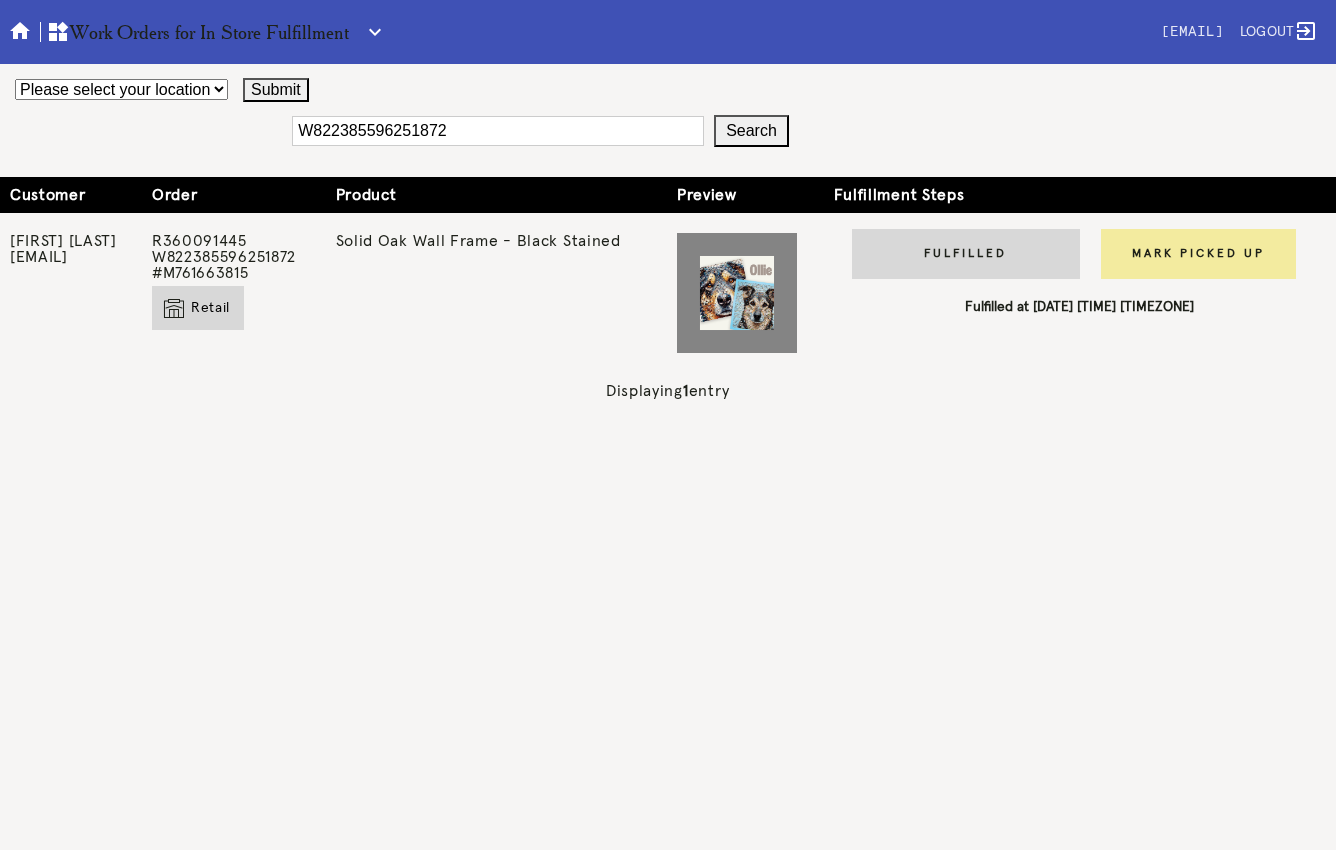 click on "Mark Picked Up" at bounding box center (1198, 254) 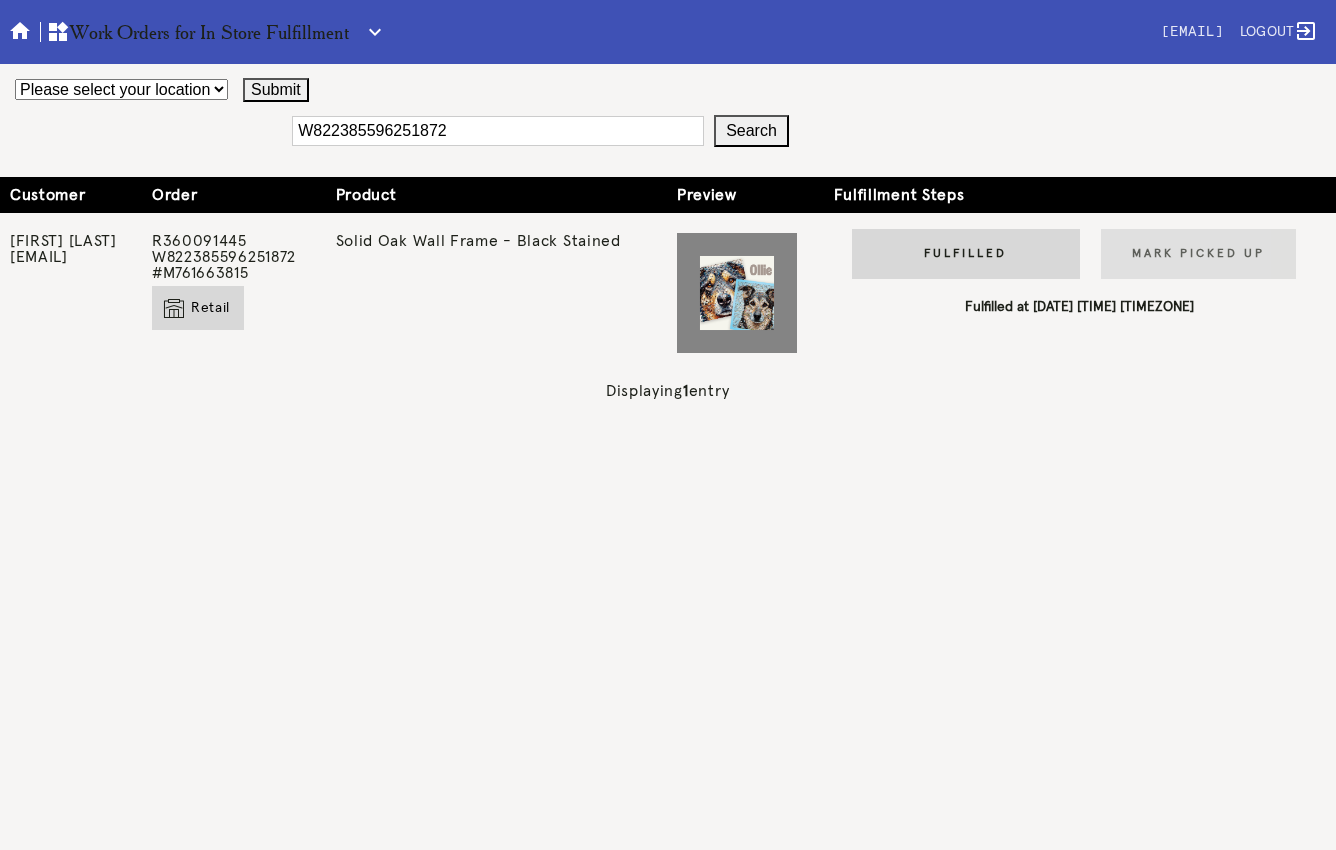 click on "W822385596251872" at bounding box center [498, 131] 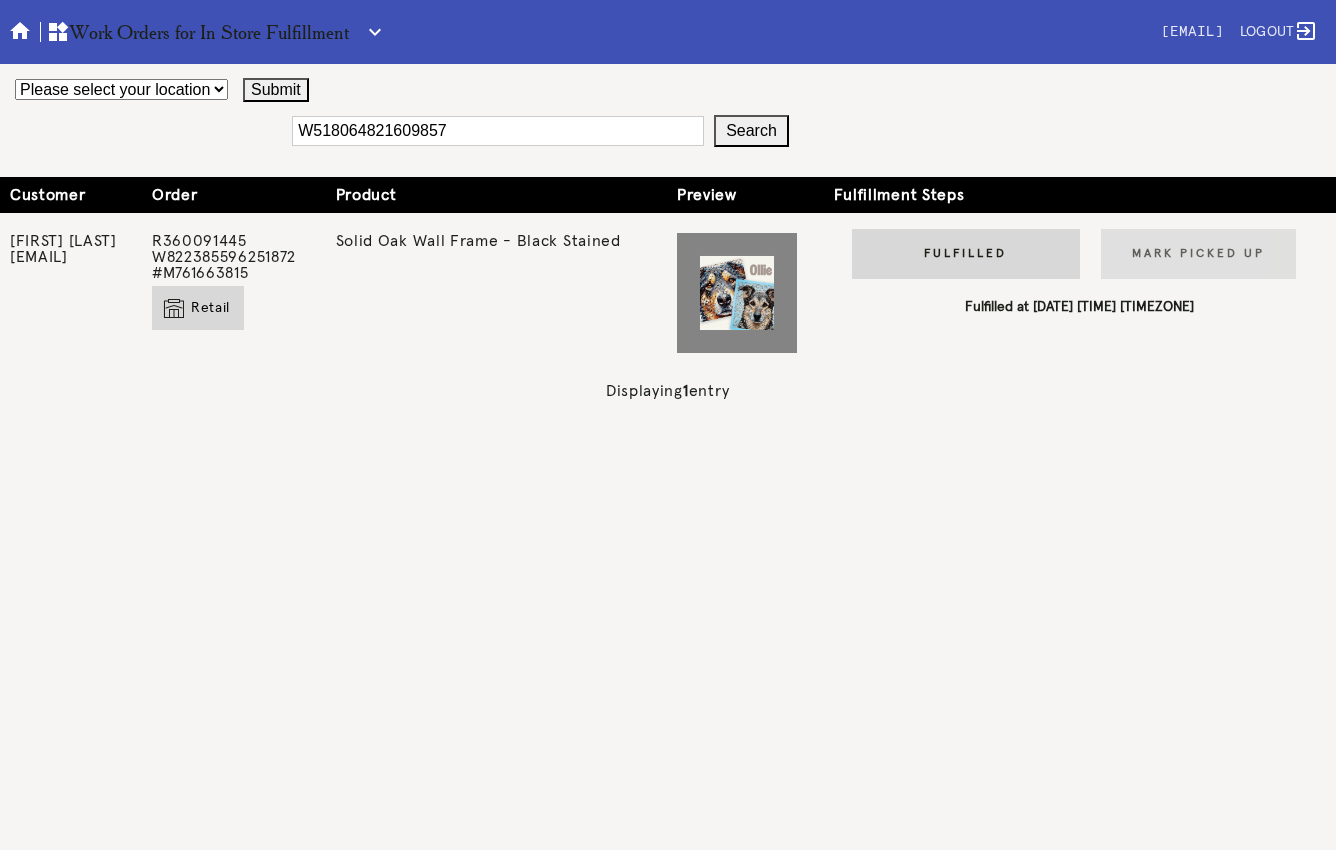 type on "W518064821609857" 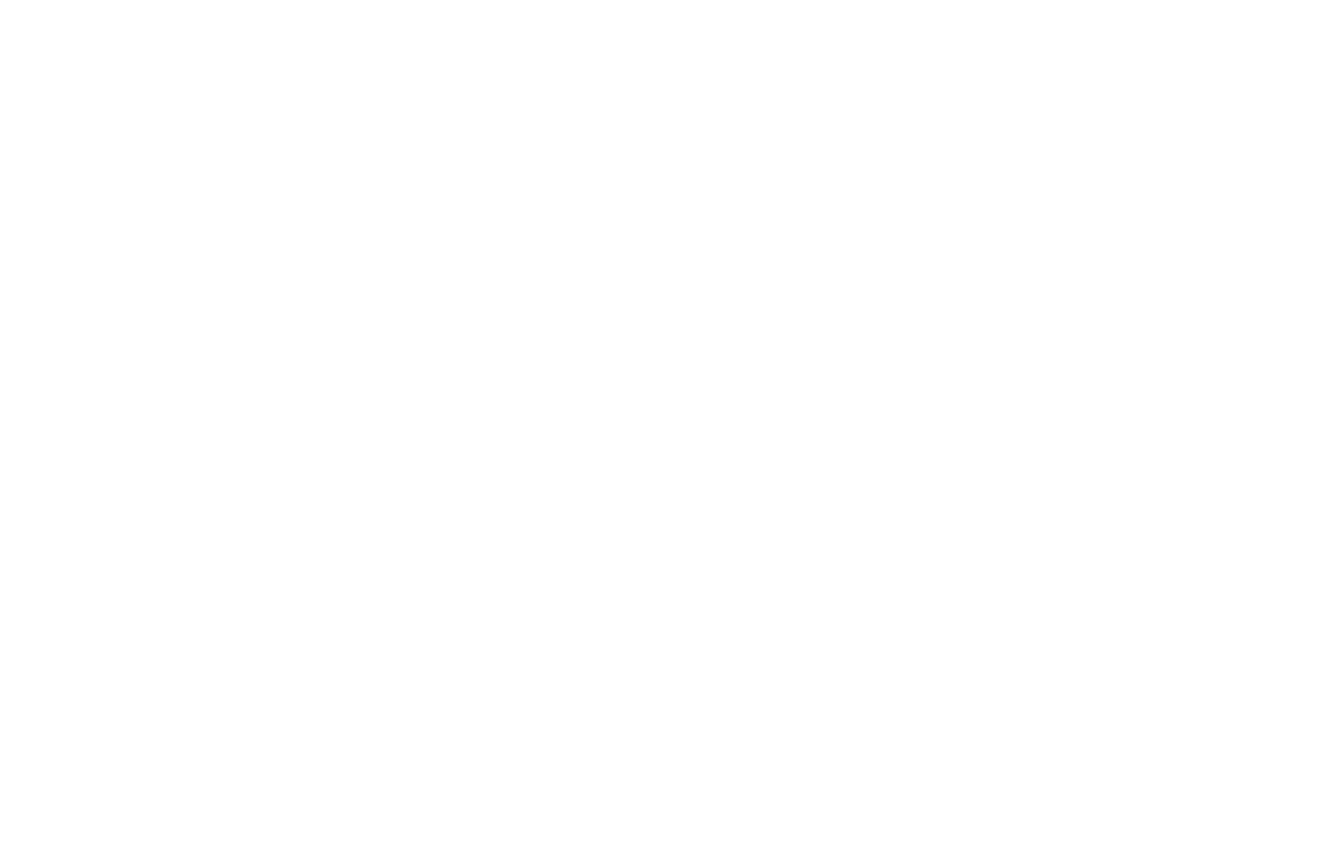 scroll, scrollTop: 0, scrollLeft: 0, axis: both 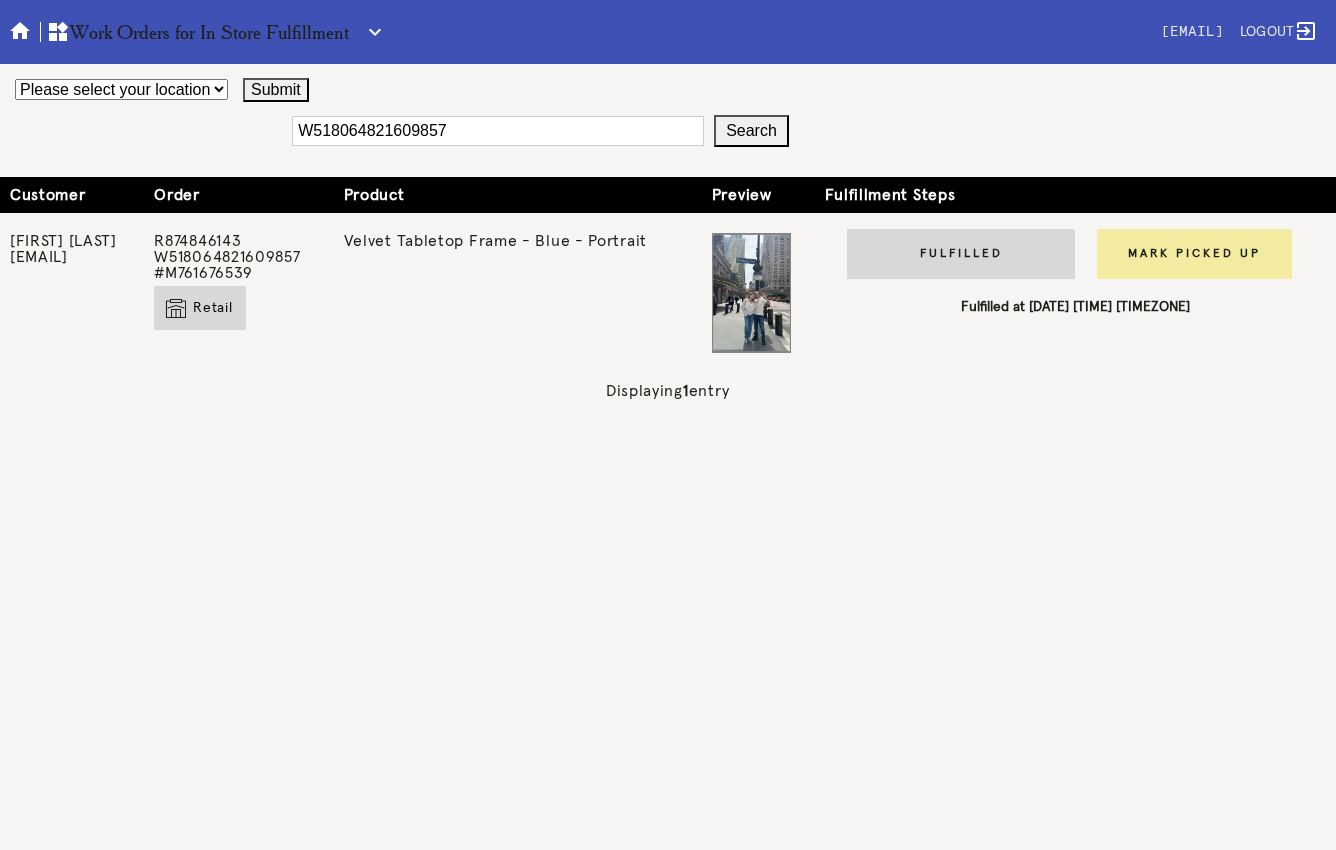 click on "Mark Picked Up" at bounding box center (1194, 254) 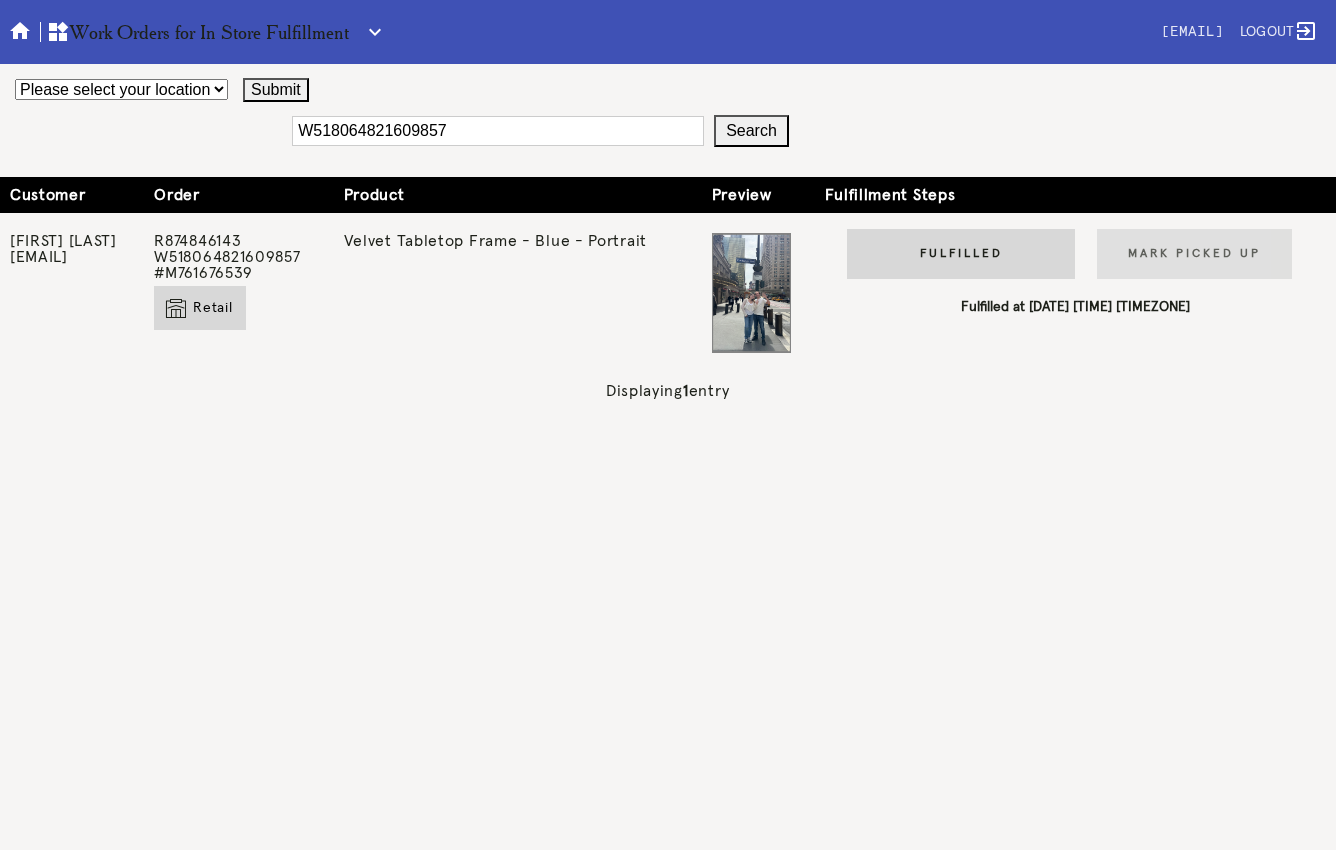 click on "W518064821609857" at bounding box center [498, 131] 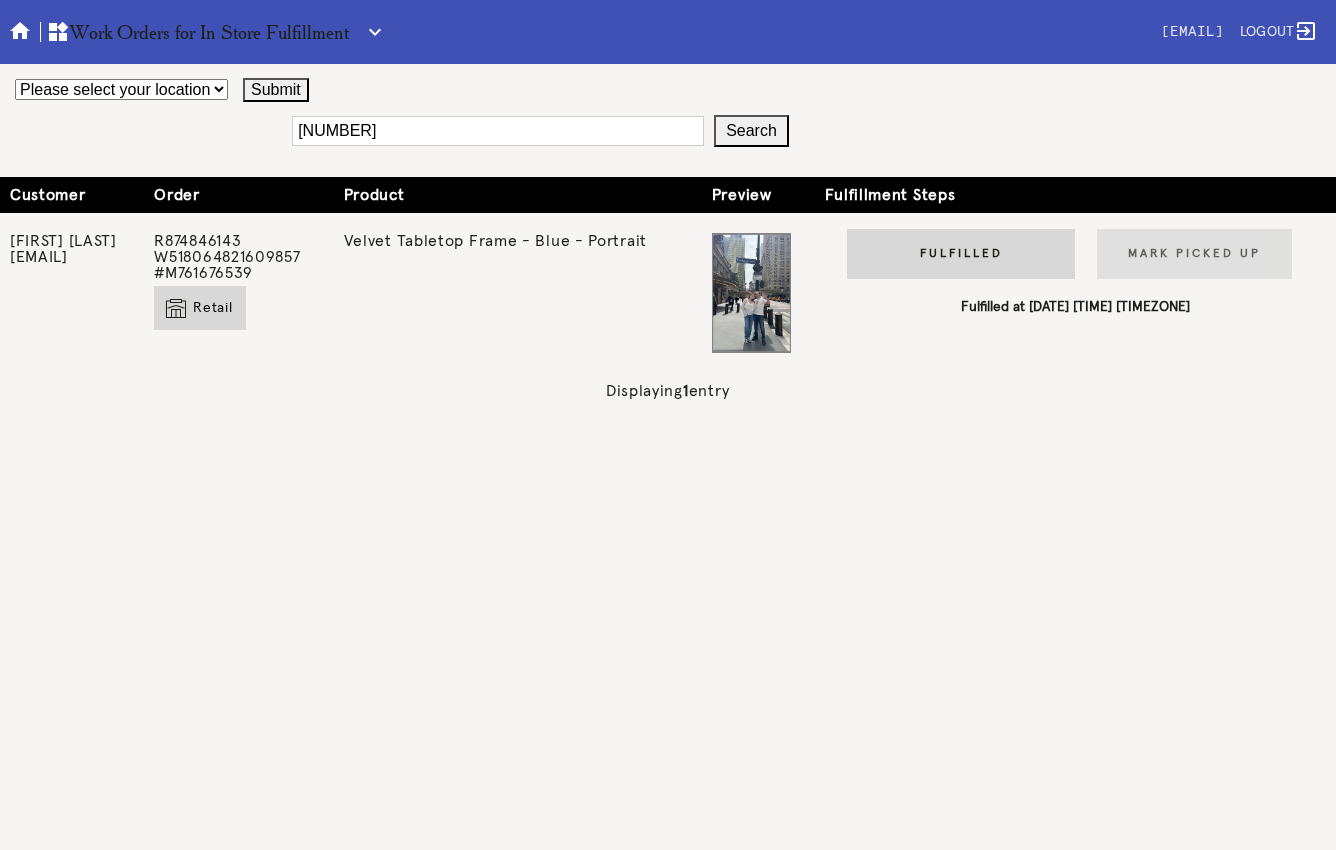 type on "W872229691961072" 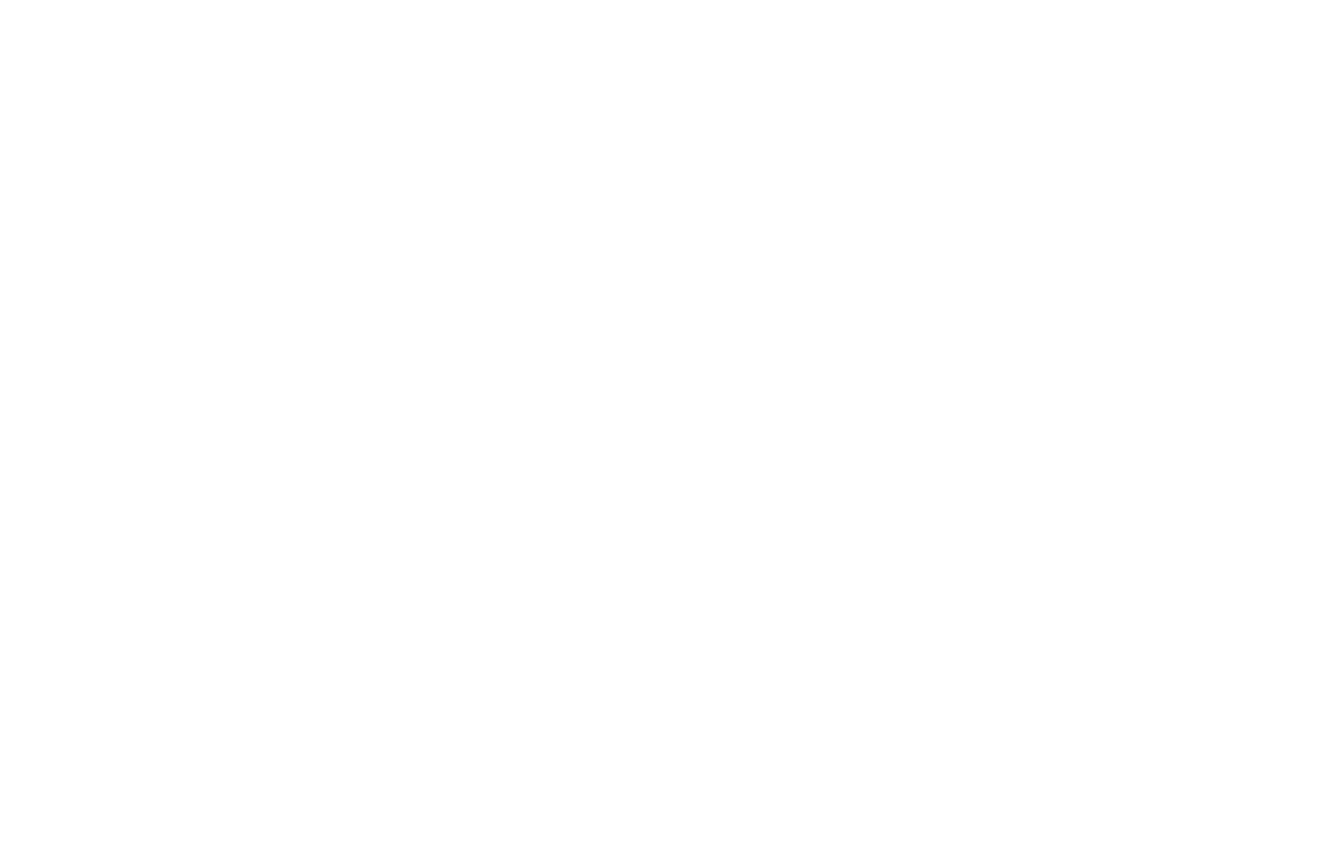 scroll, scrollTop: 0, scrollLeft: 0, axis: both 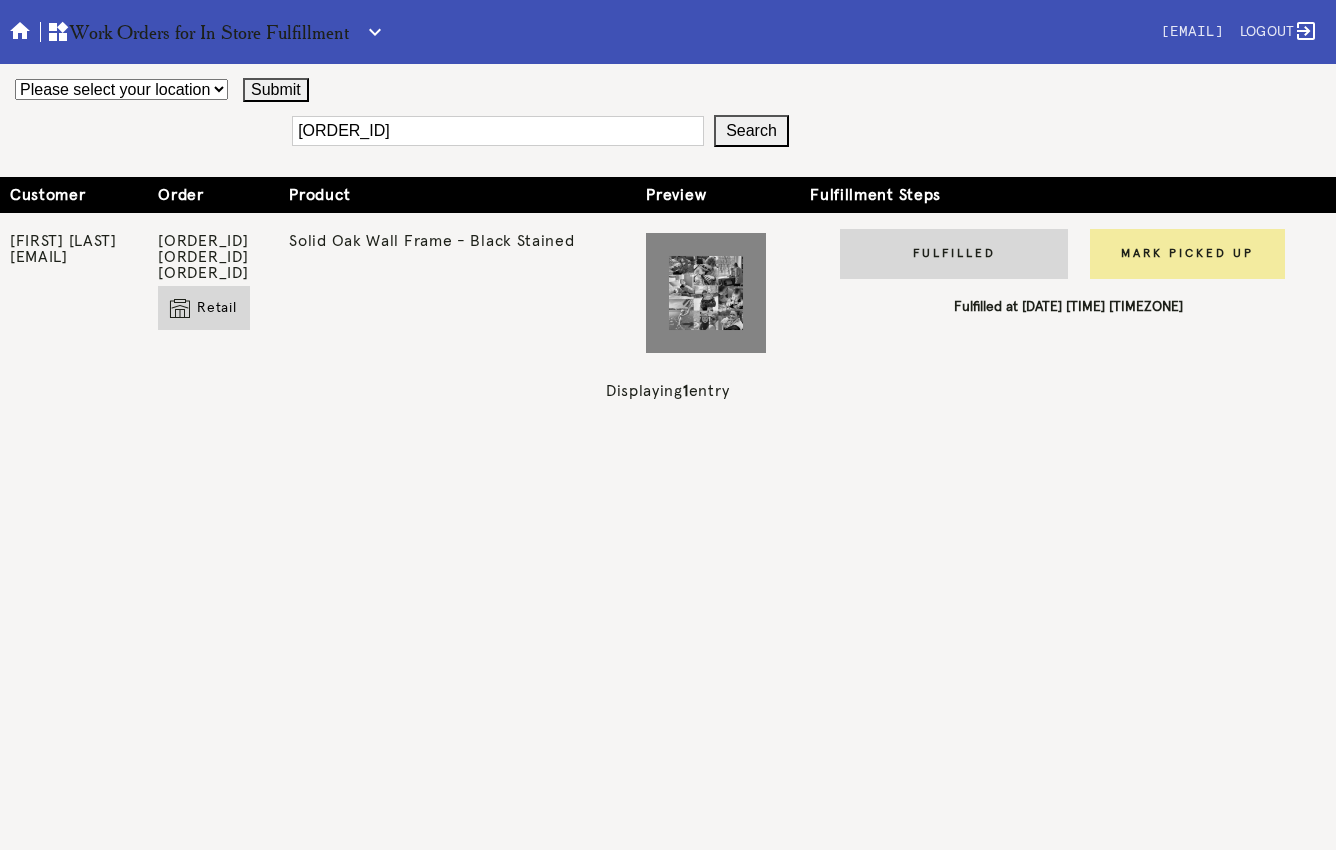 click on "Mark Picked Up" at bounding box center (1187, 254) 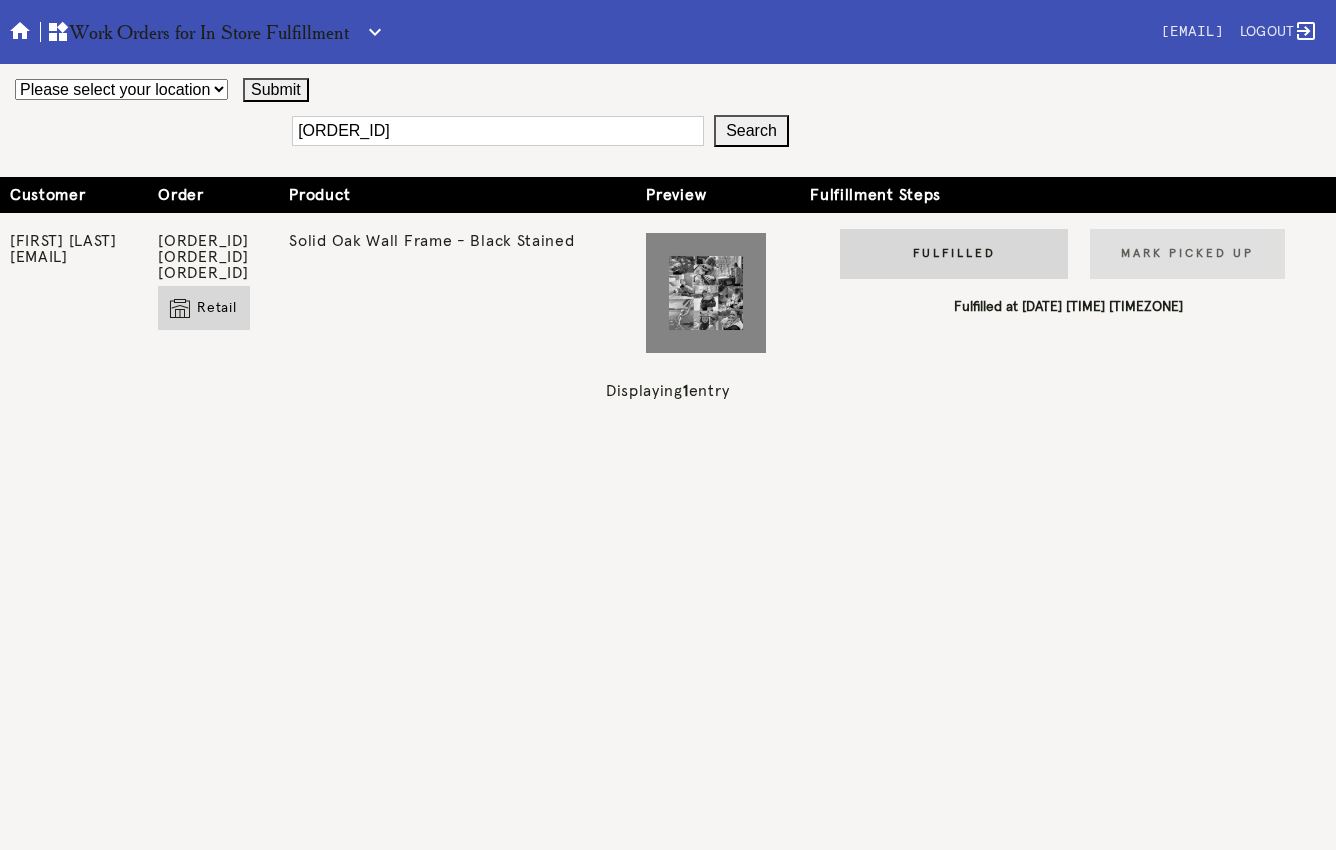 click on "W872229691961072" at bounding box center (498, 131) 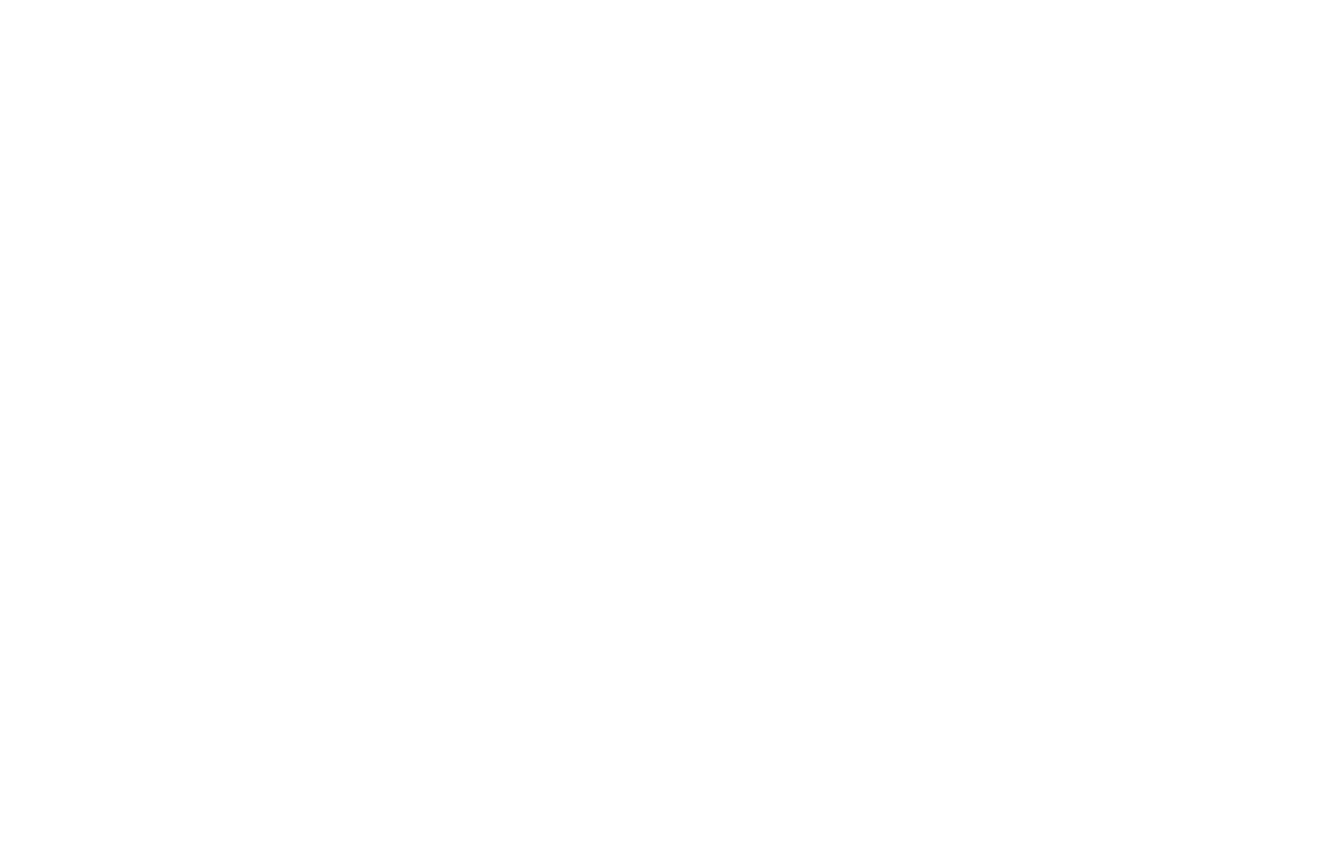scroll, scrollTop: 0, scrollLeft: 0, axis: both 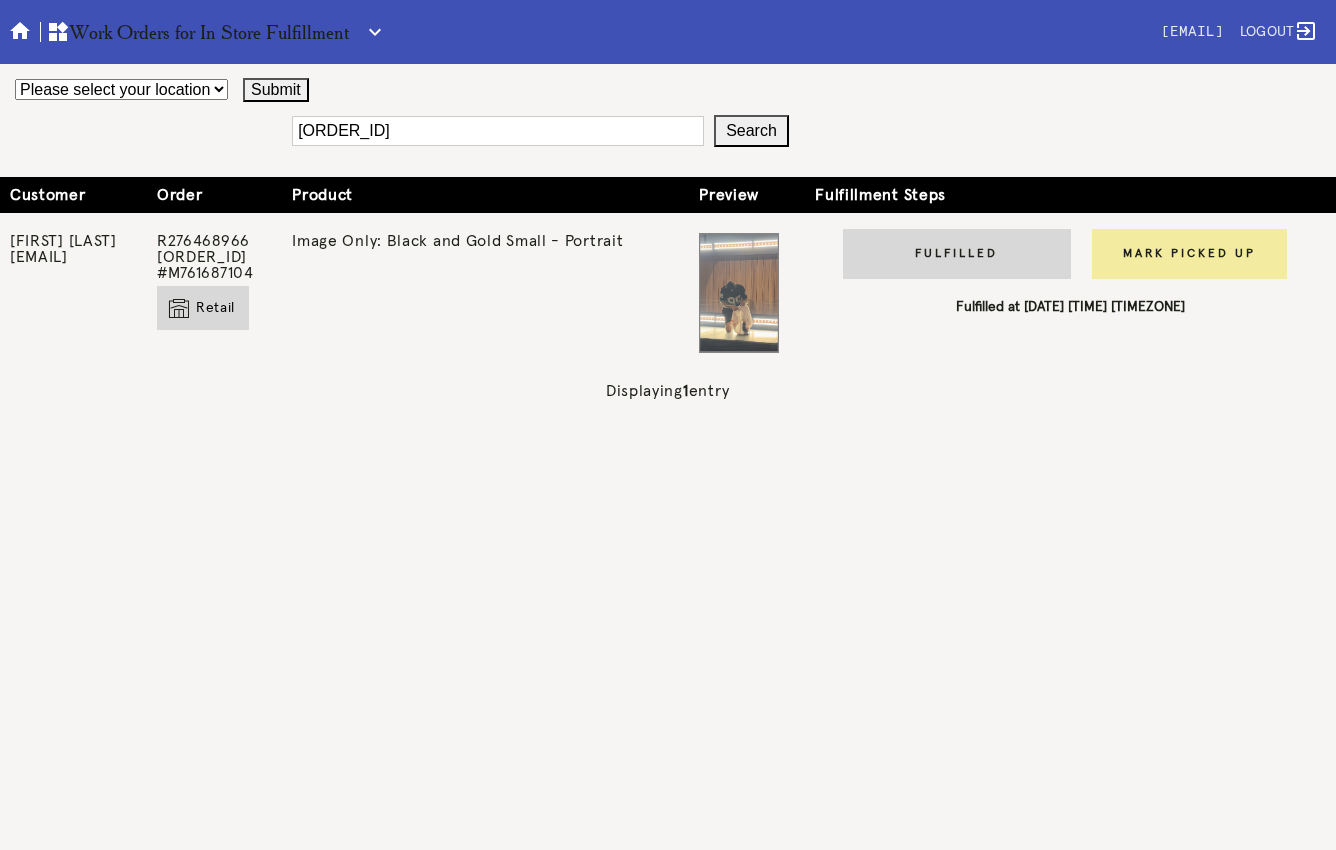 click on "Mark Picked Up" at bounding box center (1189, 254) 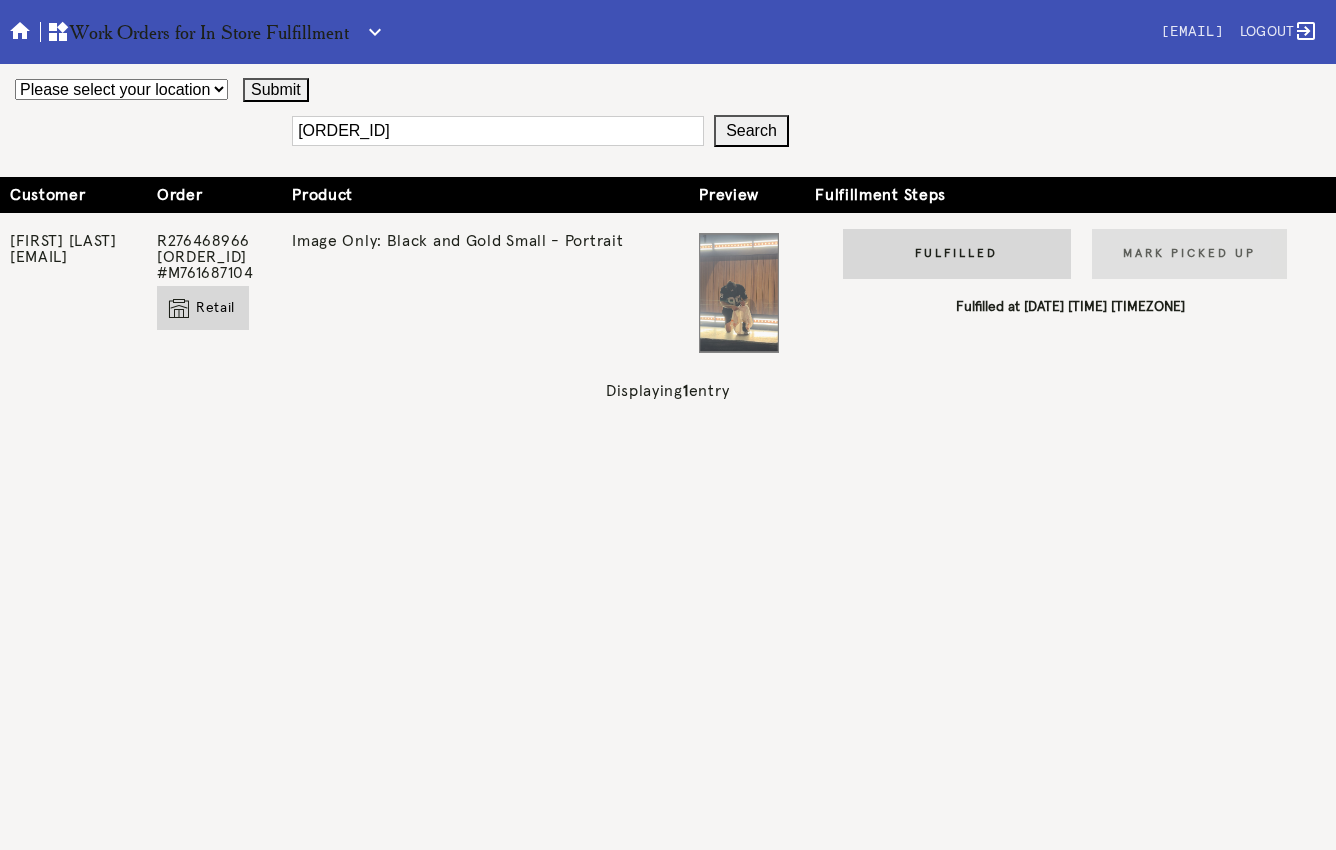click on "[ORDER_ID]" at bounding box center [498, 131] 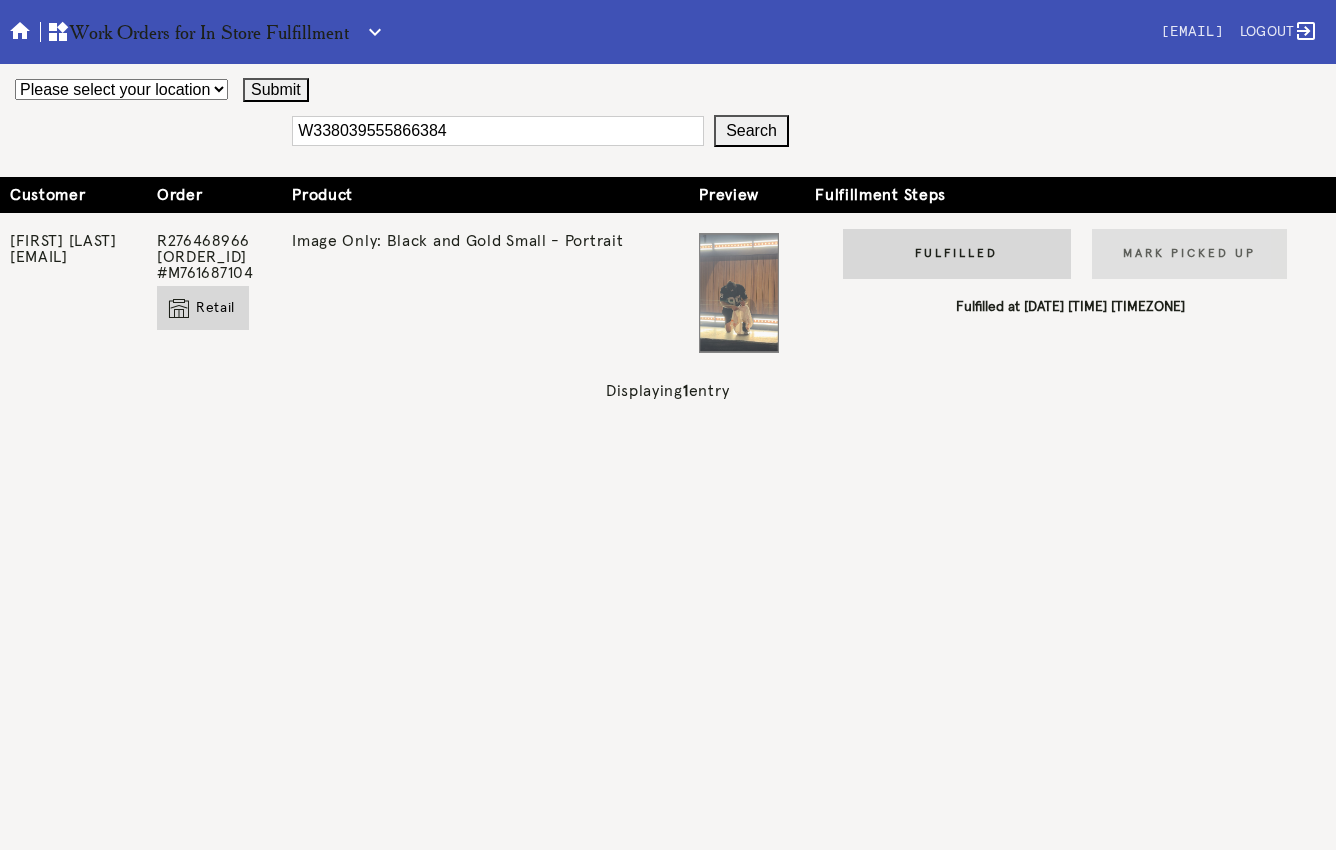 type on "W338039555866384" 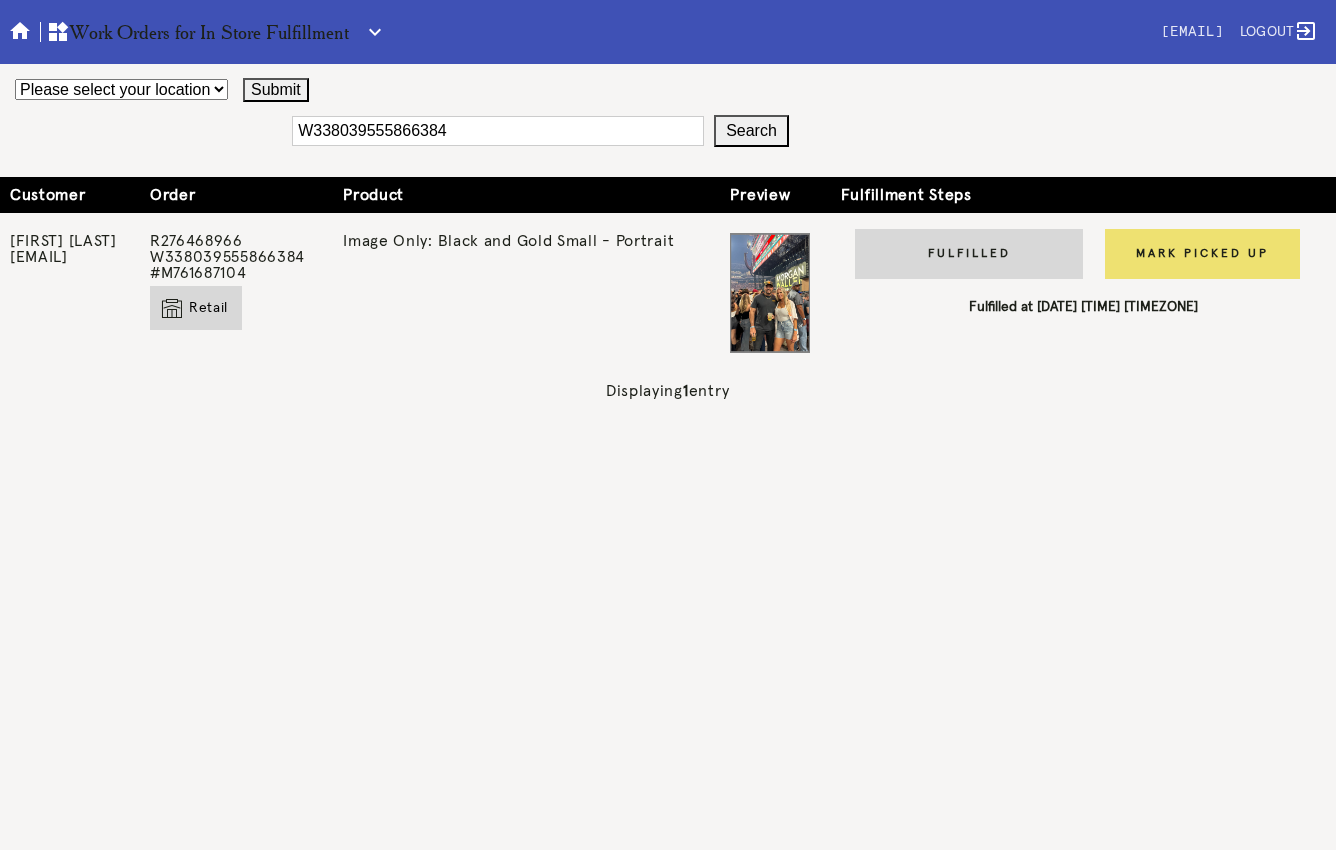 scroll, scrollTop: 0, scrollLeft: 0, axis: both 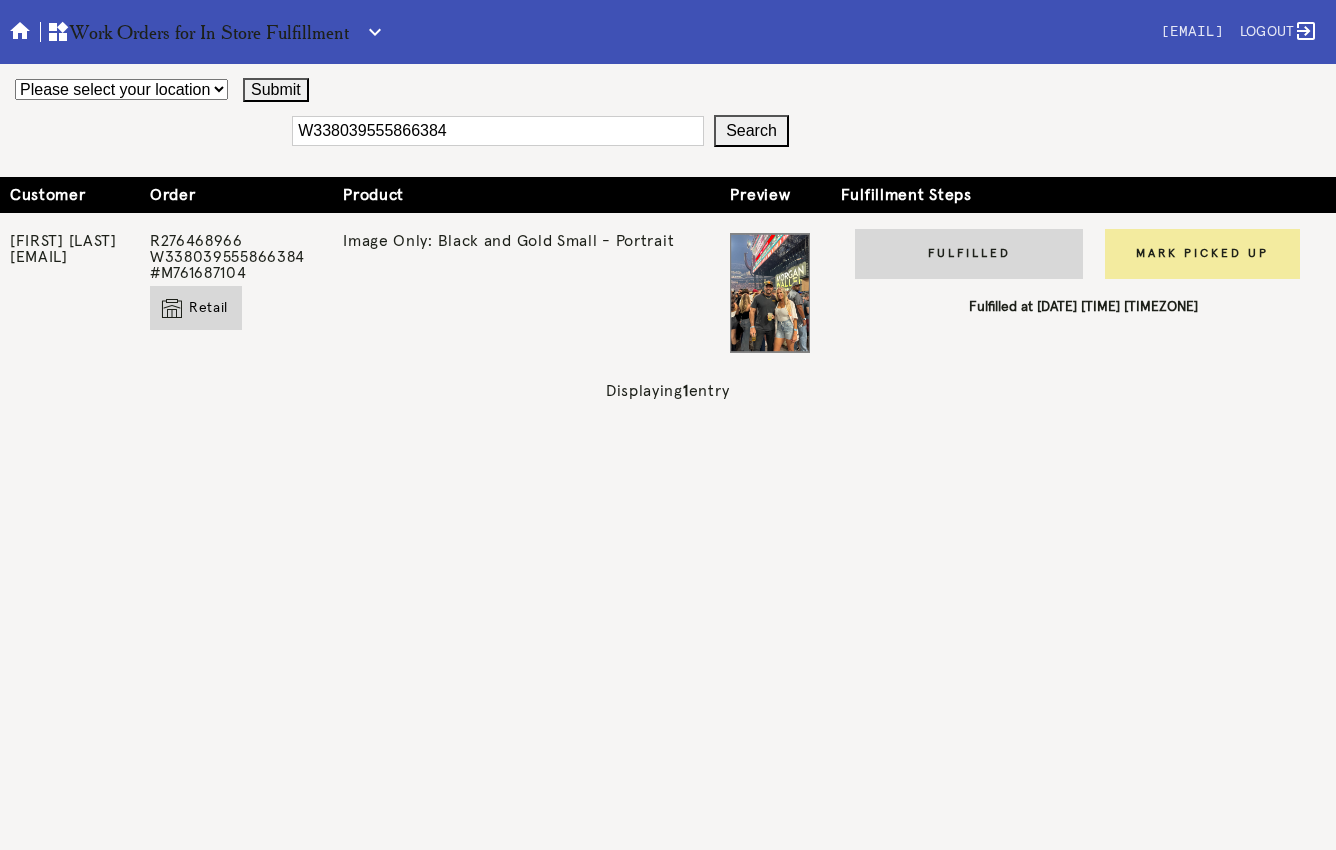 click on "Mark Picked Up" at bounding box center [1202, 254] 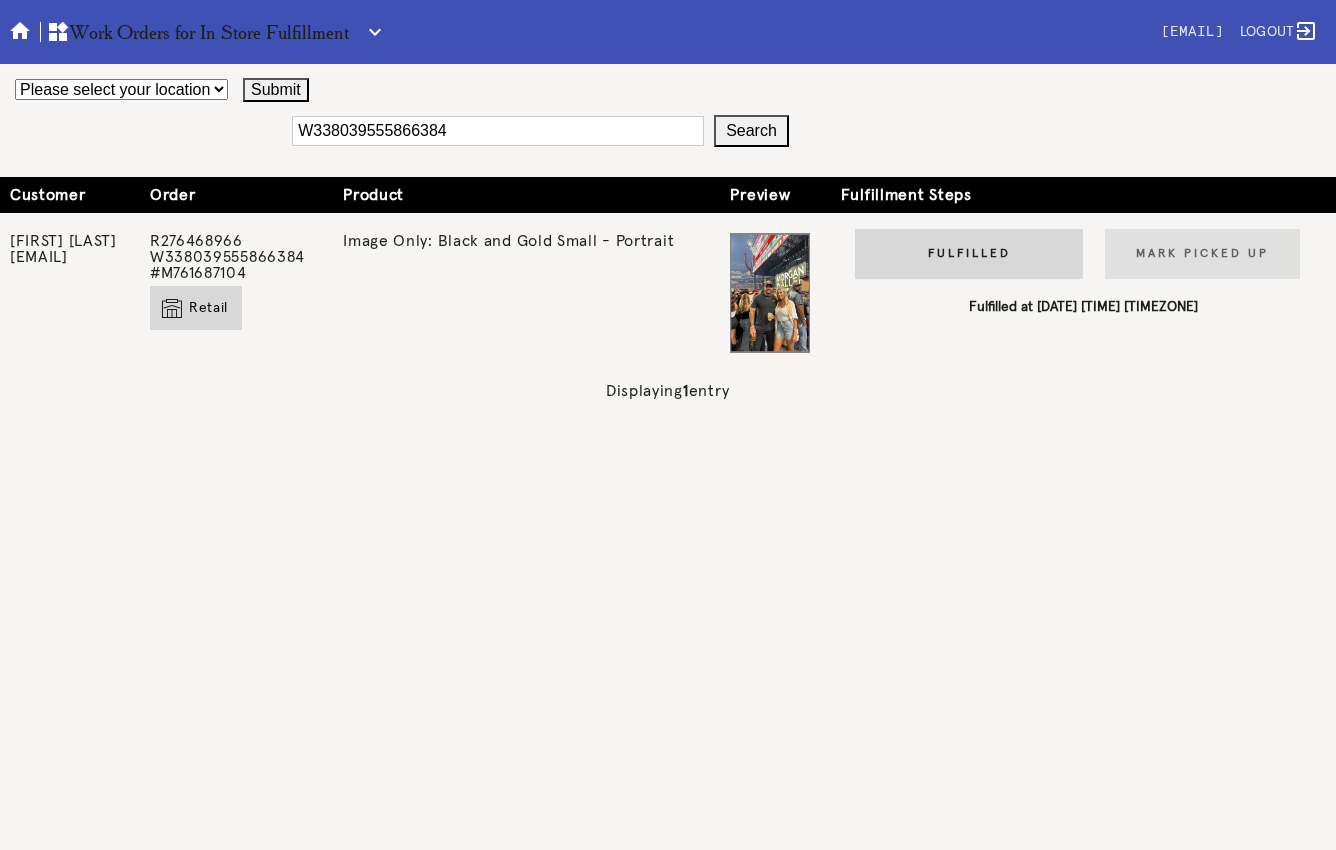 click on "W338039555866384" at bounding box center [498, 131] 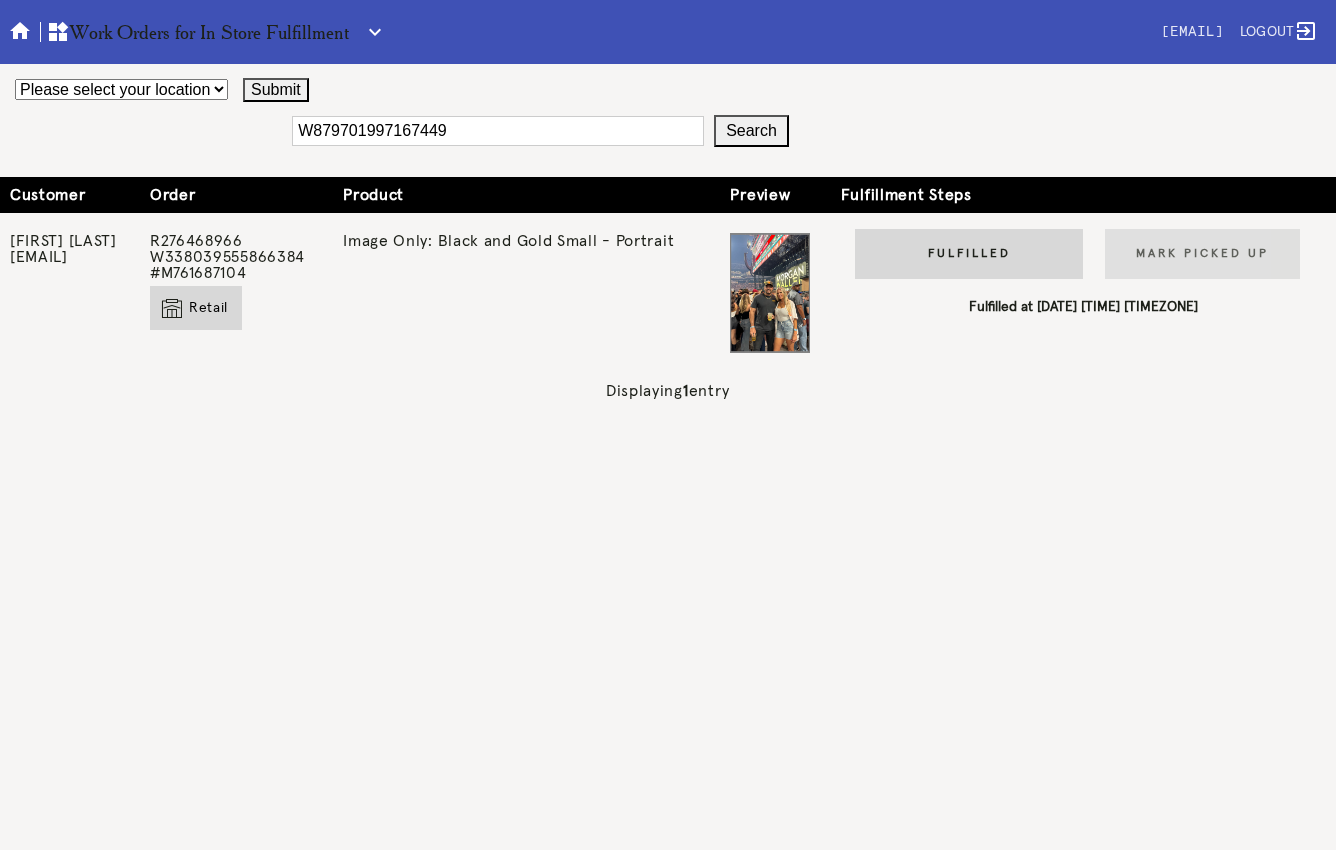 type on "W879701997167449" 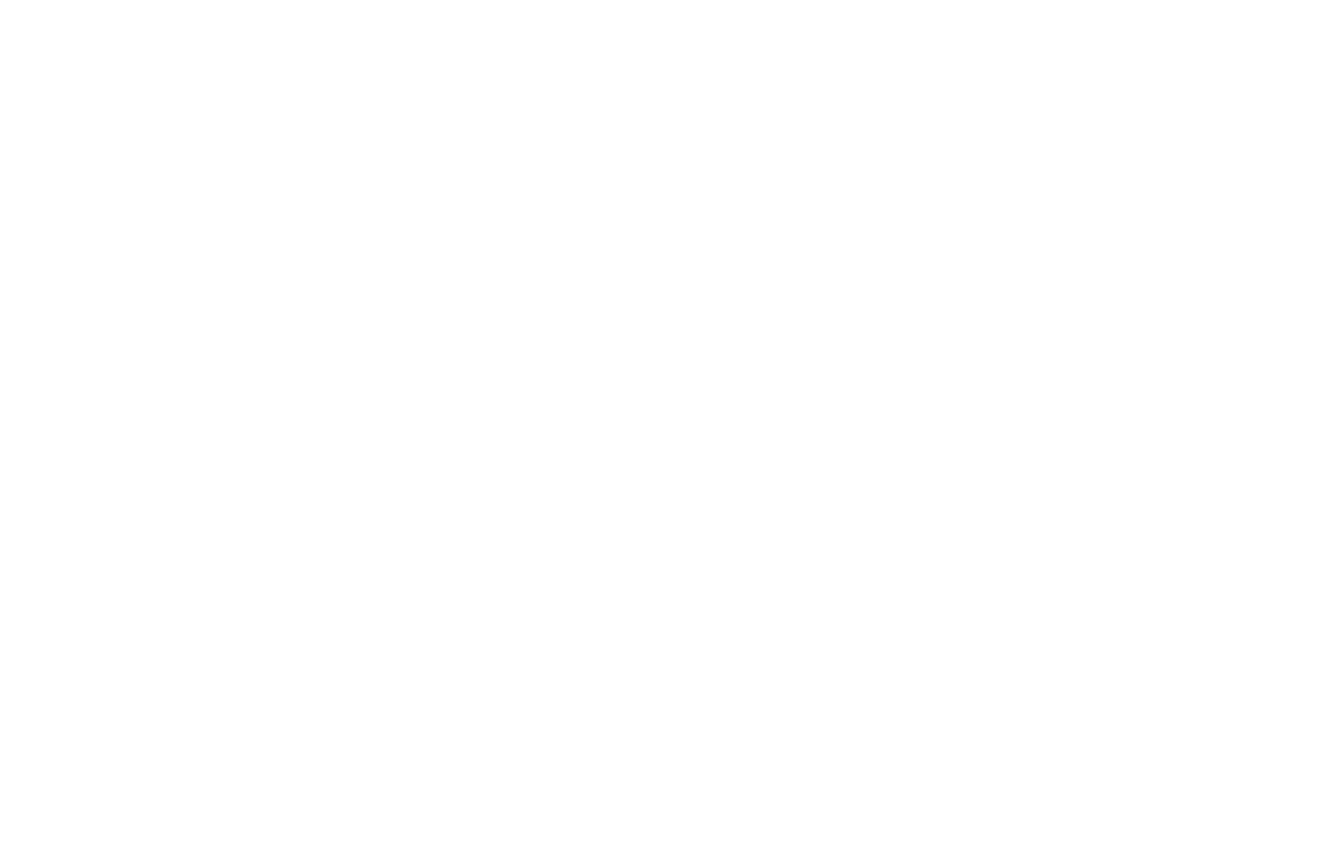 scroll, scrollTop: 0, scrollLeft: 0, axis: both 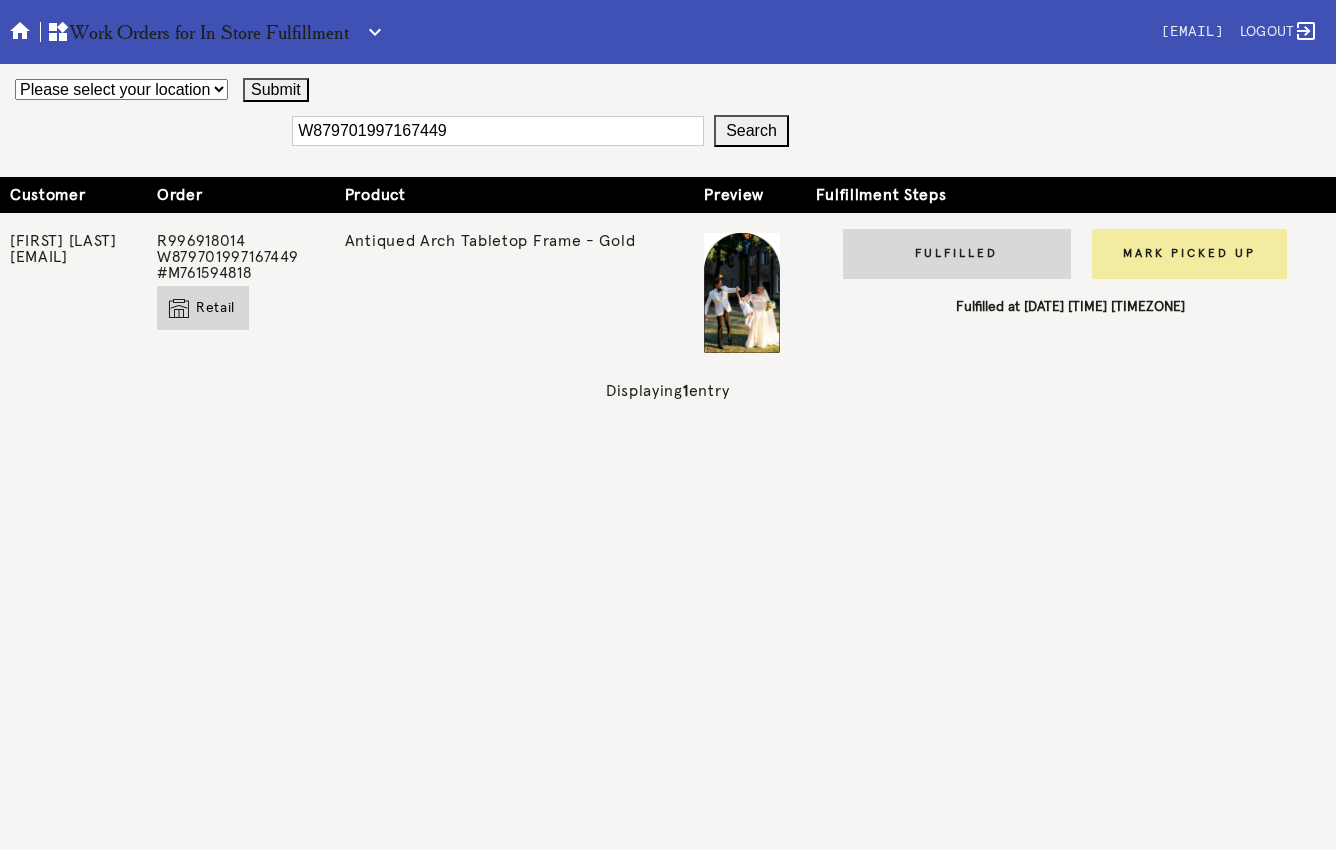 click on "Mark Picked Up" at bounding box center (1189, 254) 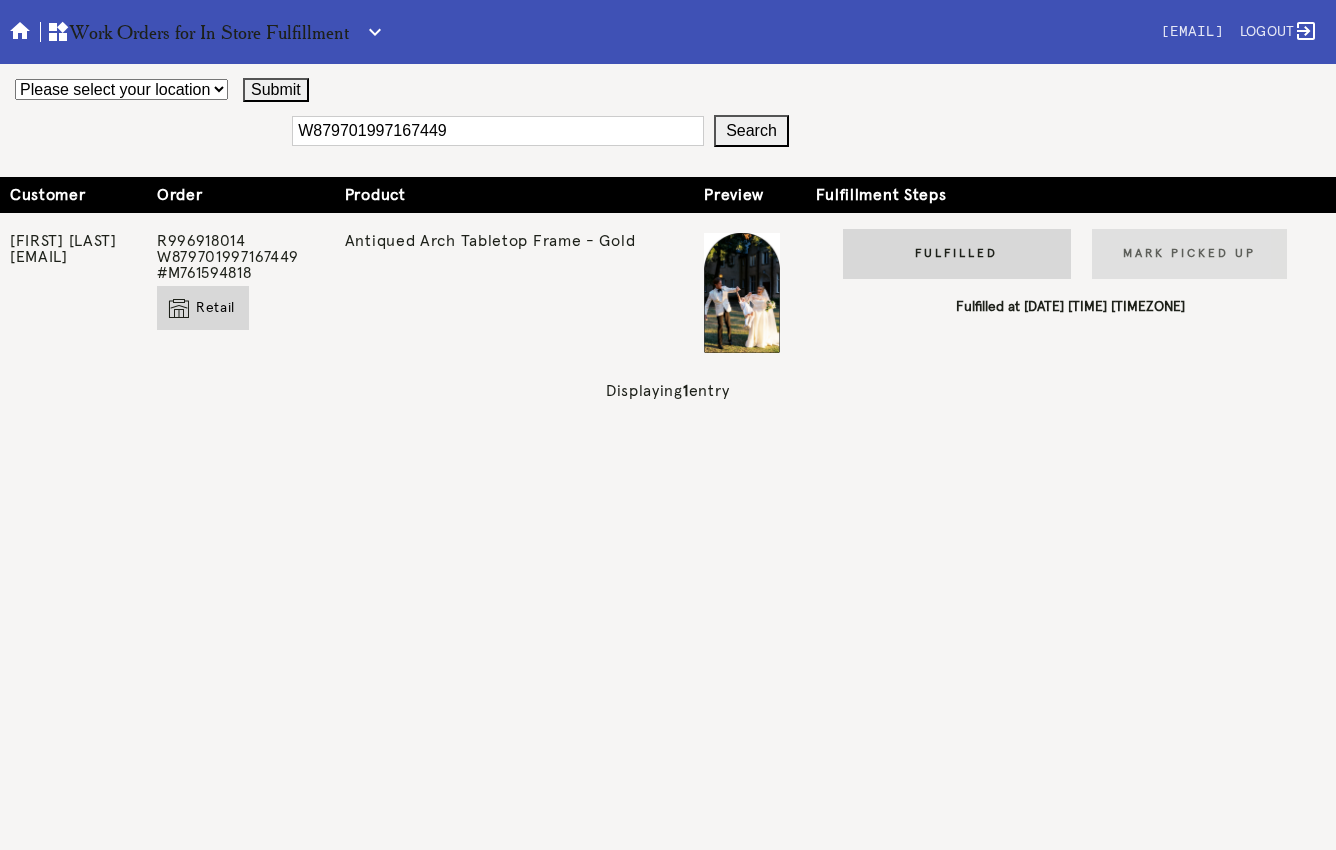 click on "W879701997167449" at bounding box center (498, 131) 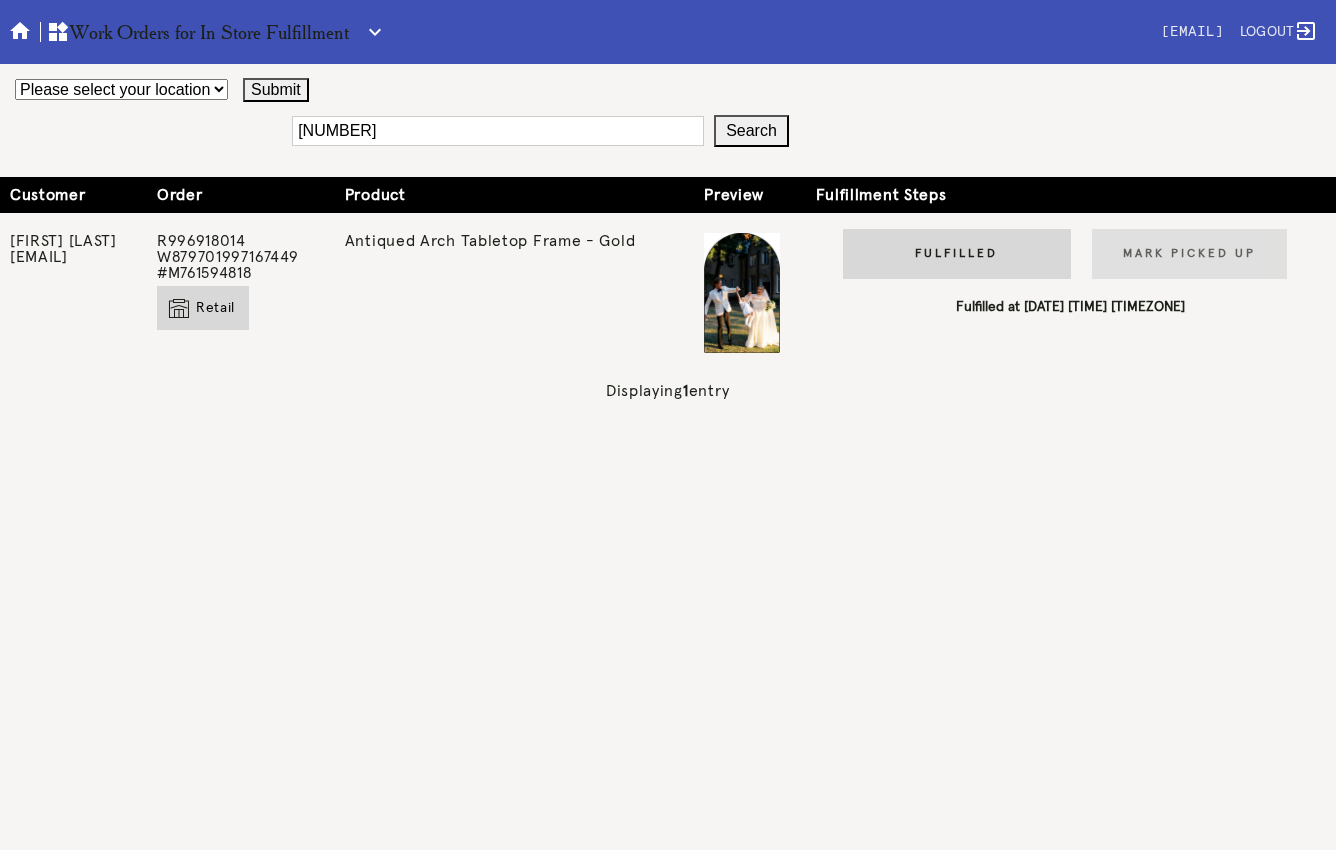 type on "W416683479118356" 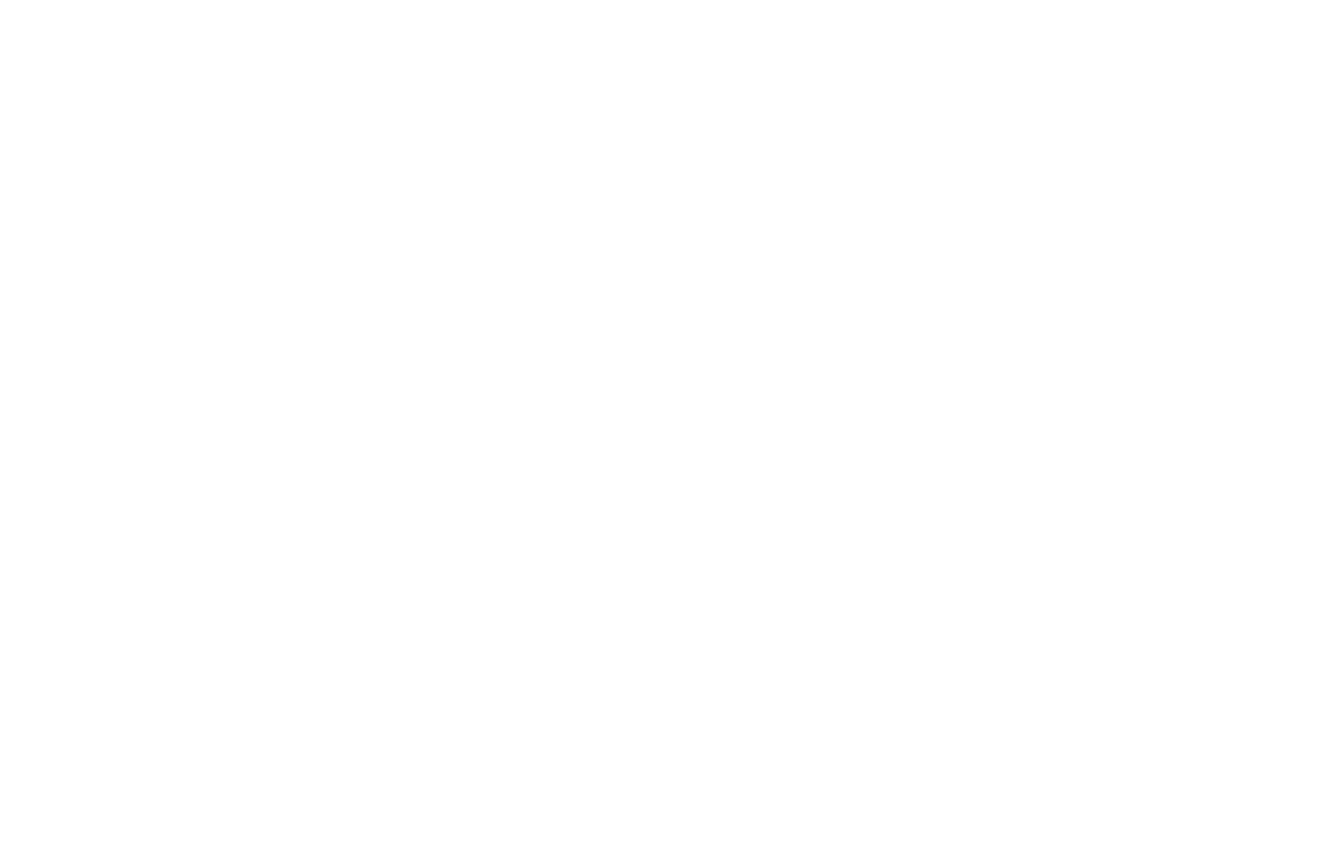 scroll, scrollTop: 0, scrollLeft: 0, axis: both 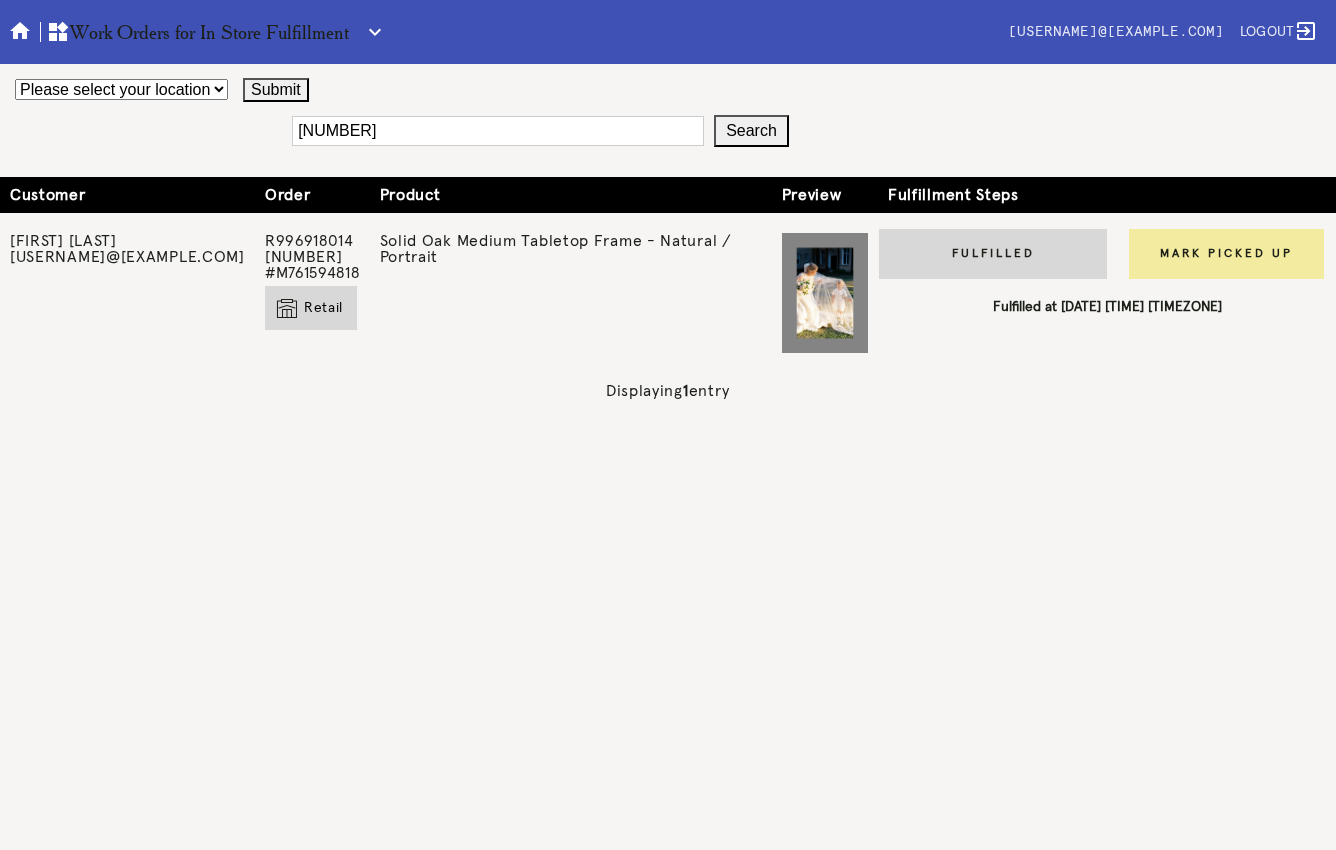 click on "Mark Picked Up" at bounding box center (1226, 254) 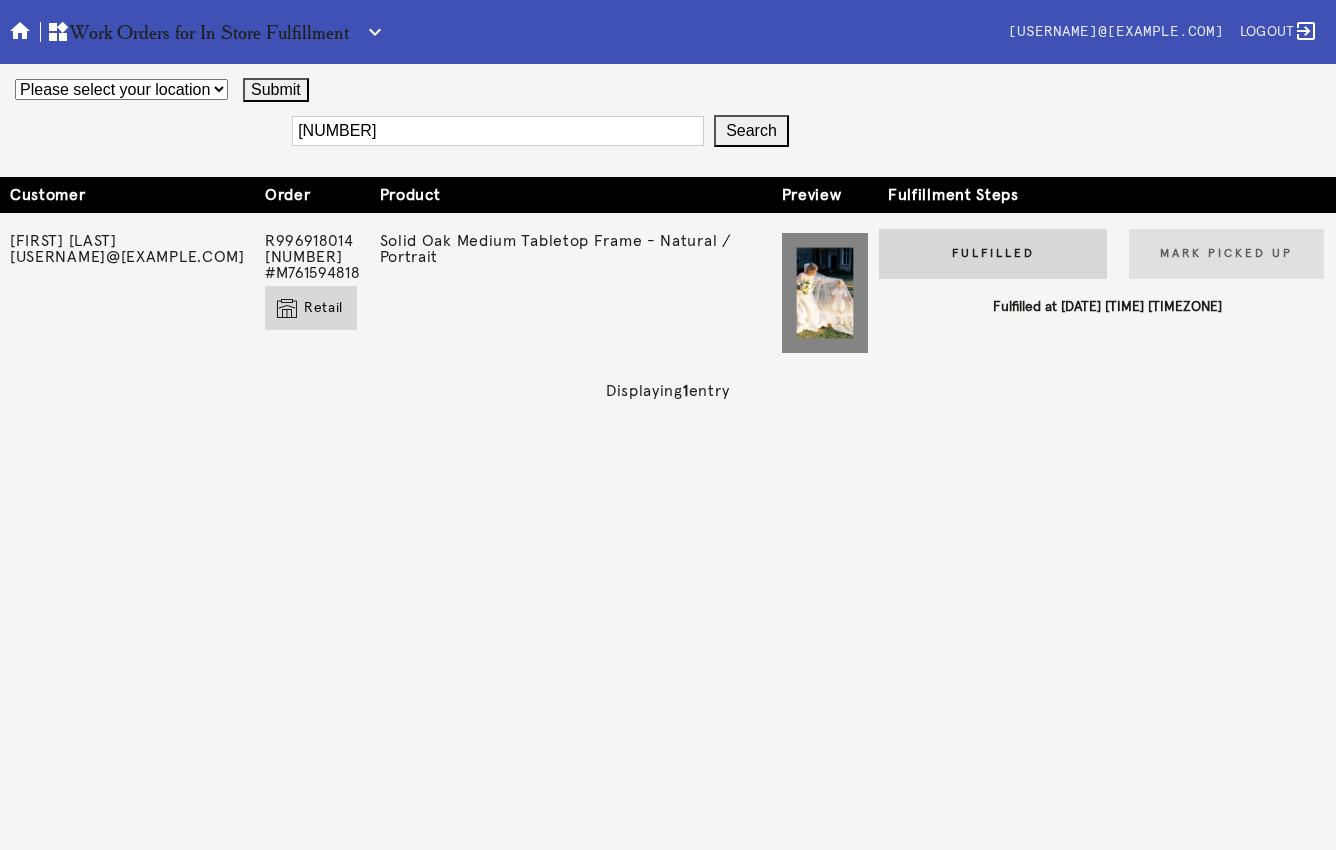 click on "[NUMBER]" at bounding box center (498, 131) 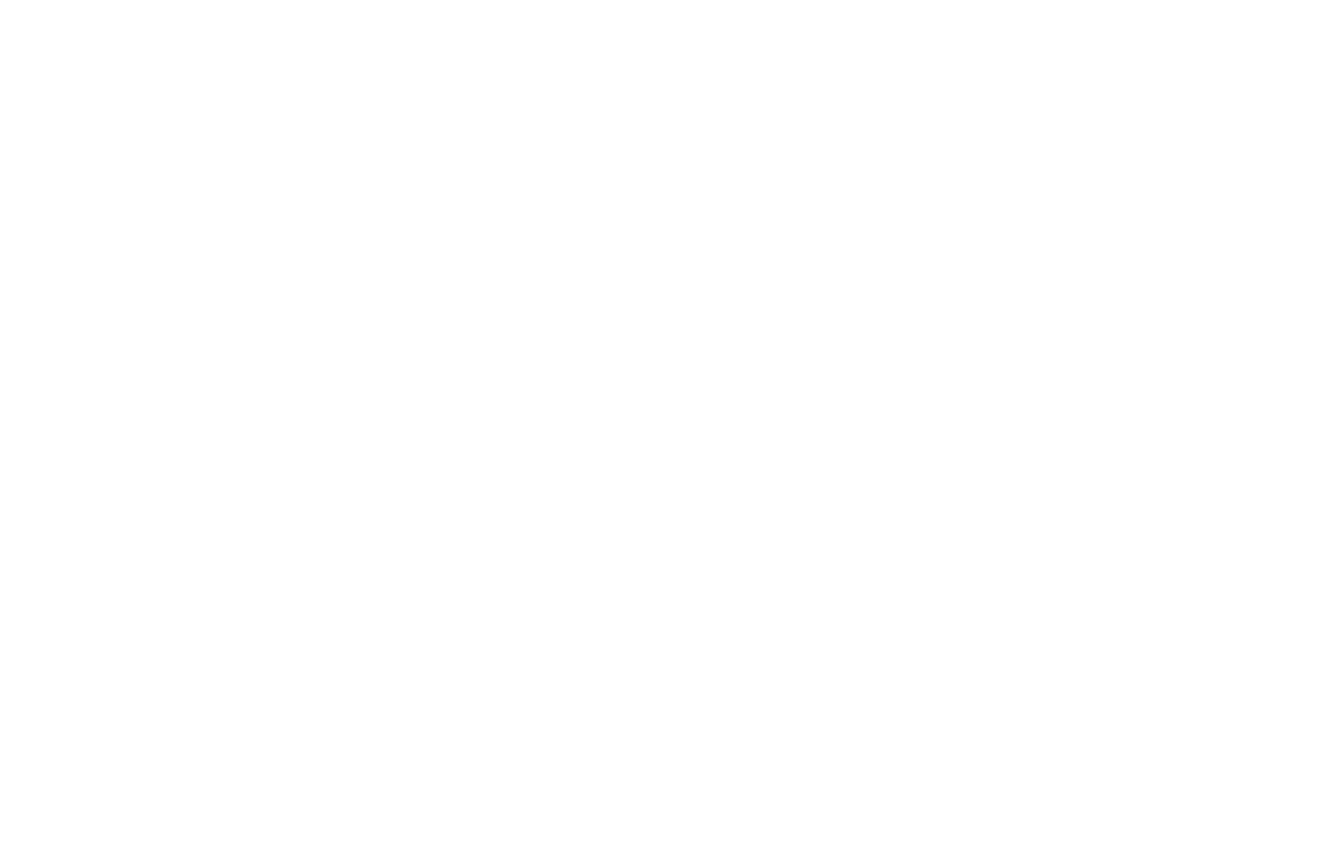 scroll, scrollTop: 0, scrollLeft: 0, axis: both 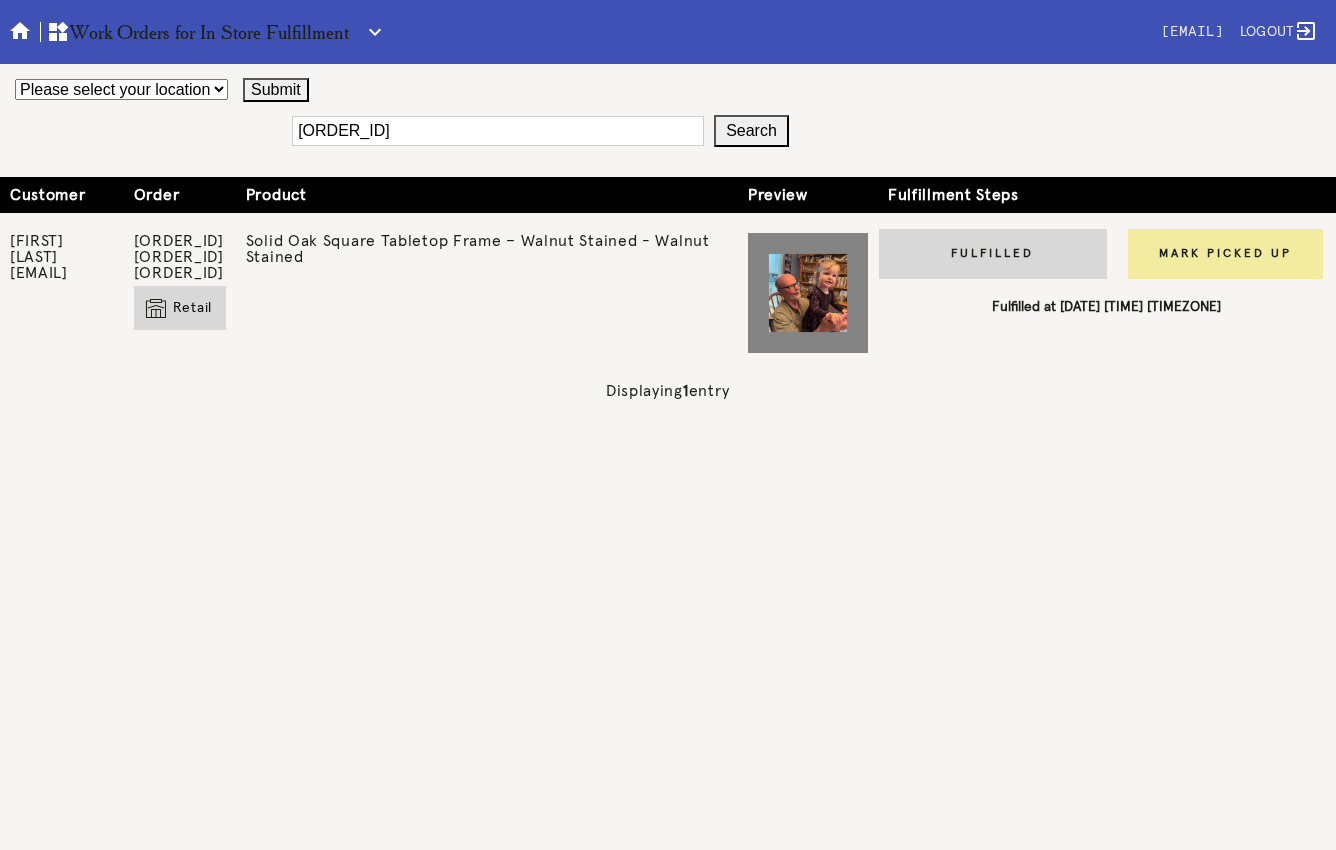 click on "Mark Picked Up" at bounding box center (1225, 254) 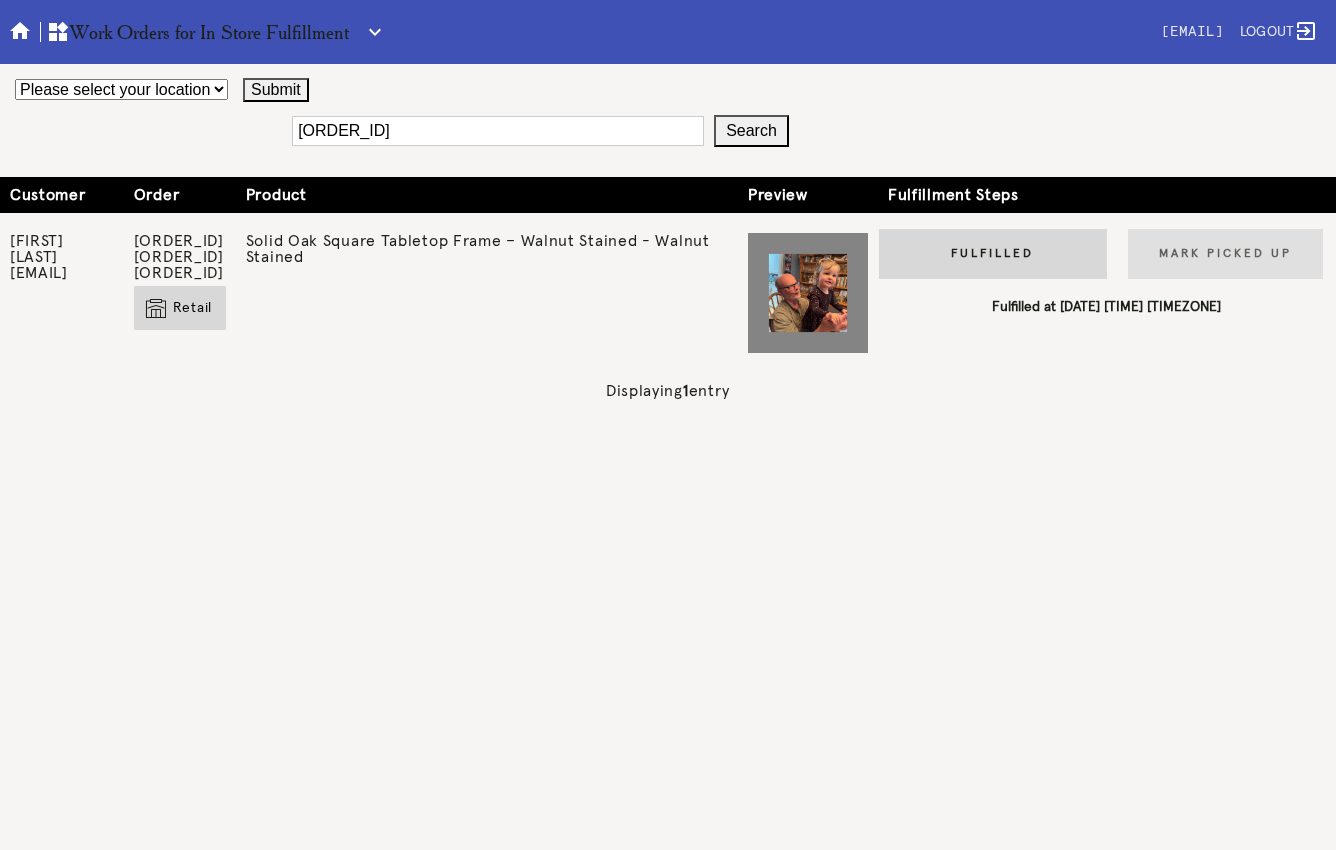 click on "W996195918399171" at bounding box center (498, 131) 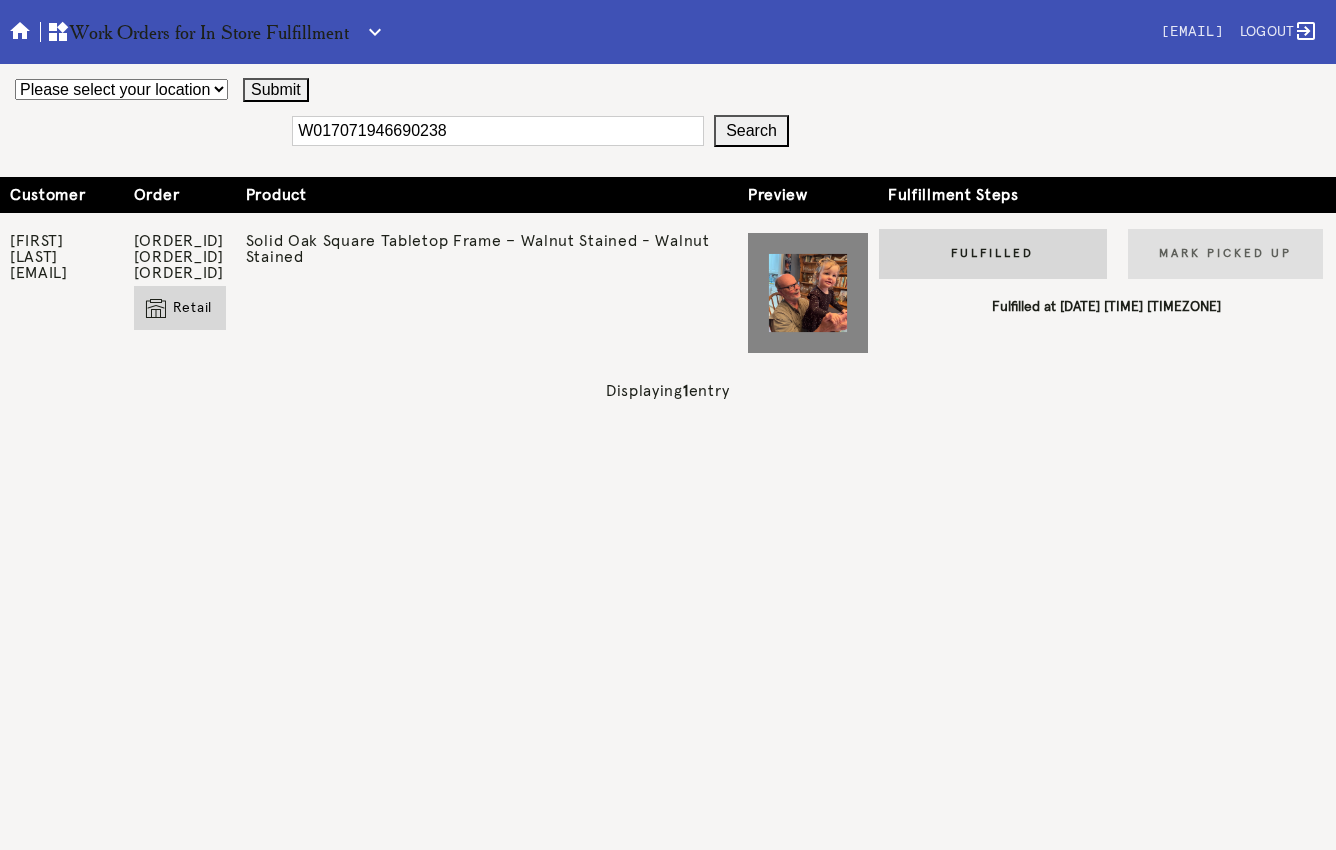 type on "W017071946690238" 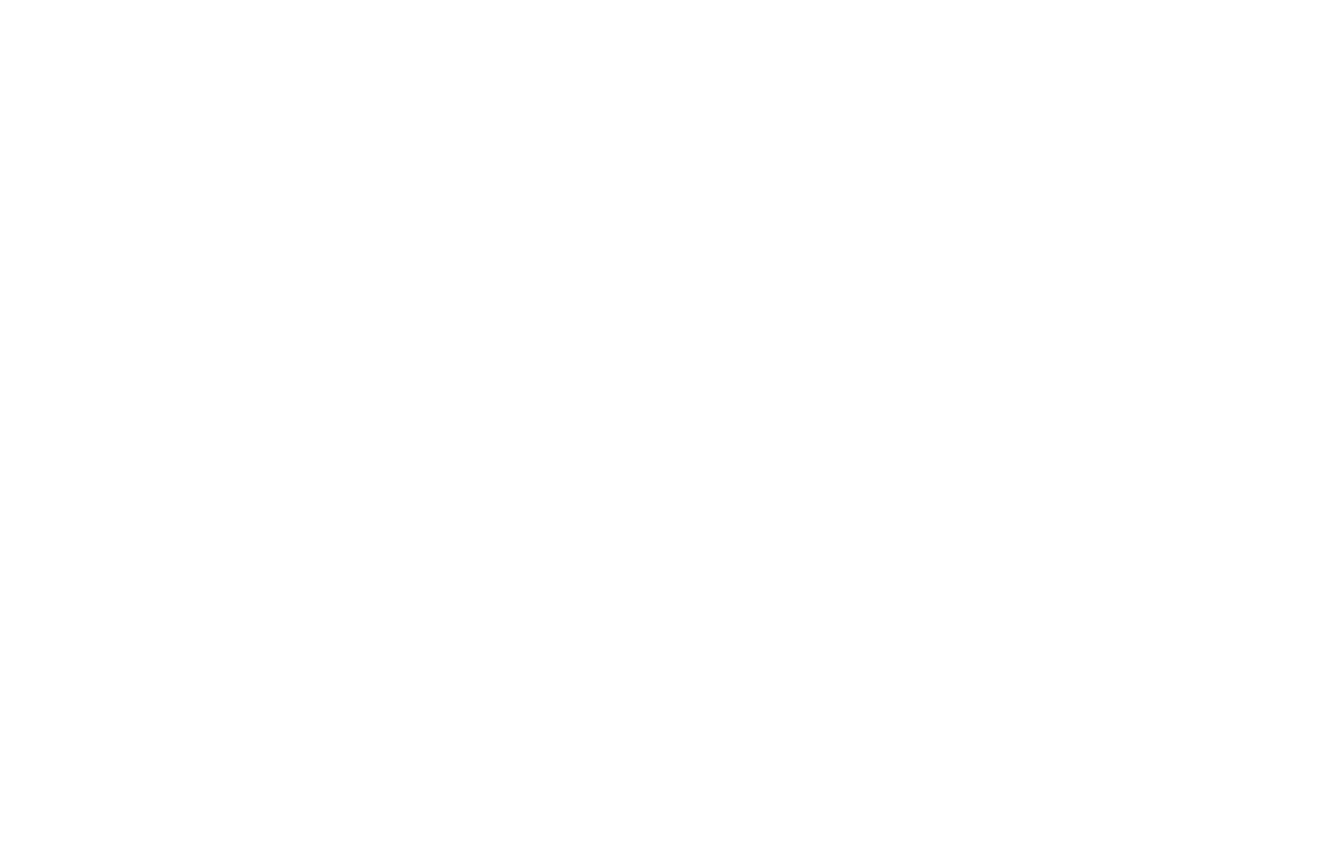 scroll, scrollTop: 0, scrollLeft: 0, axis: both 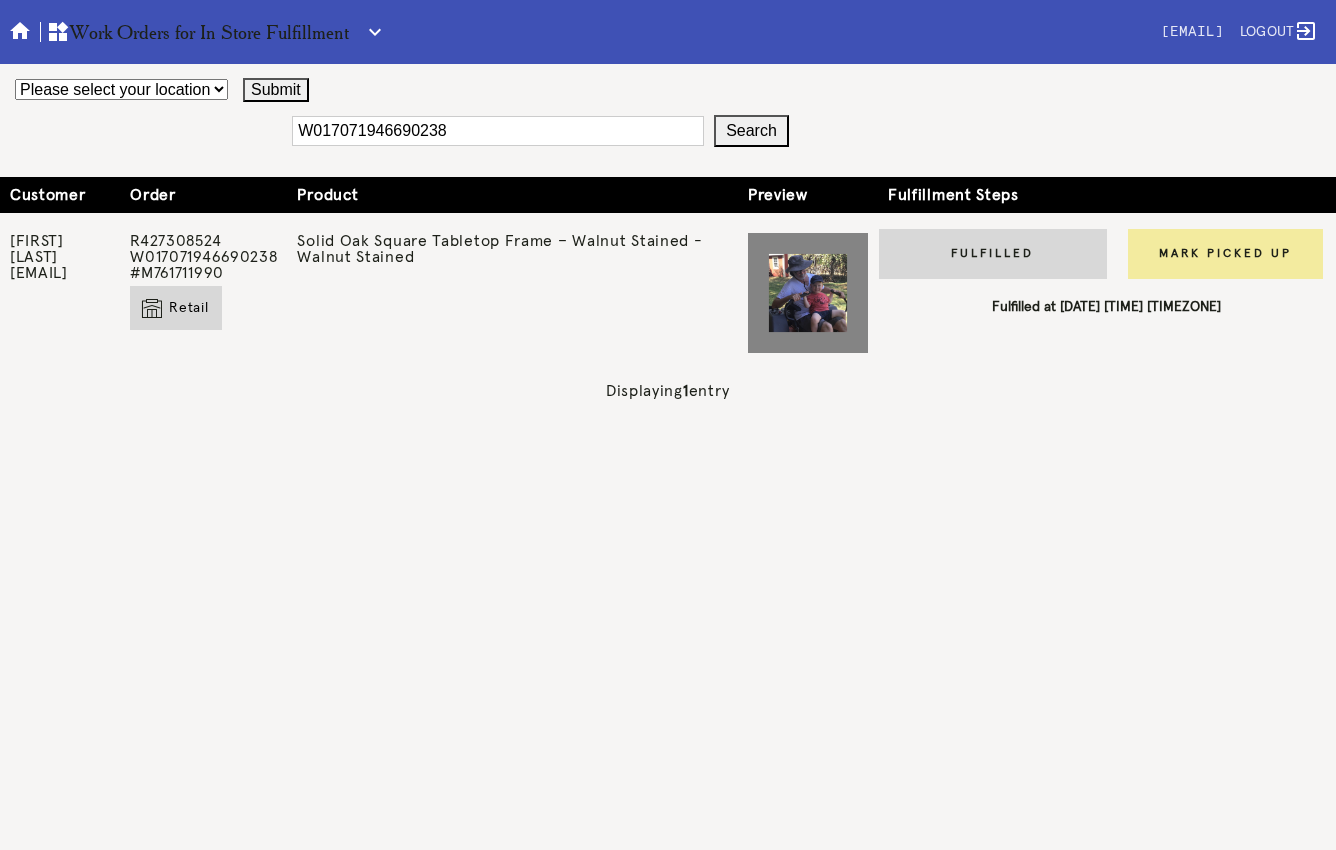 click on "Mark Picked Up" at bounding box center (1225, 254) 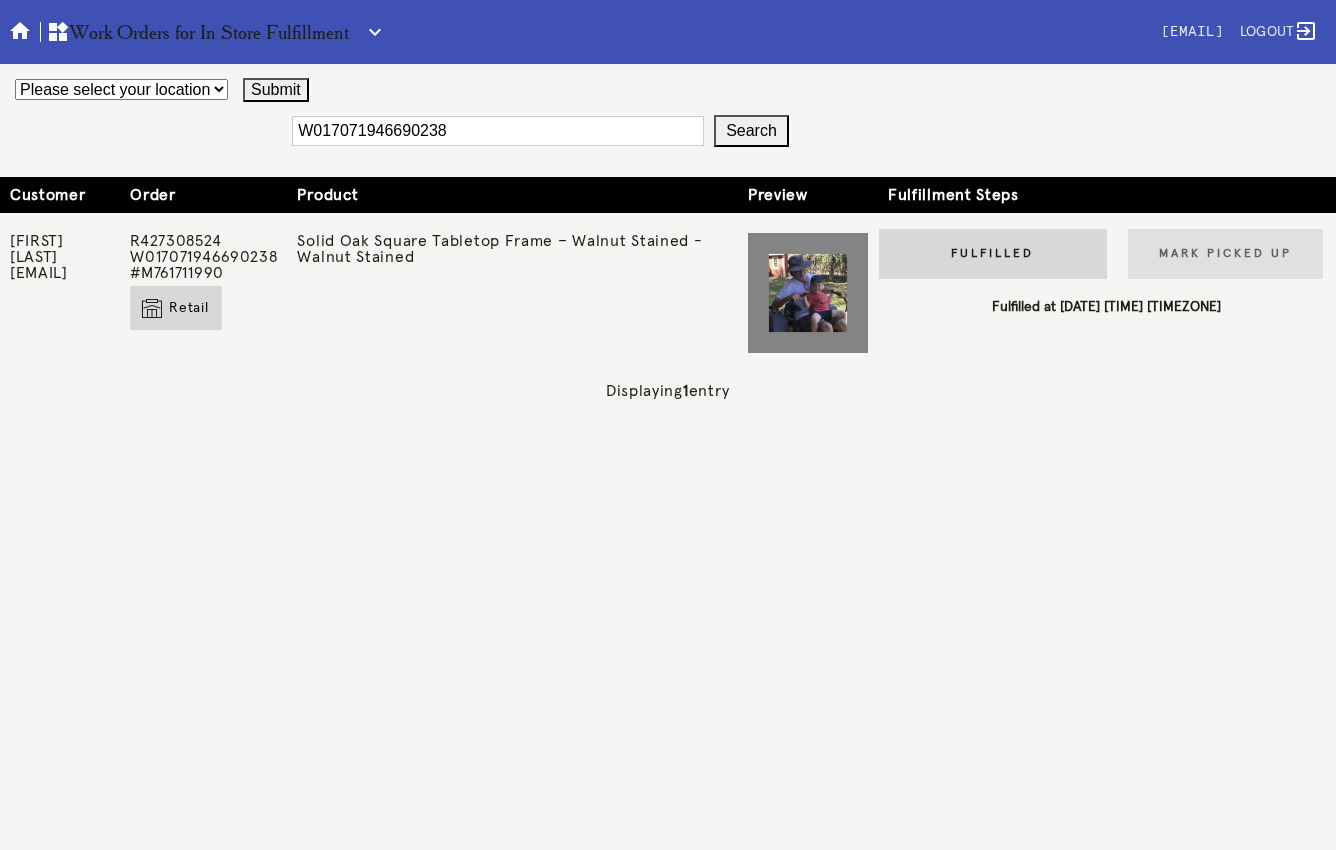 click on "W017071946690238" at bounding box center [498, 131] 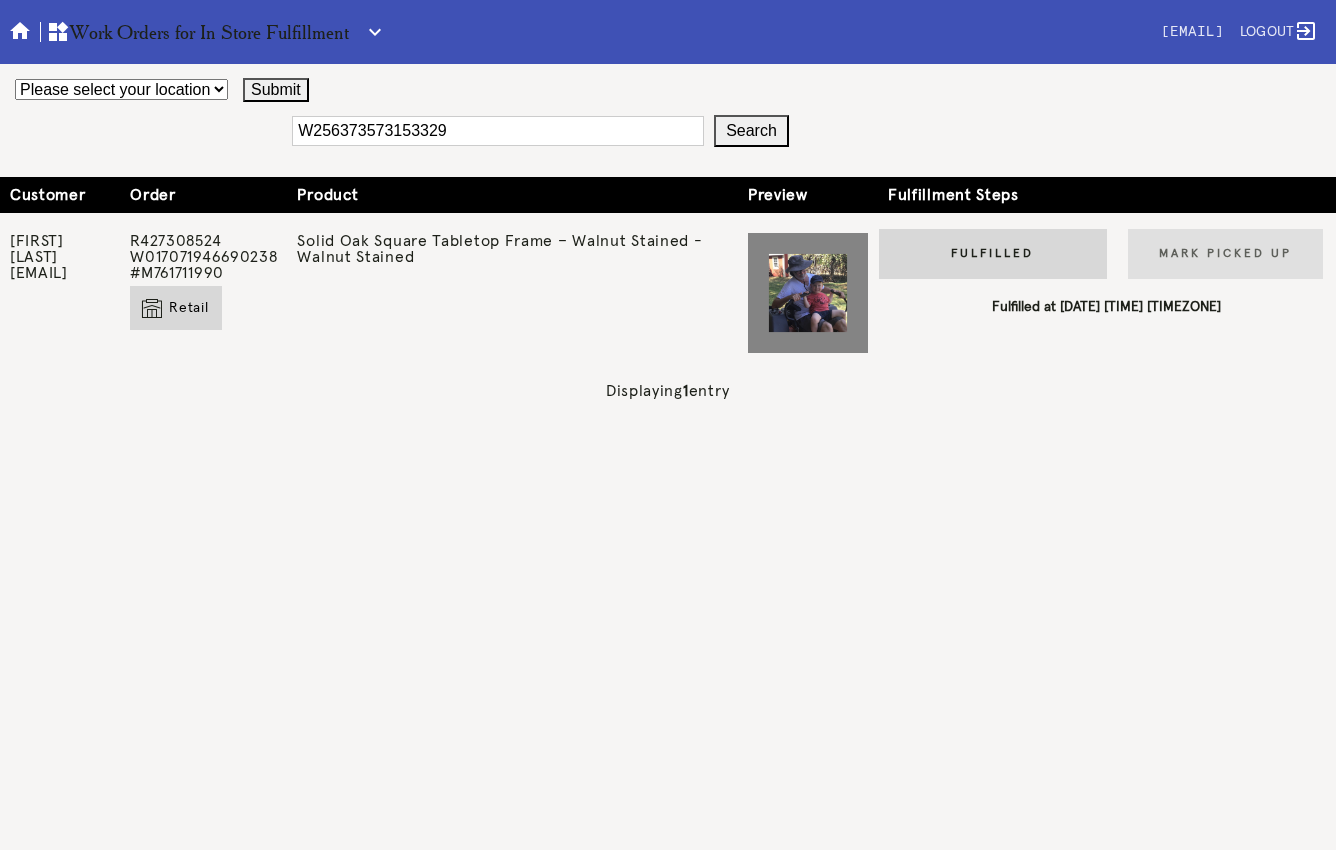 type on "W256373573153329" 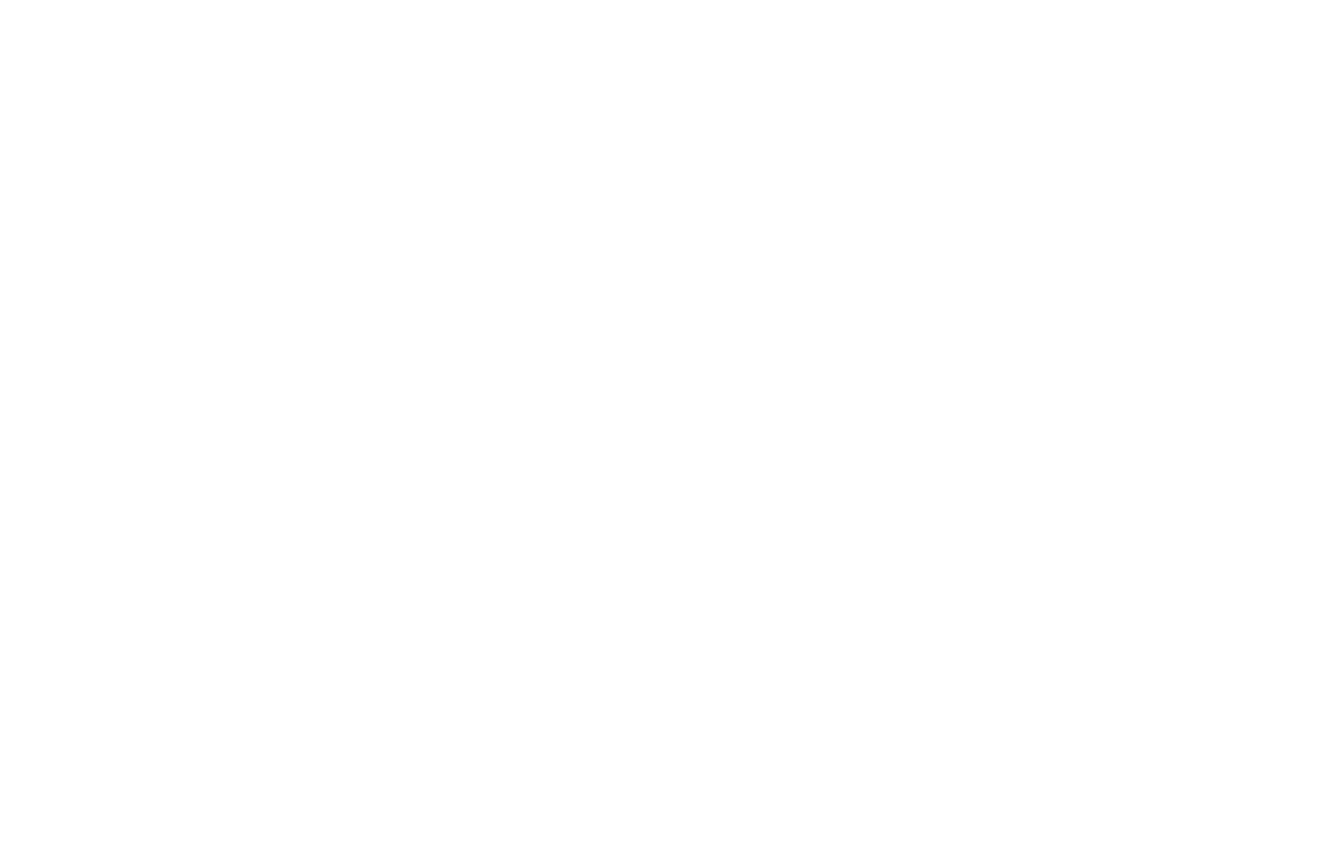 scroll, scrollTop: 0, scrollLeft: 0, axis: both 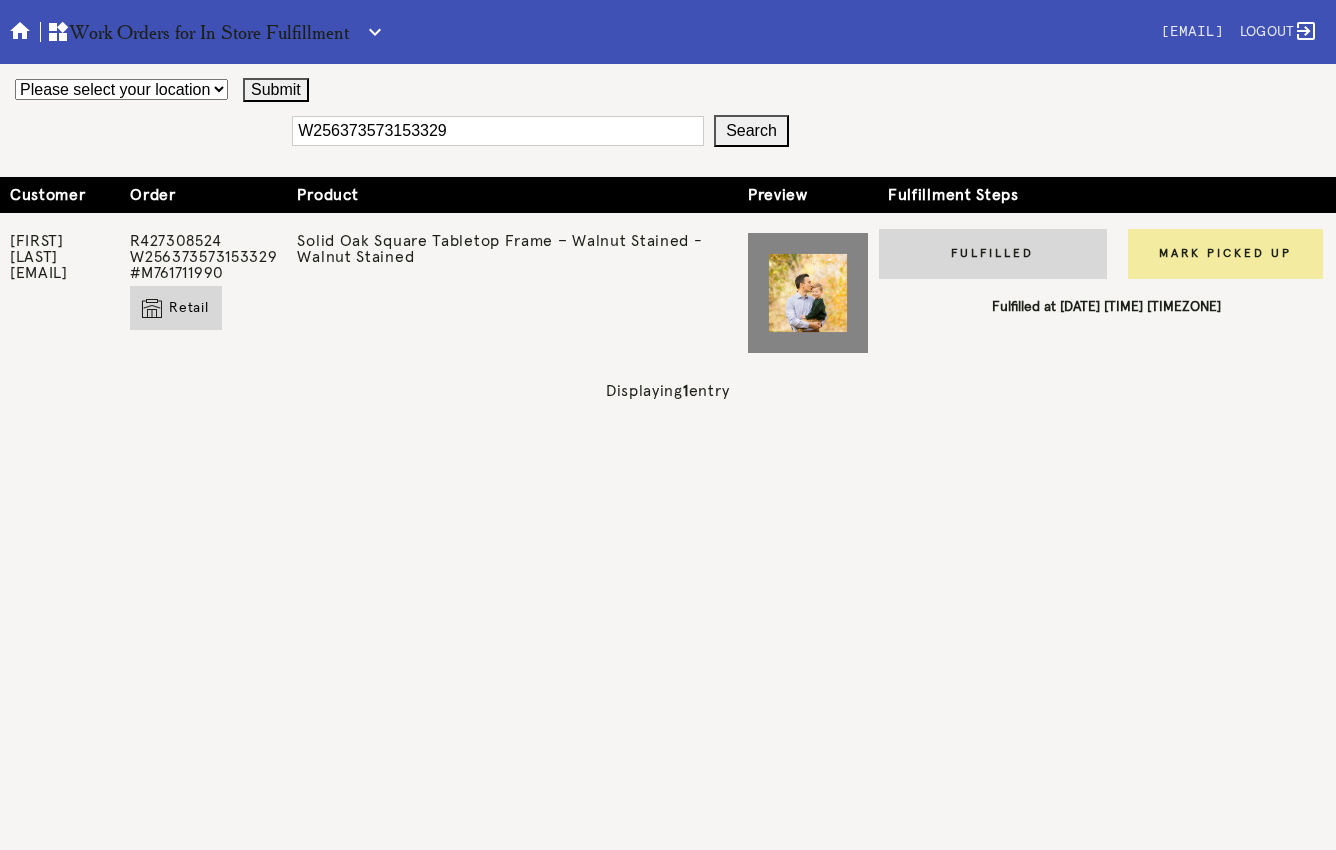 click on "Mark Picked Up" at bounding box center [1225, 254] 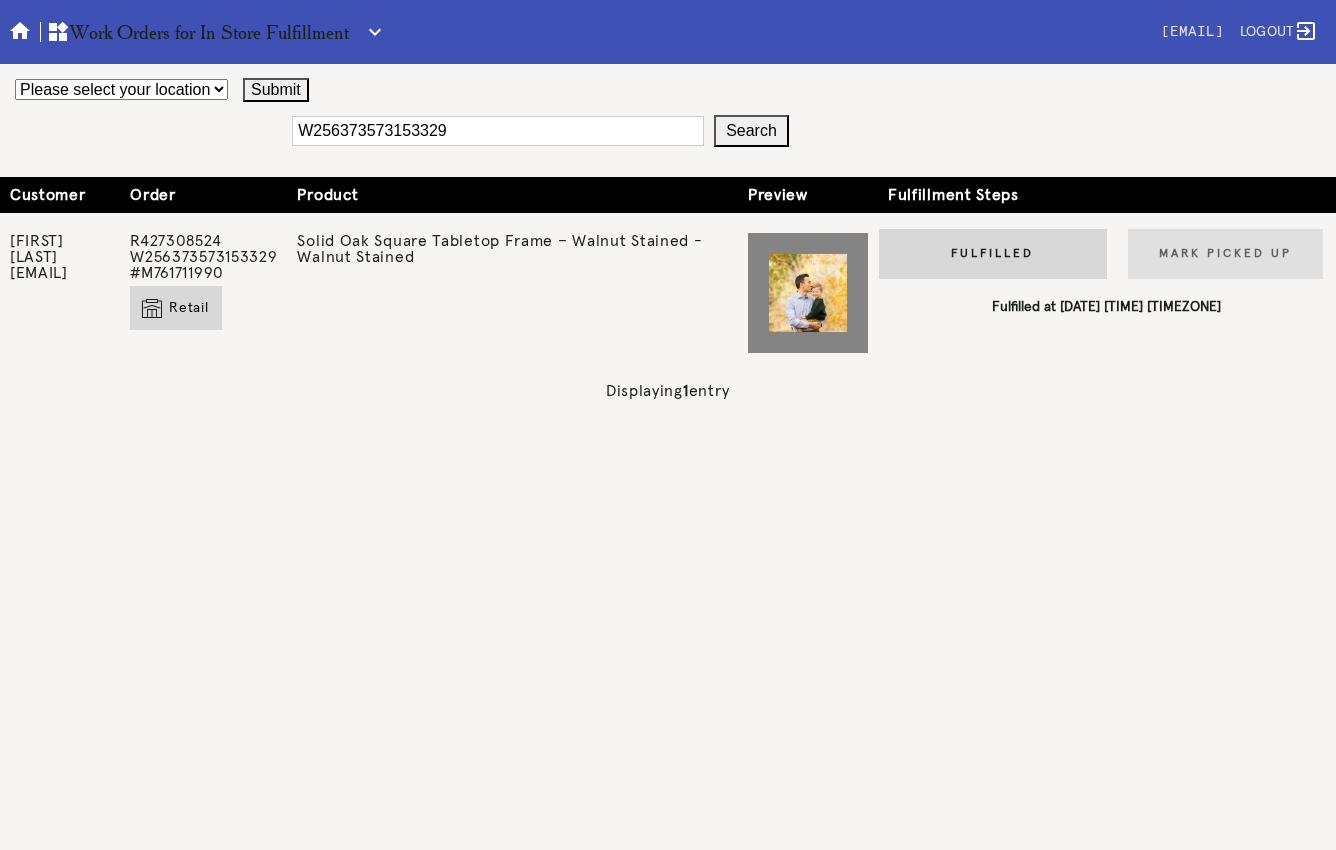 click on "W256373573153329" at bounding box center (498, 131) 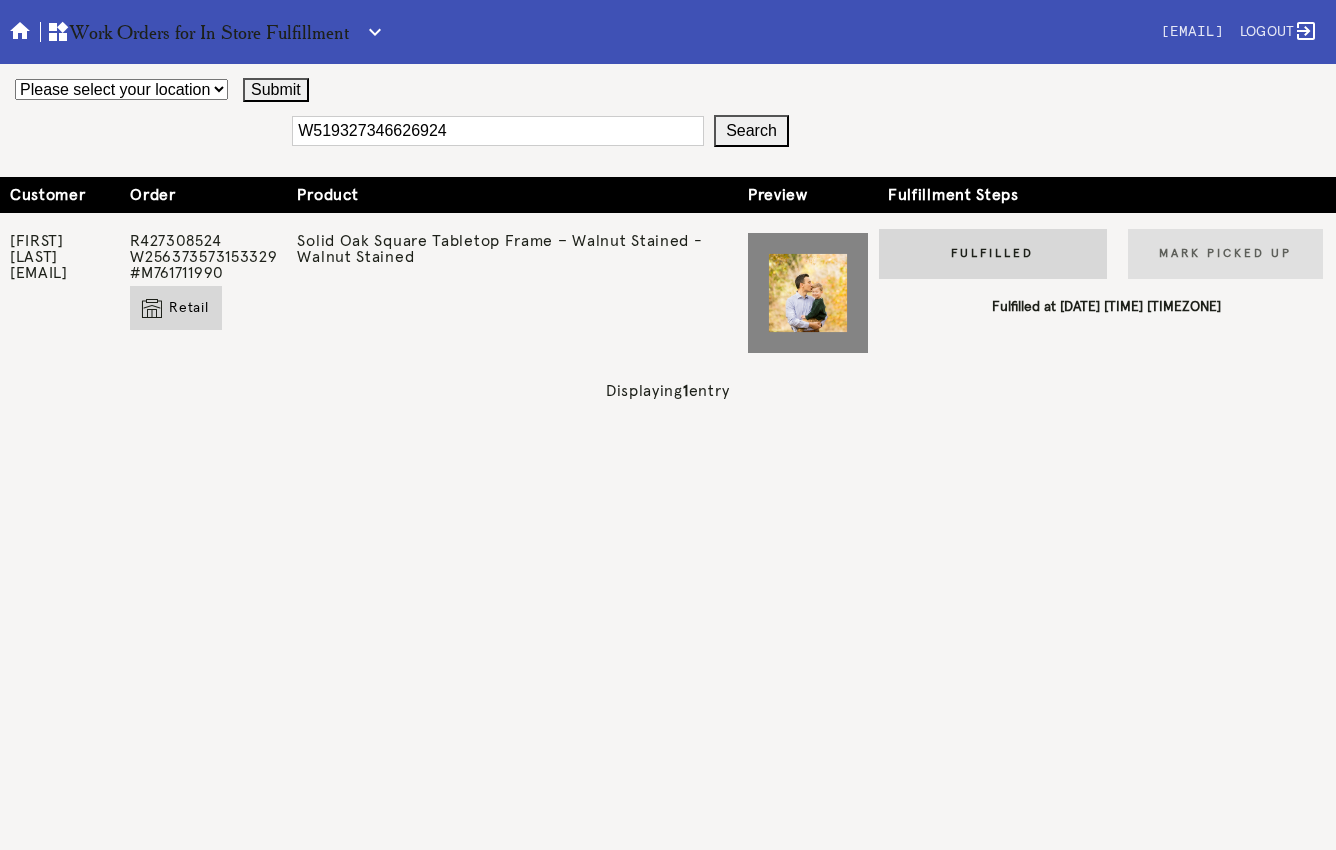 type on "W519327346626924" 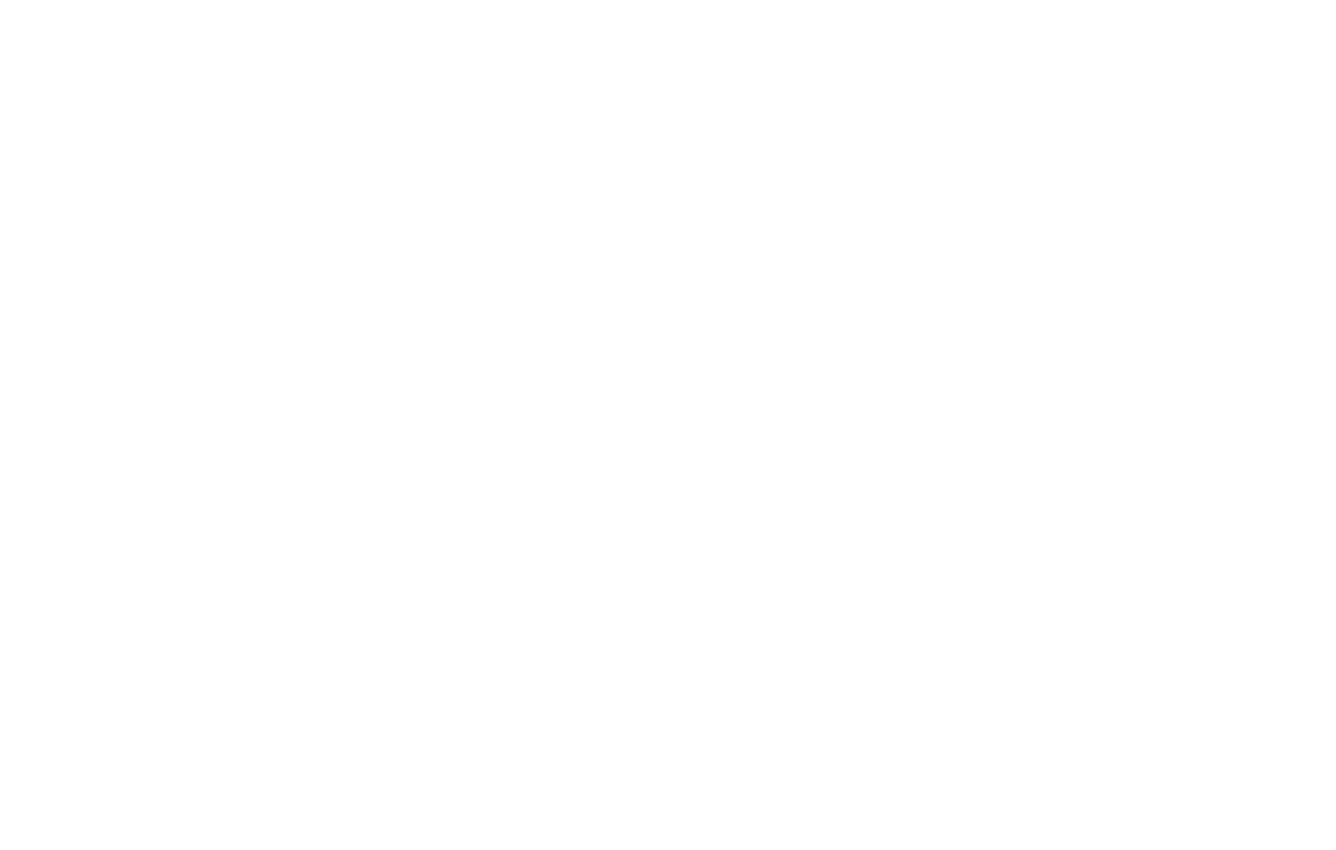 scroll, scrollTop: 0, scrollLeft: 0, axis: both 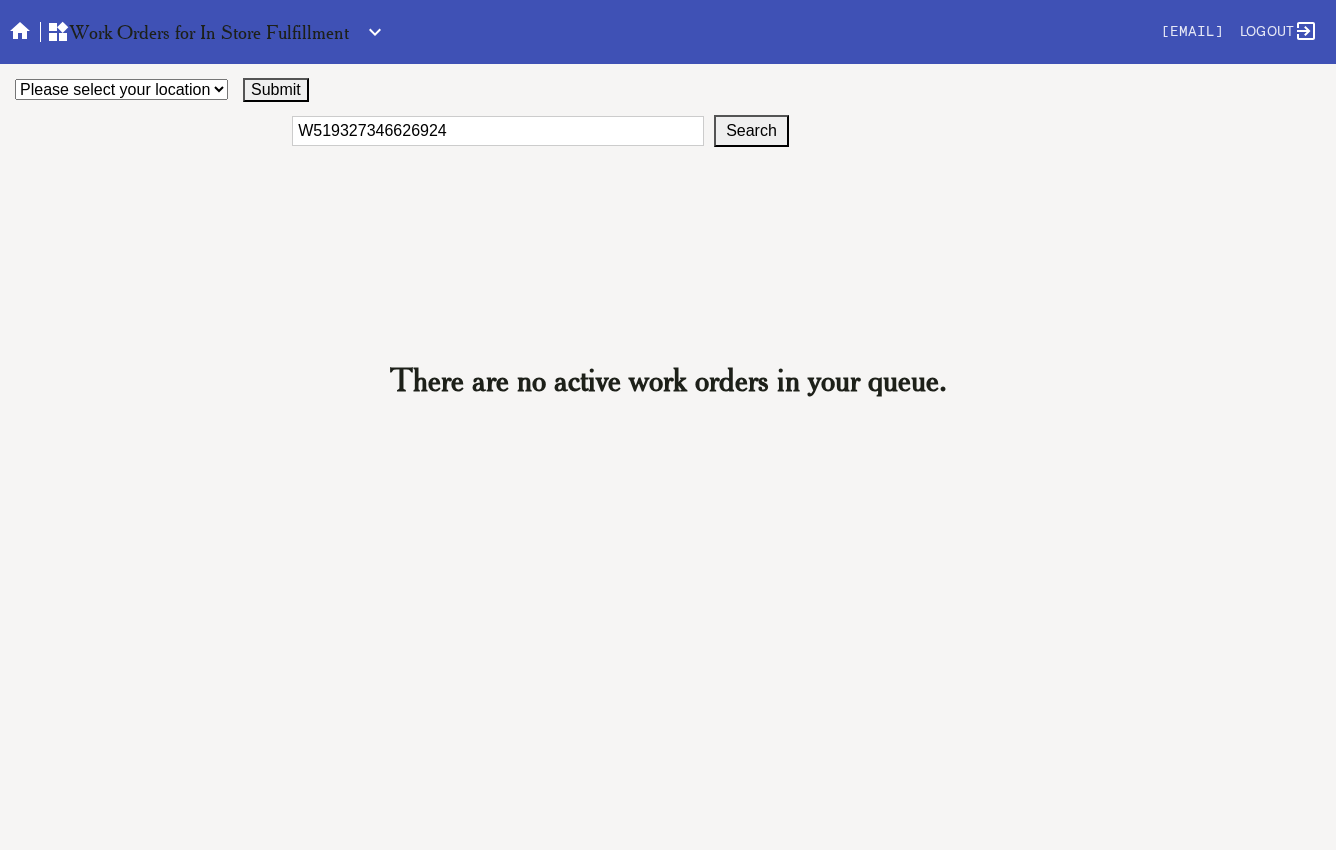 click on "W519327346626924" at bounding box center (498, 131) 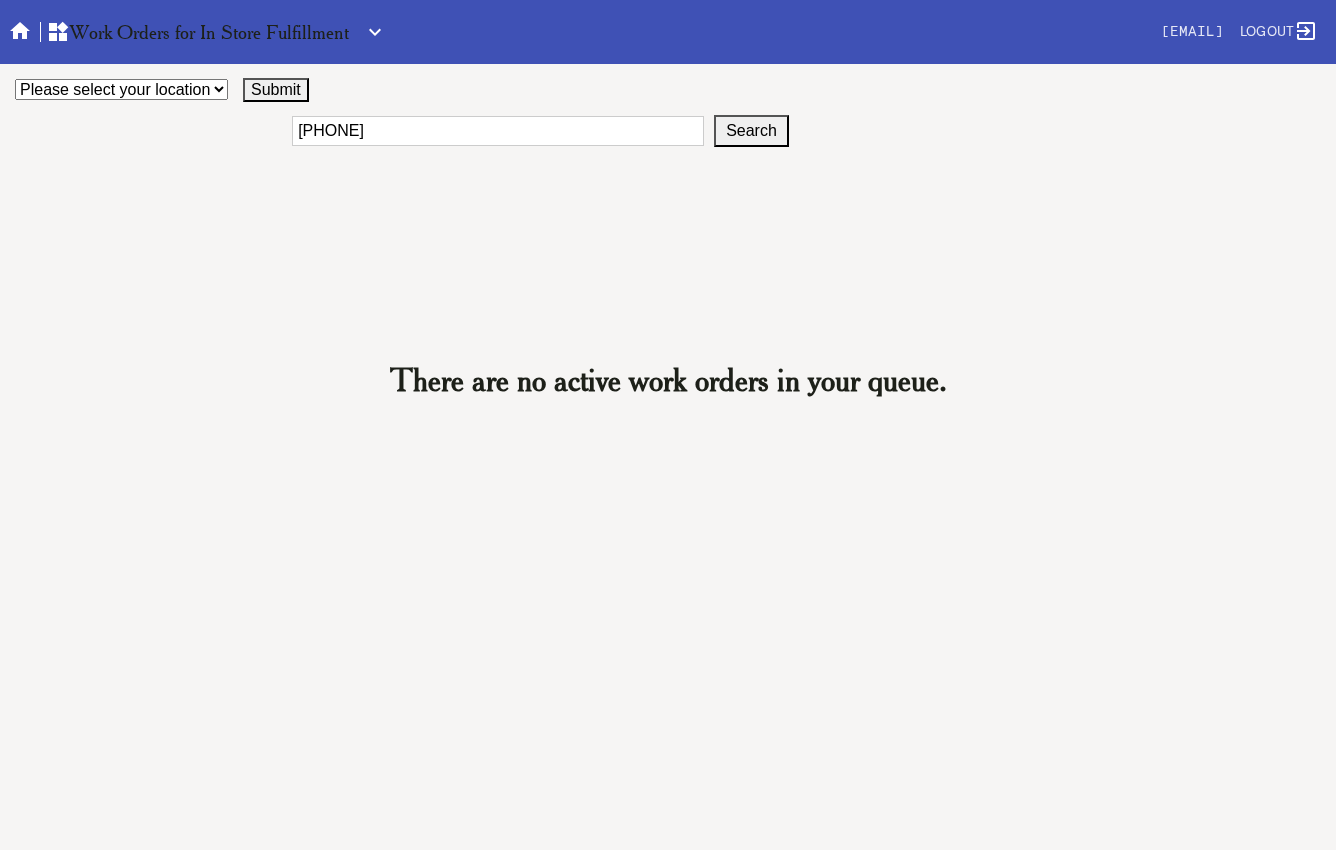 type on "W844238209726957" 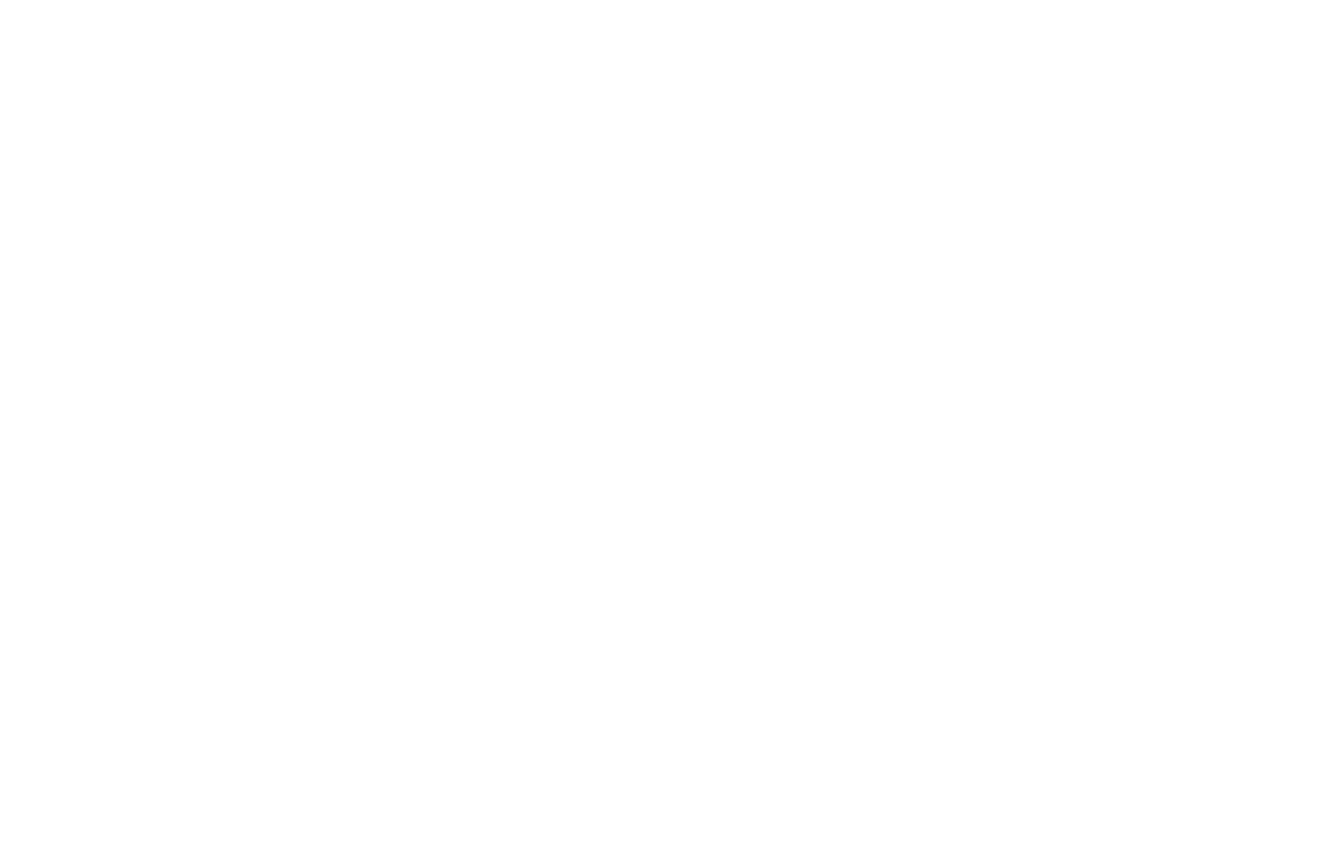 scroll, scrollTop: 0, scrollLeft: 0, axis: both 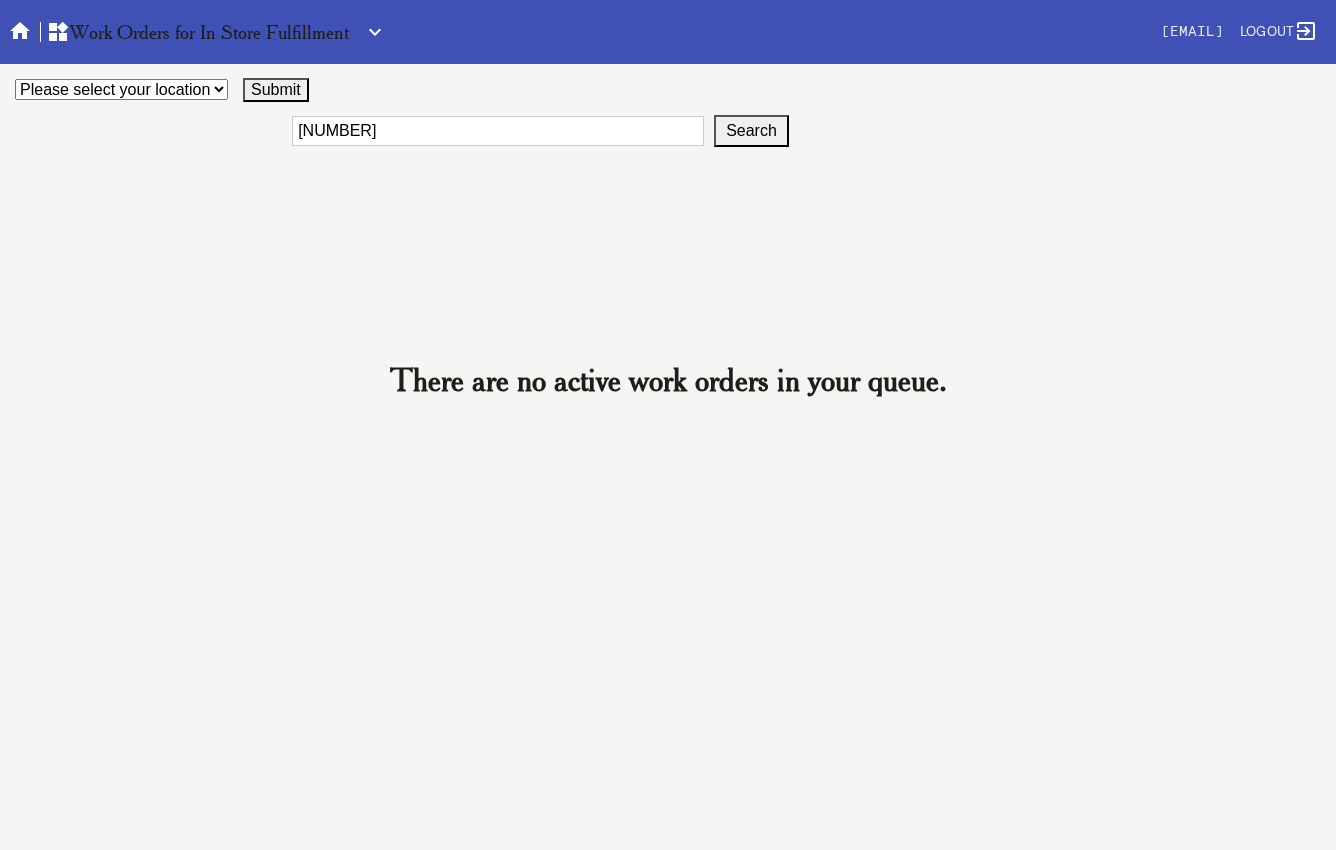 click on "[NUMBER]" at bounding box center (498, 131) 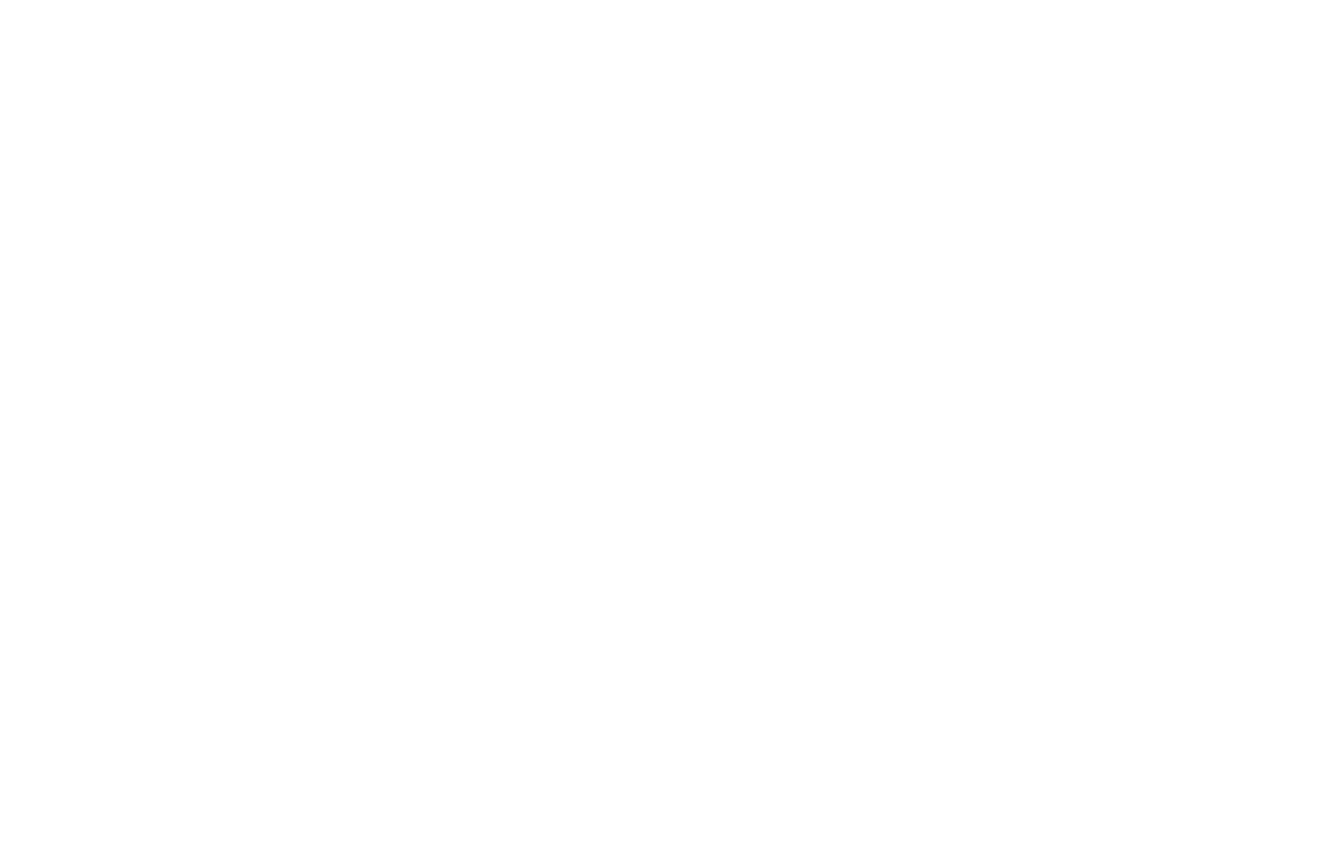 scroll, scrollTop: 0, scrollLeft: 0, axis: both 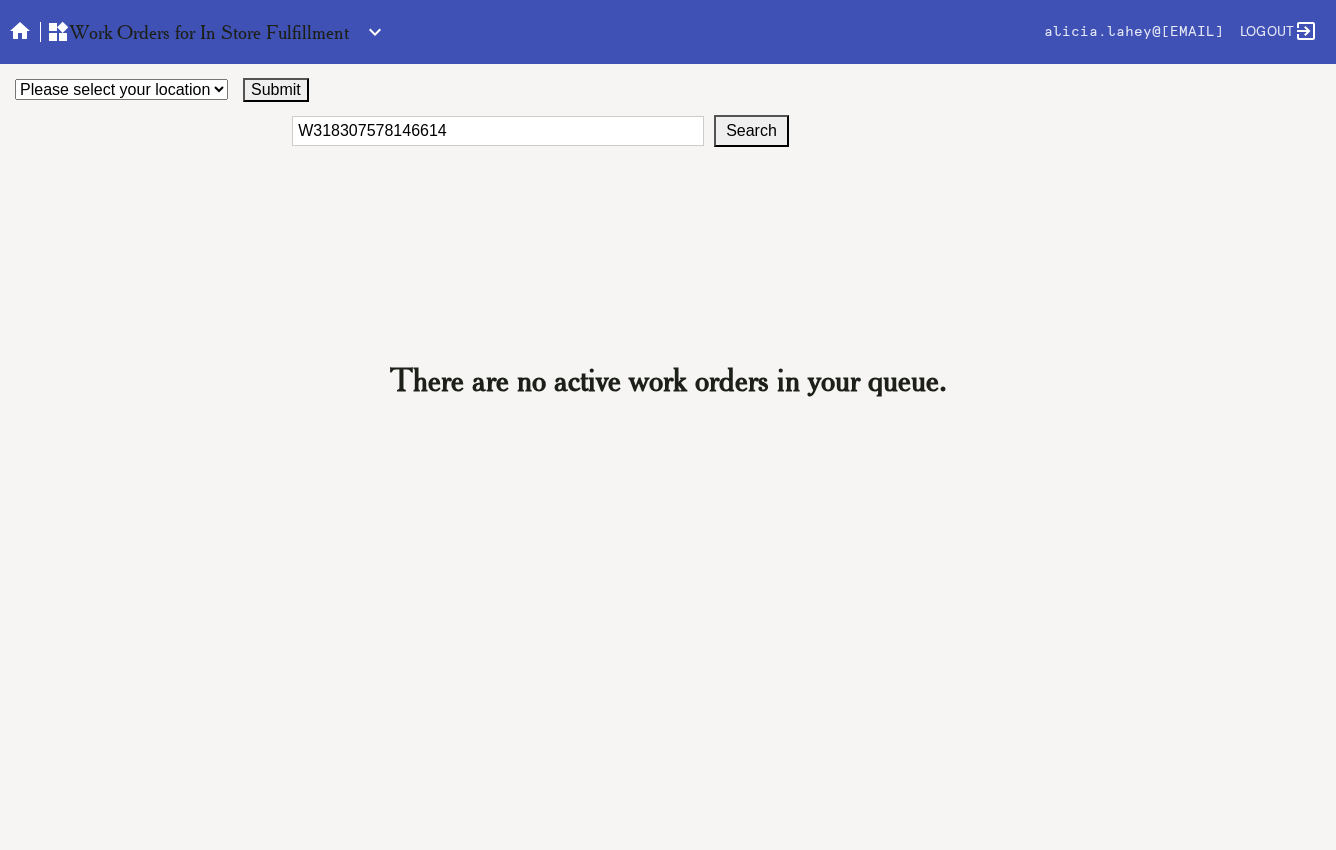 click on "Search" at bounding box center [751, 131] 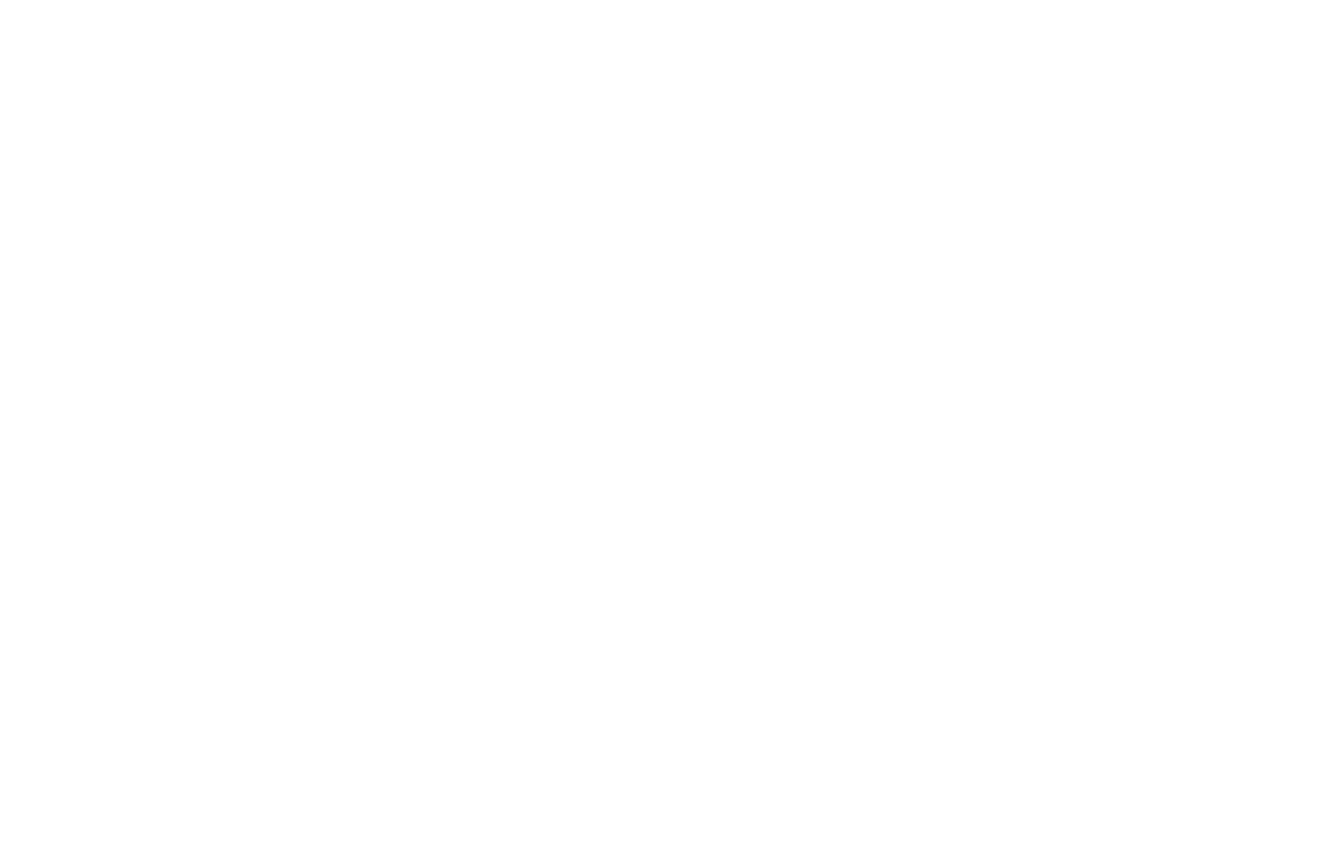 scroll, scrollTop: 0, scrollLeft: 0, axis: both 